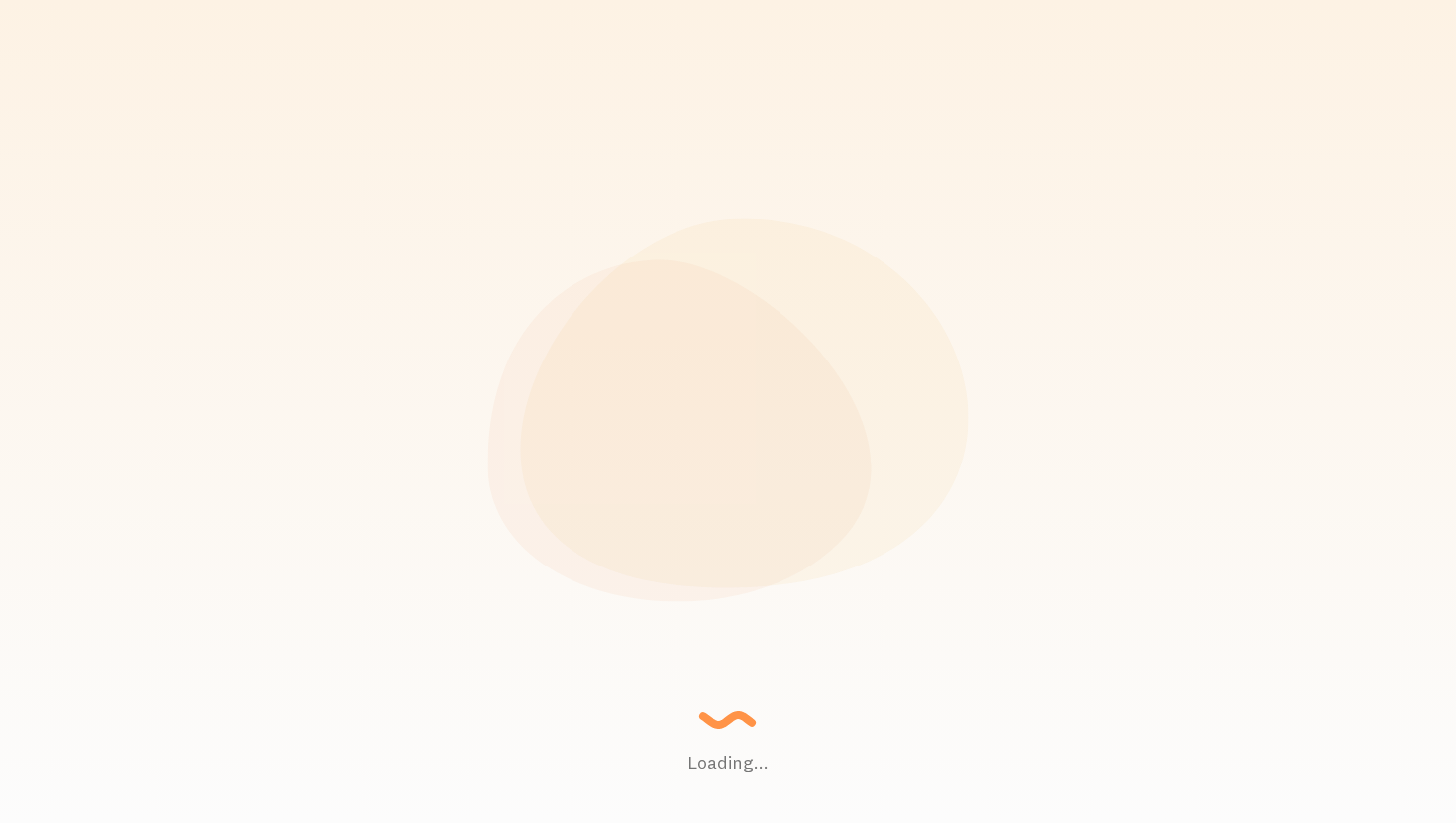 scroll, scrollTop: 0, scrollLeft: 0, axis: both 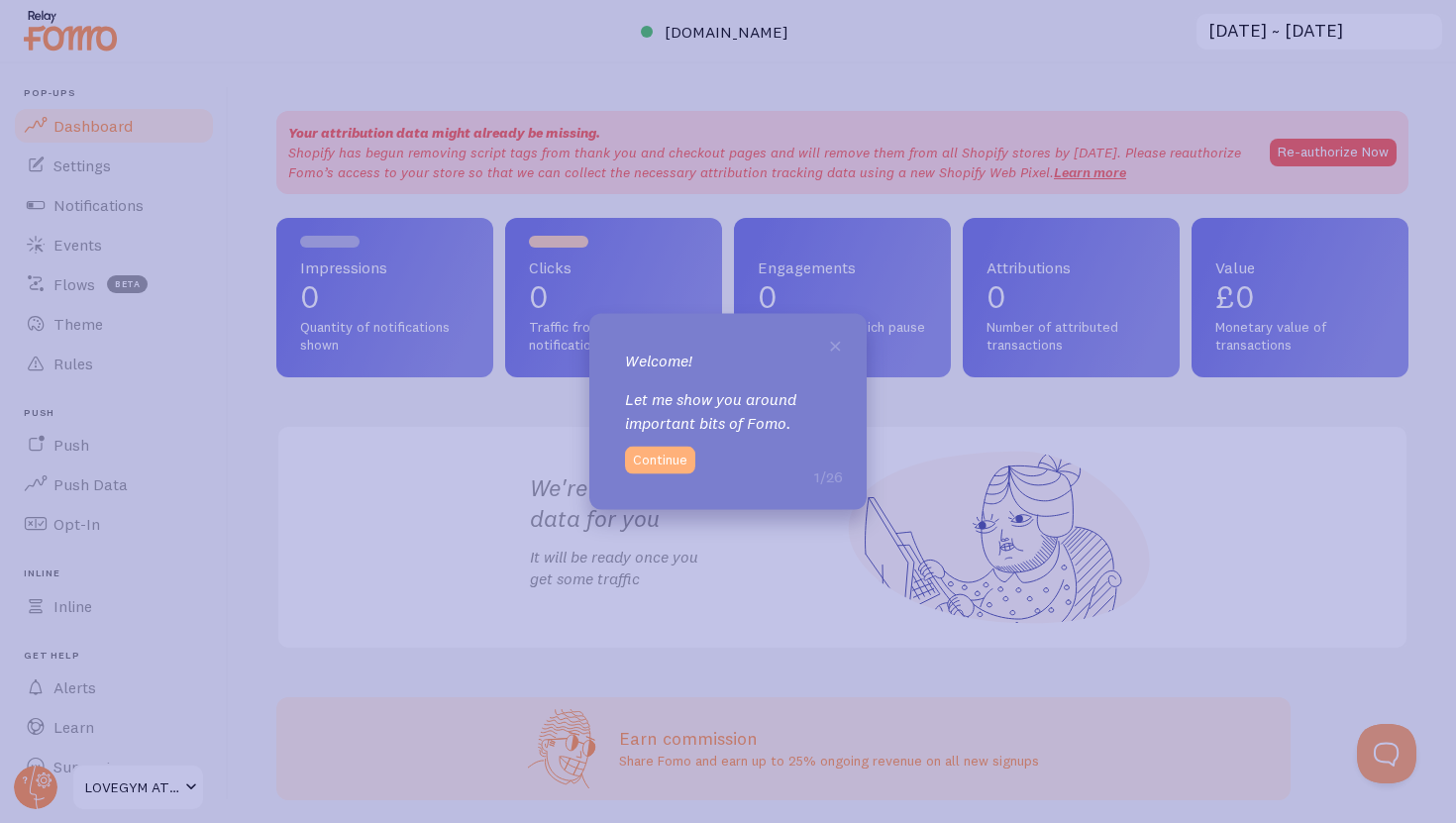 click on "Continue" at bounding box center [660, 461] 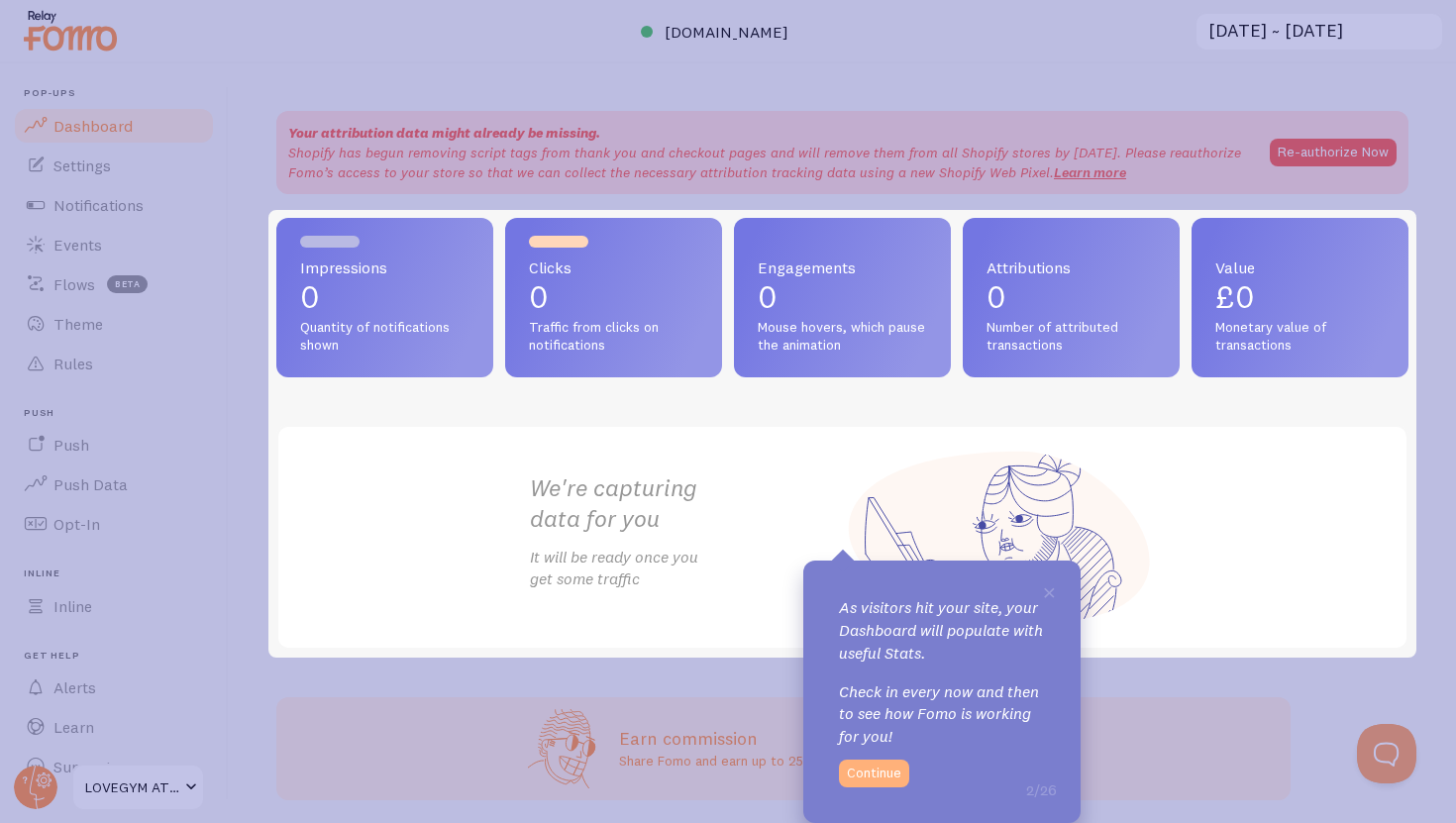 click on "Continue" at bounding box center (874, 773) 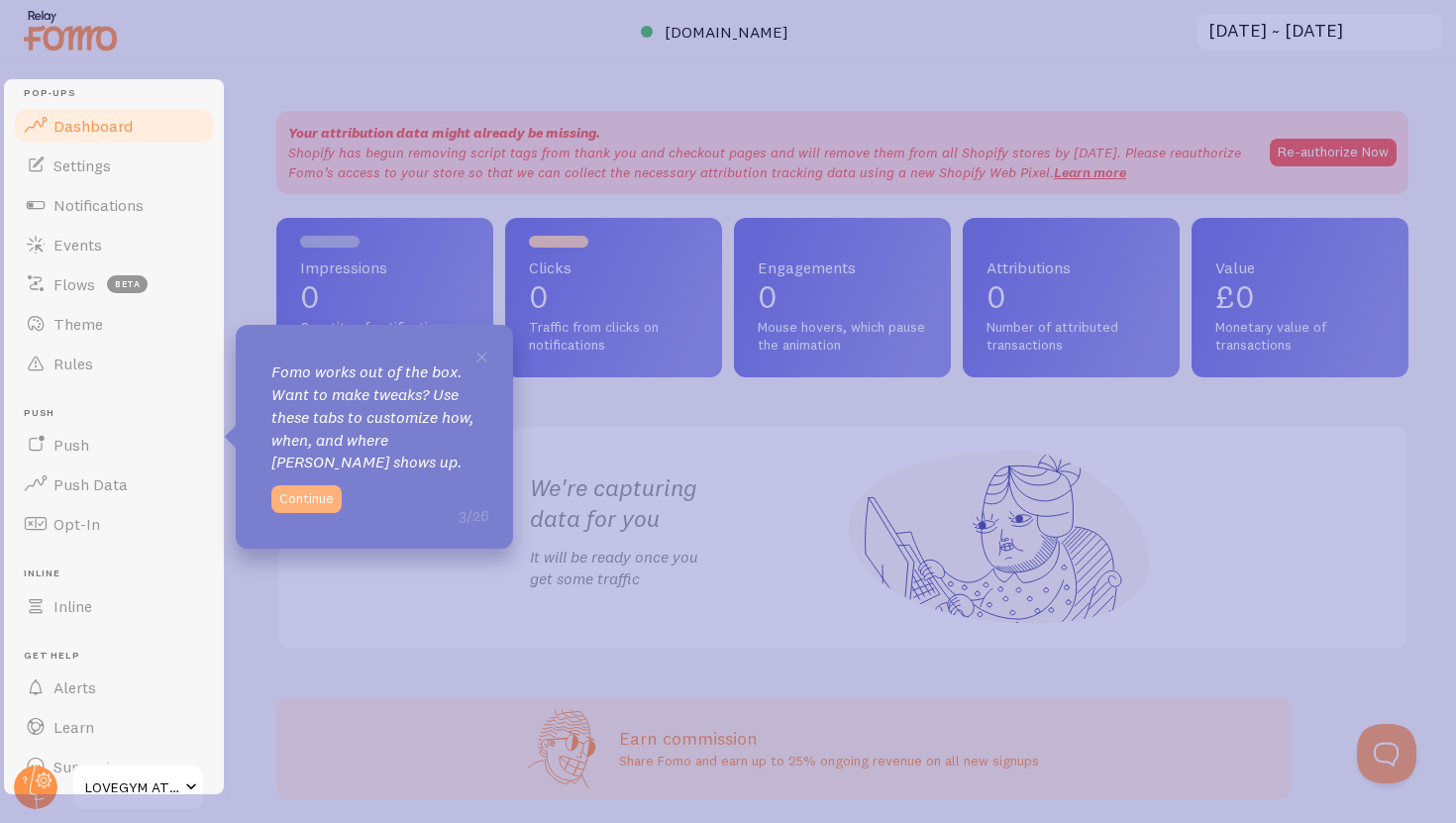 click on "Continue" at bounding box center [306, 499] 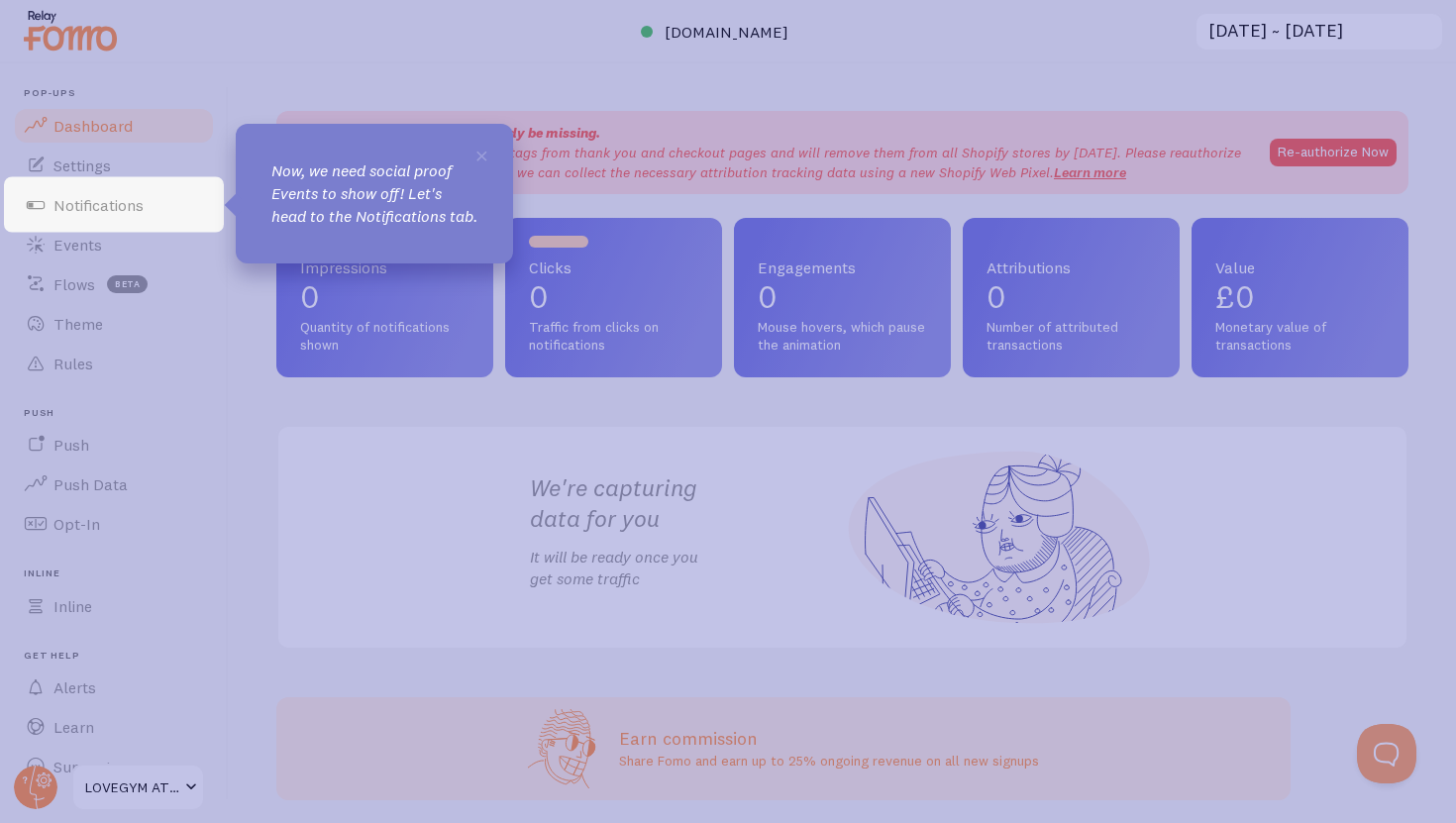 click 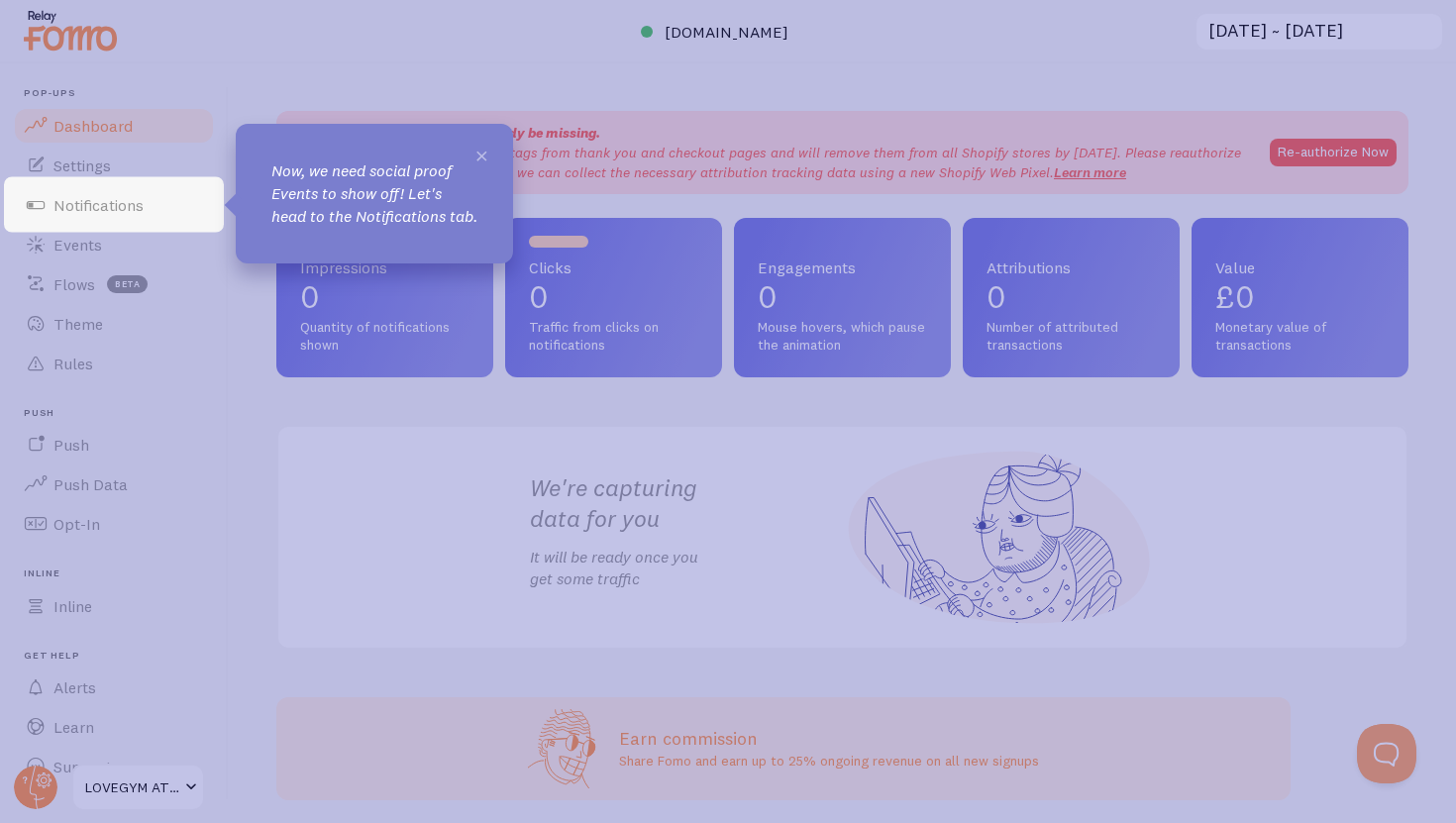click on "×" at bounding box center (481, 154) 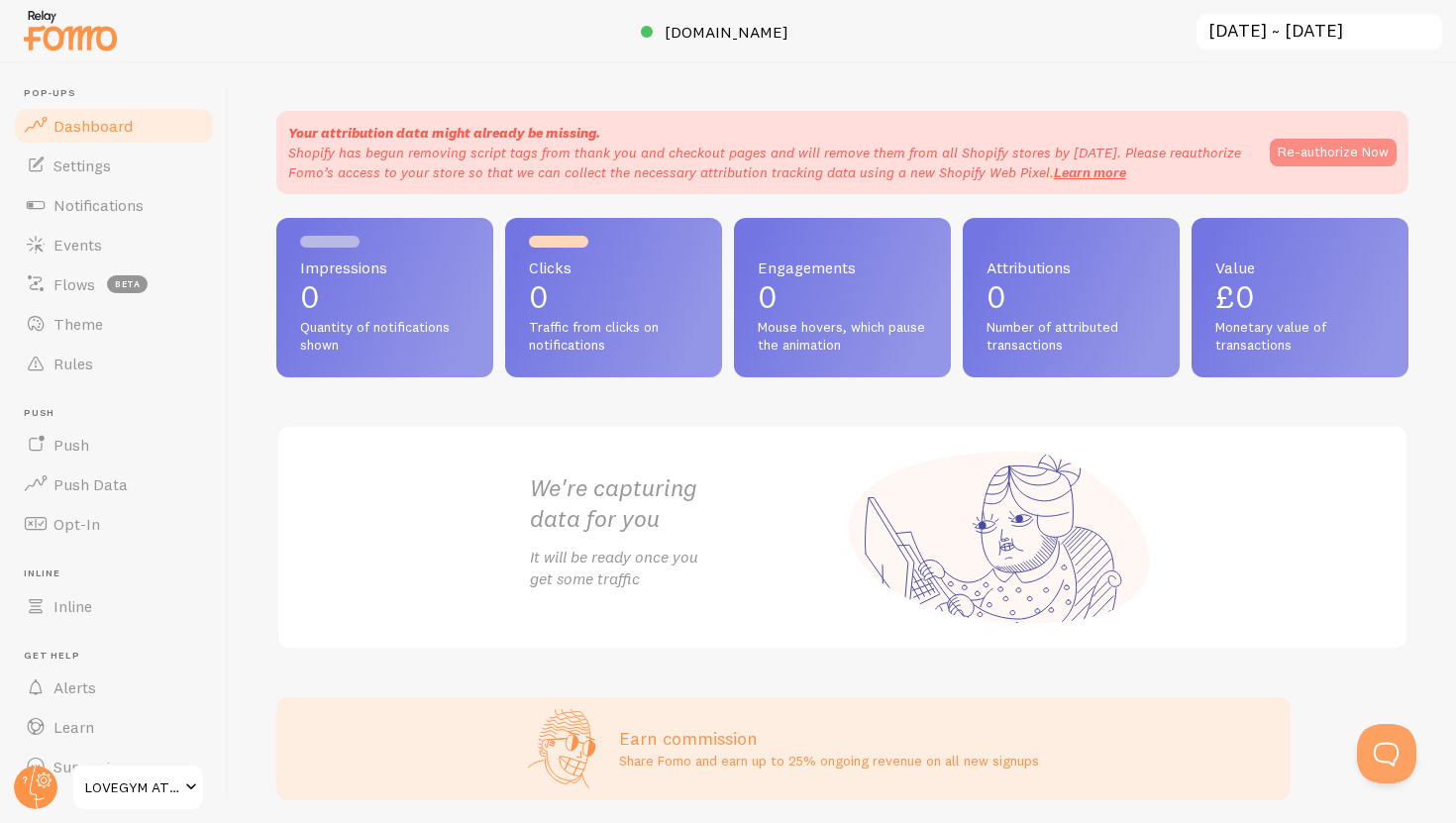 click on "Re-authorize Now" at bounding box center [1333, 153] 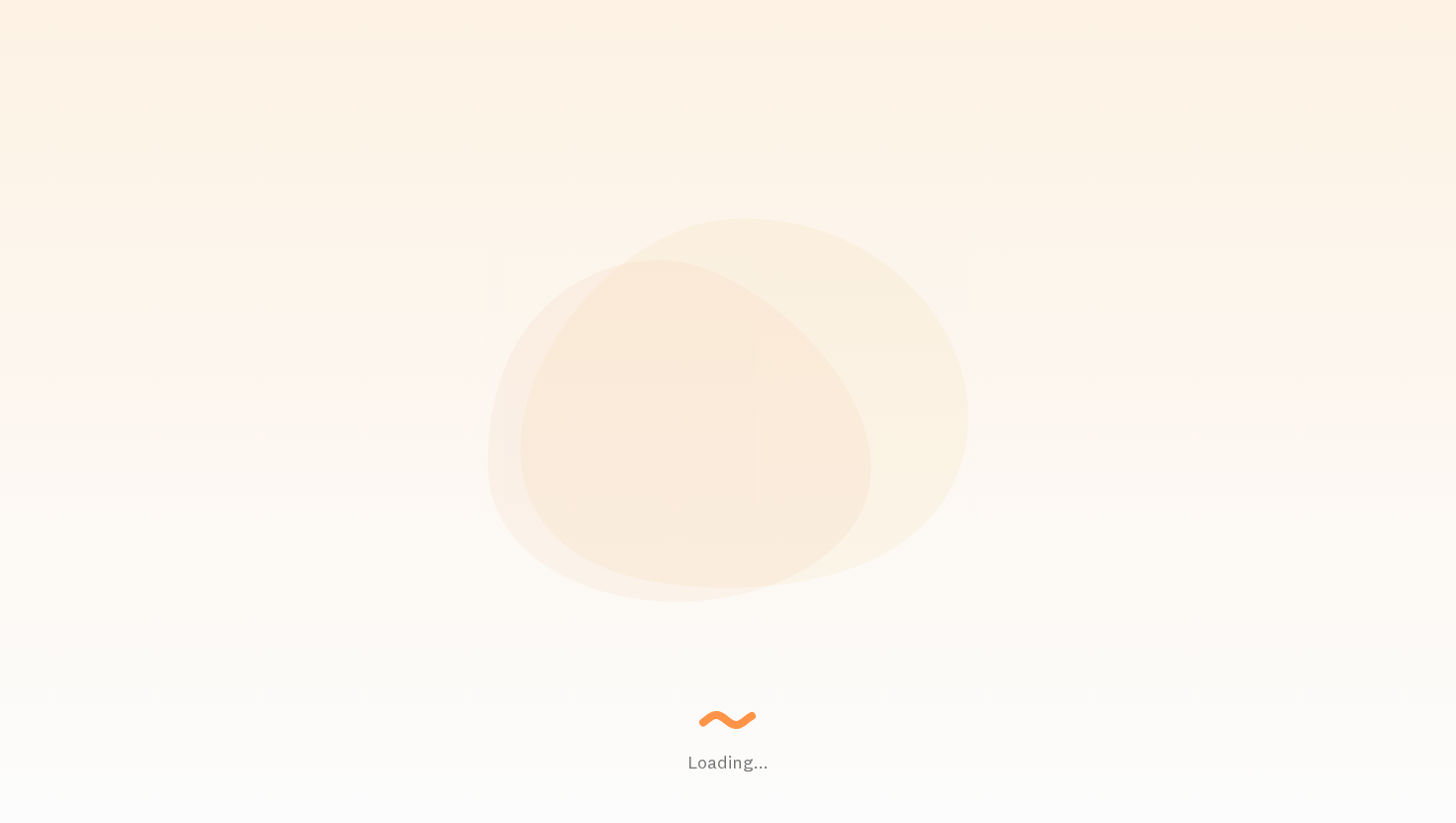 scroll, scrollTop: 0, scrollLeft: 0, axis: both 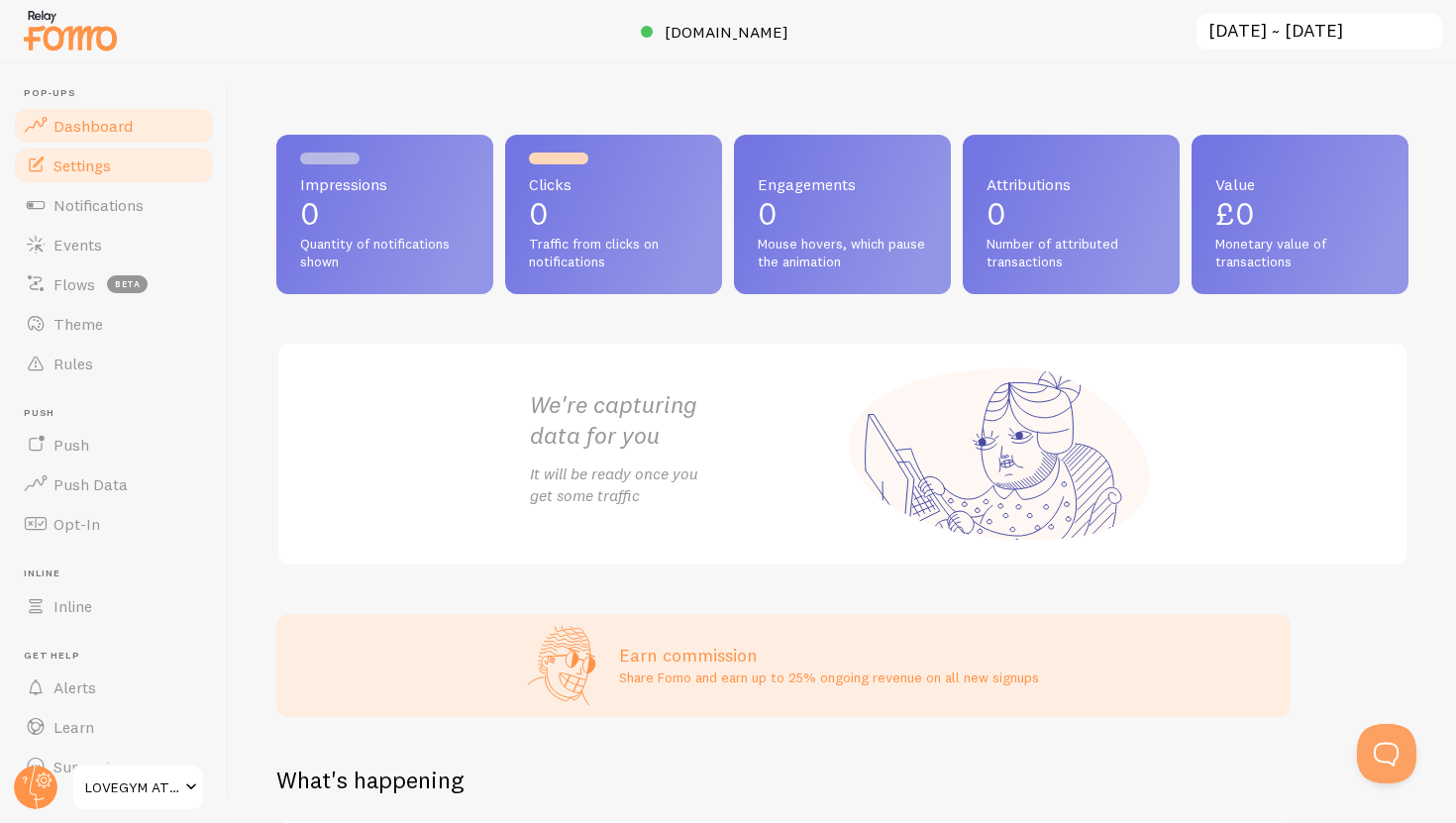 click on "Settings" at bounding box center (82, 165) 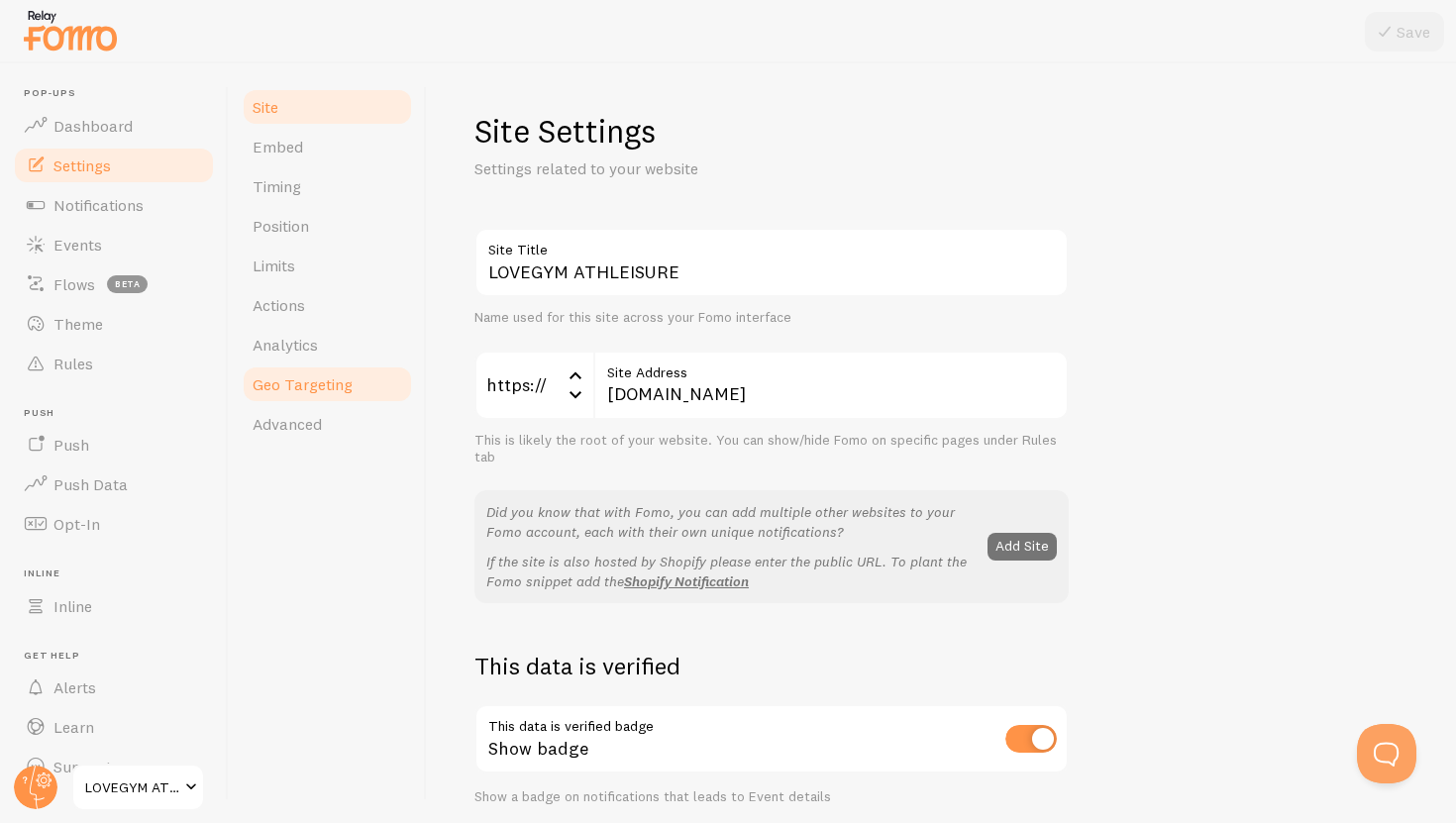 click on "Geo Targeting" at bounding box center (302, 384) 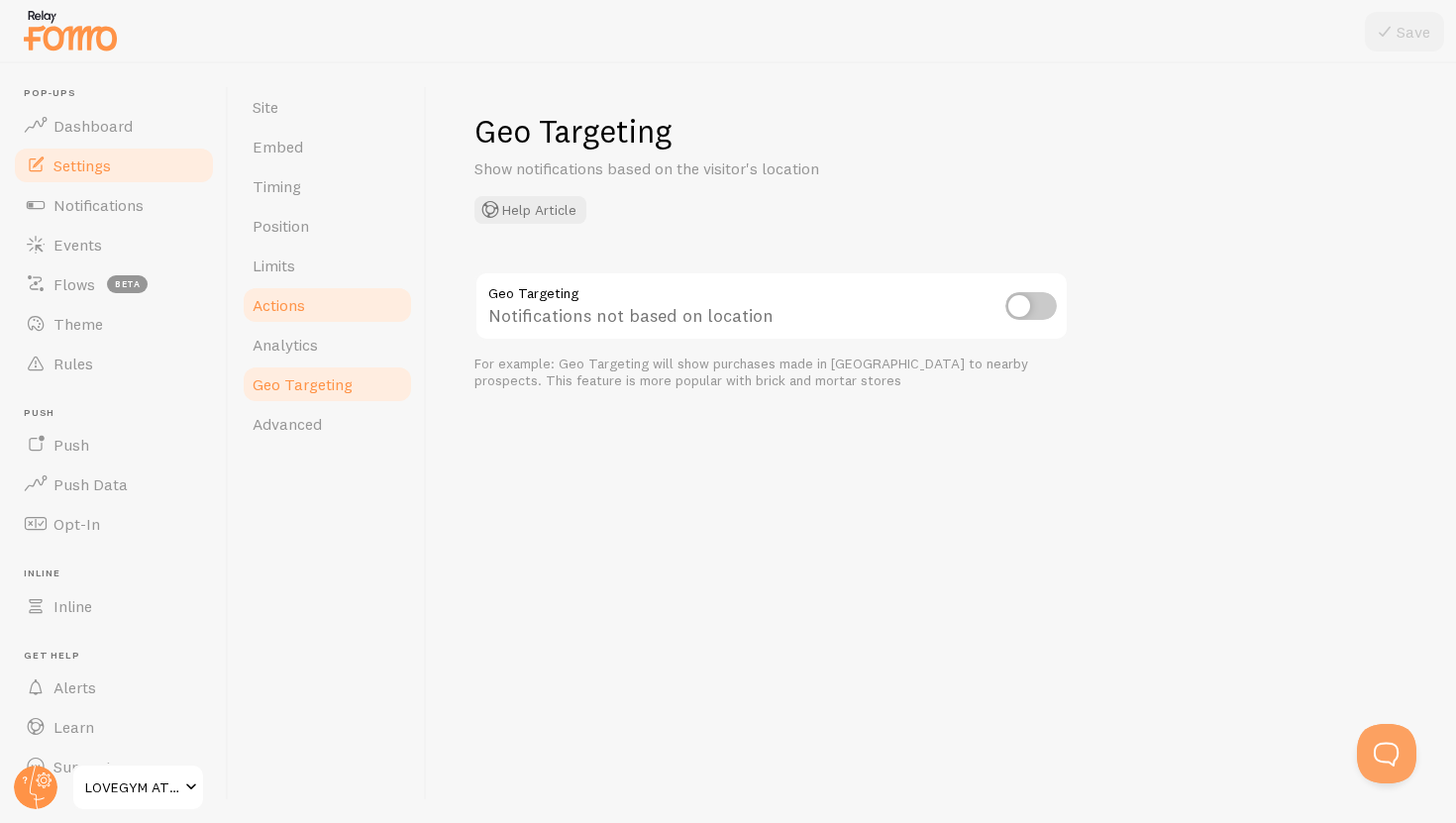 click on "Actions" at bounding box center (327, 305) 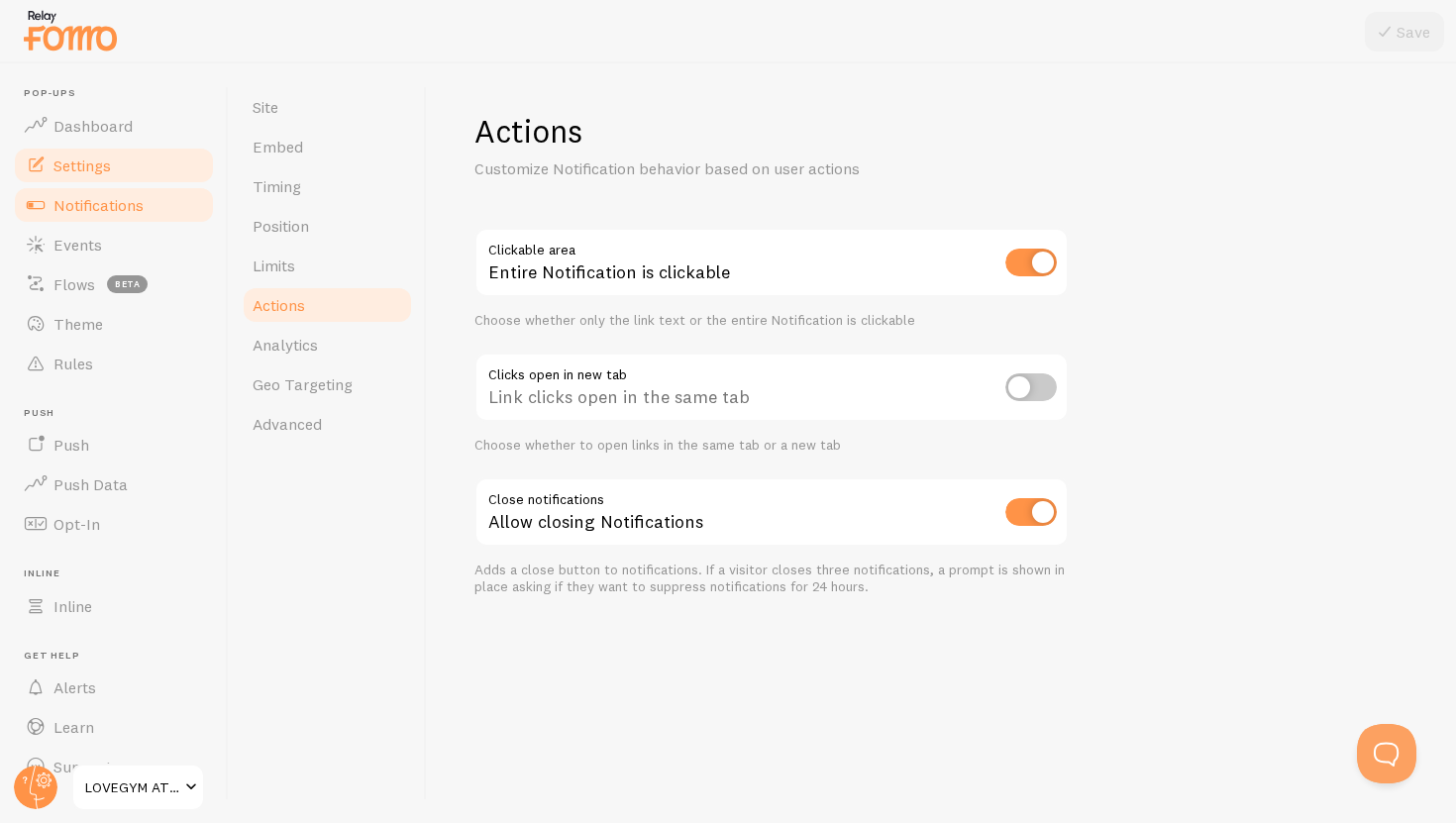 click on "Notifications" at bounding box center (98, 205) 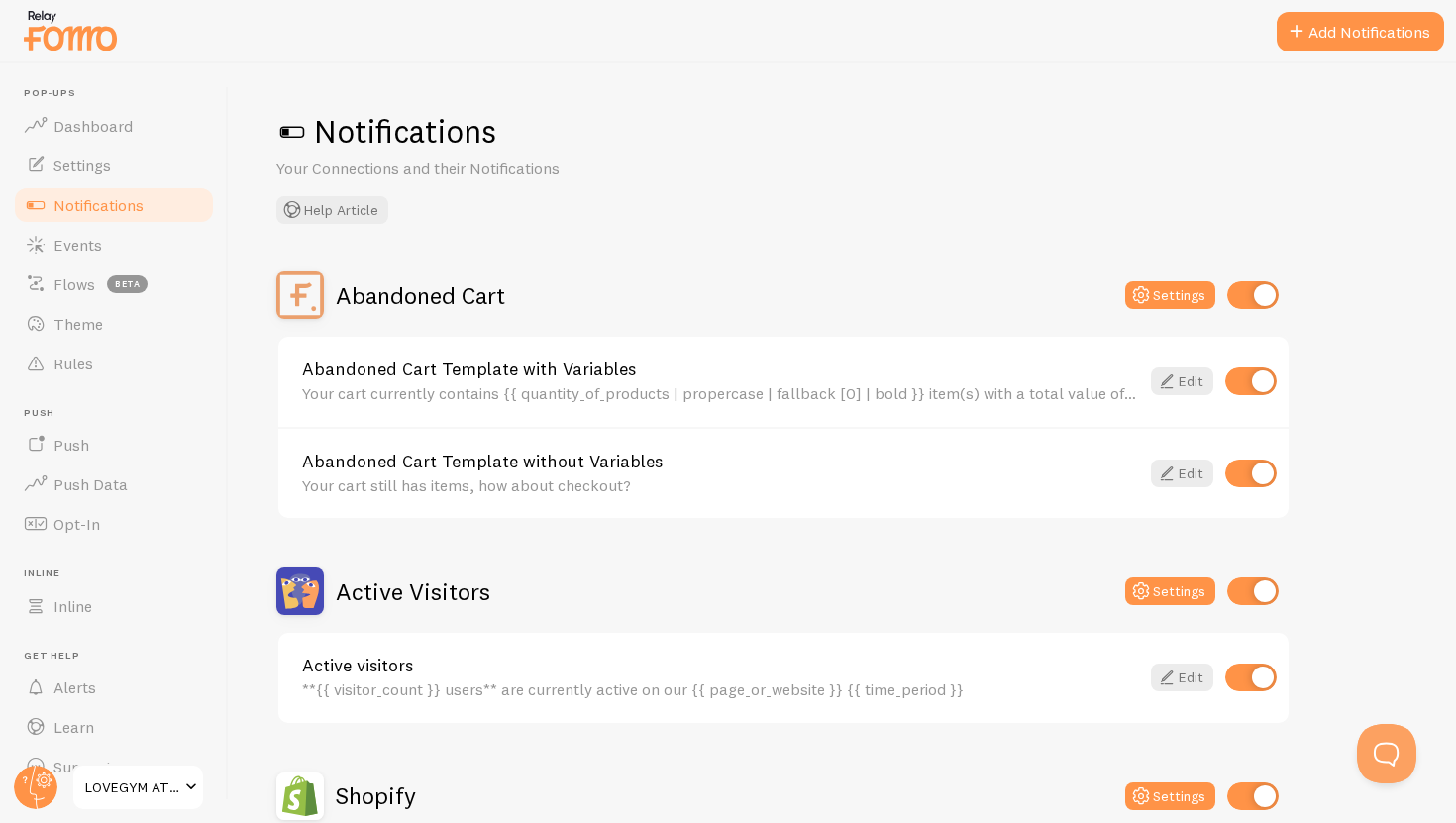 scroll, scrollTop: 43, scrollLeft: 0, axis: vertical 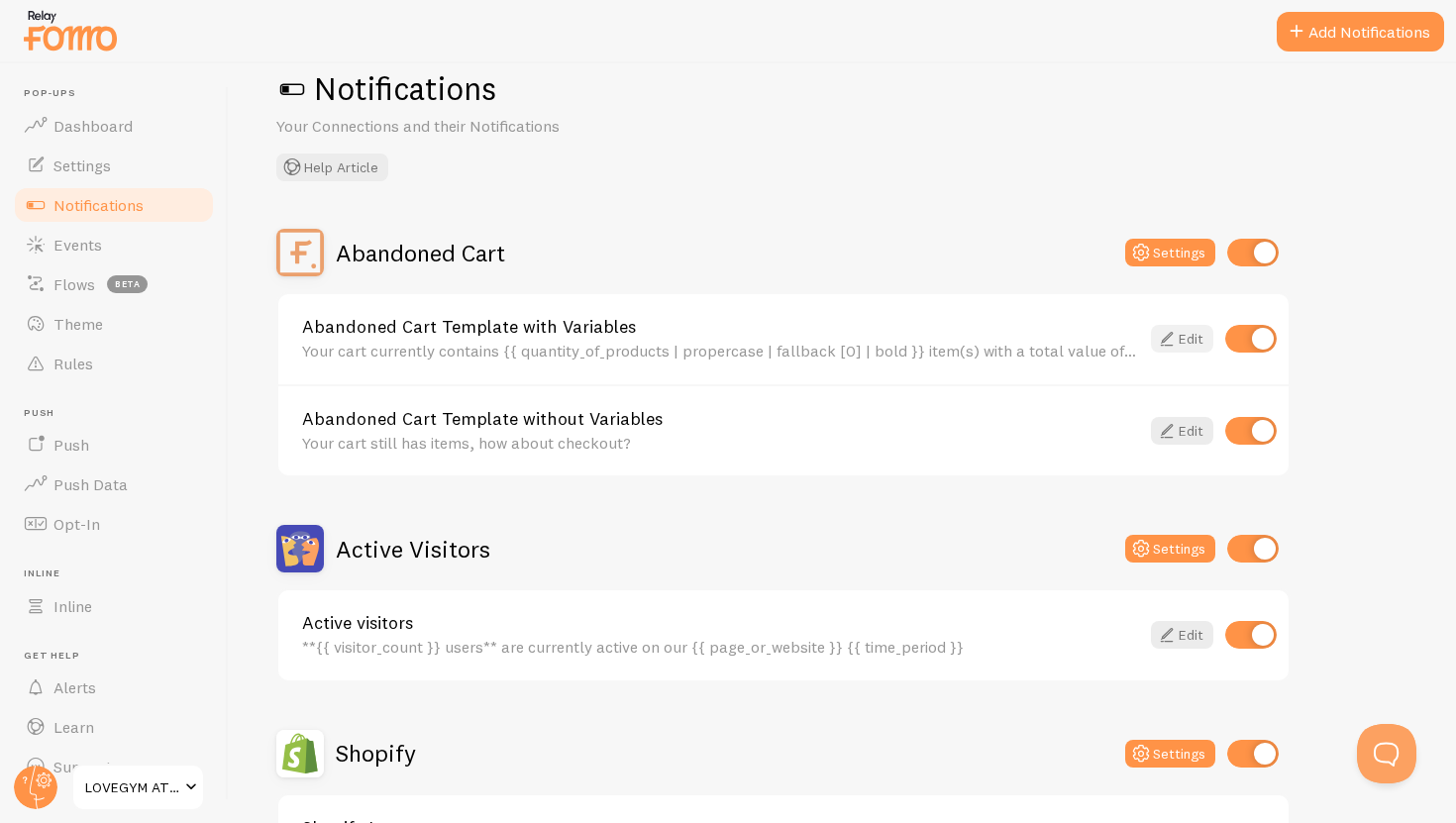 click at bounding box center [1167, 339] 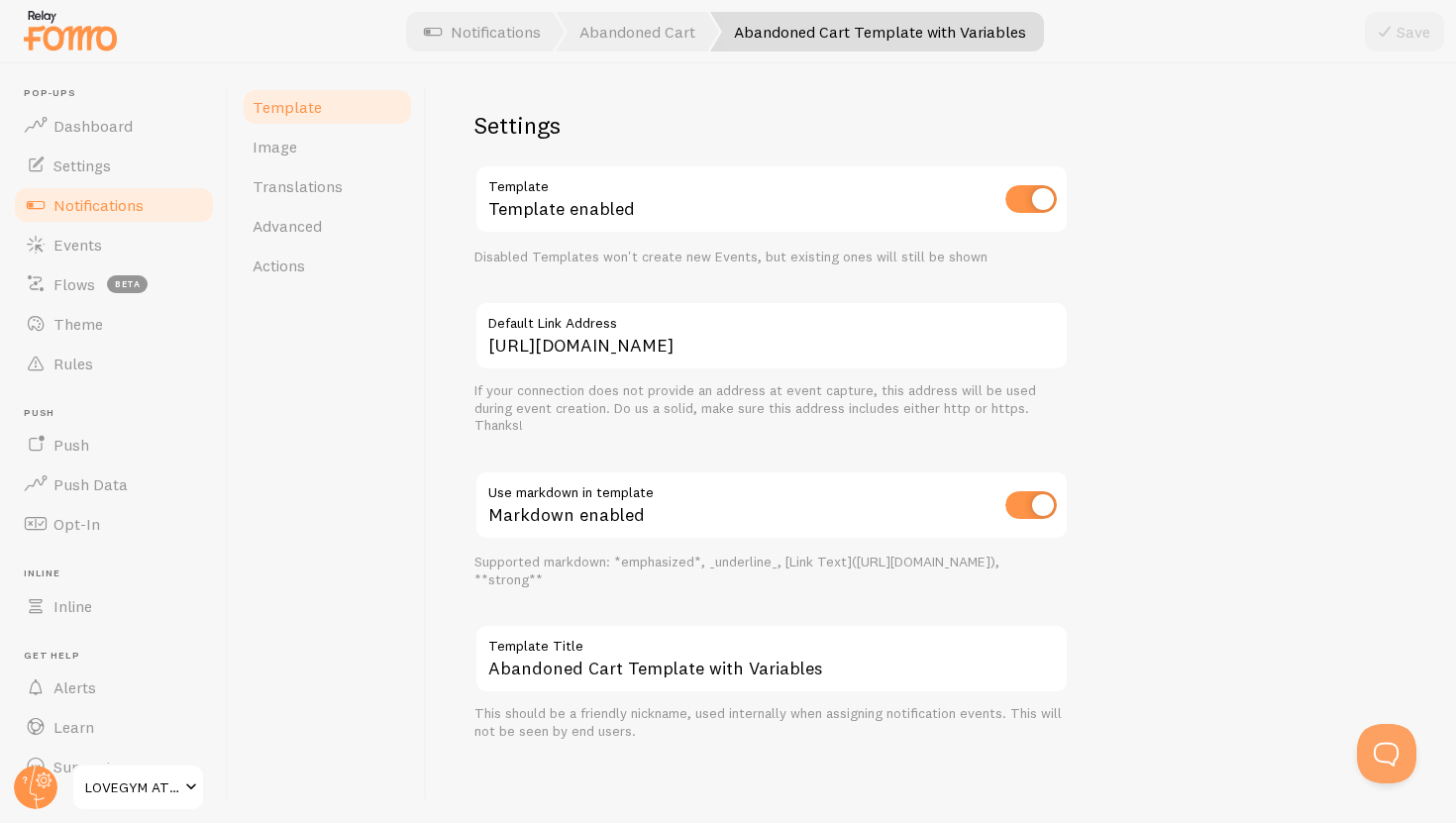 scroll, scrollTop: 0, scrollLeft: 0, axis: both 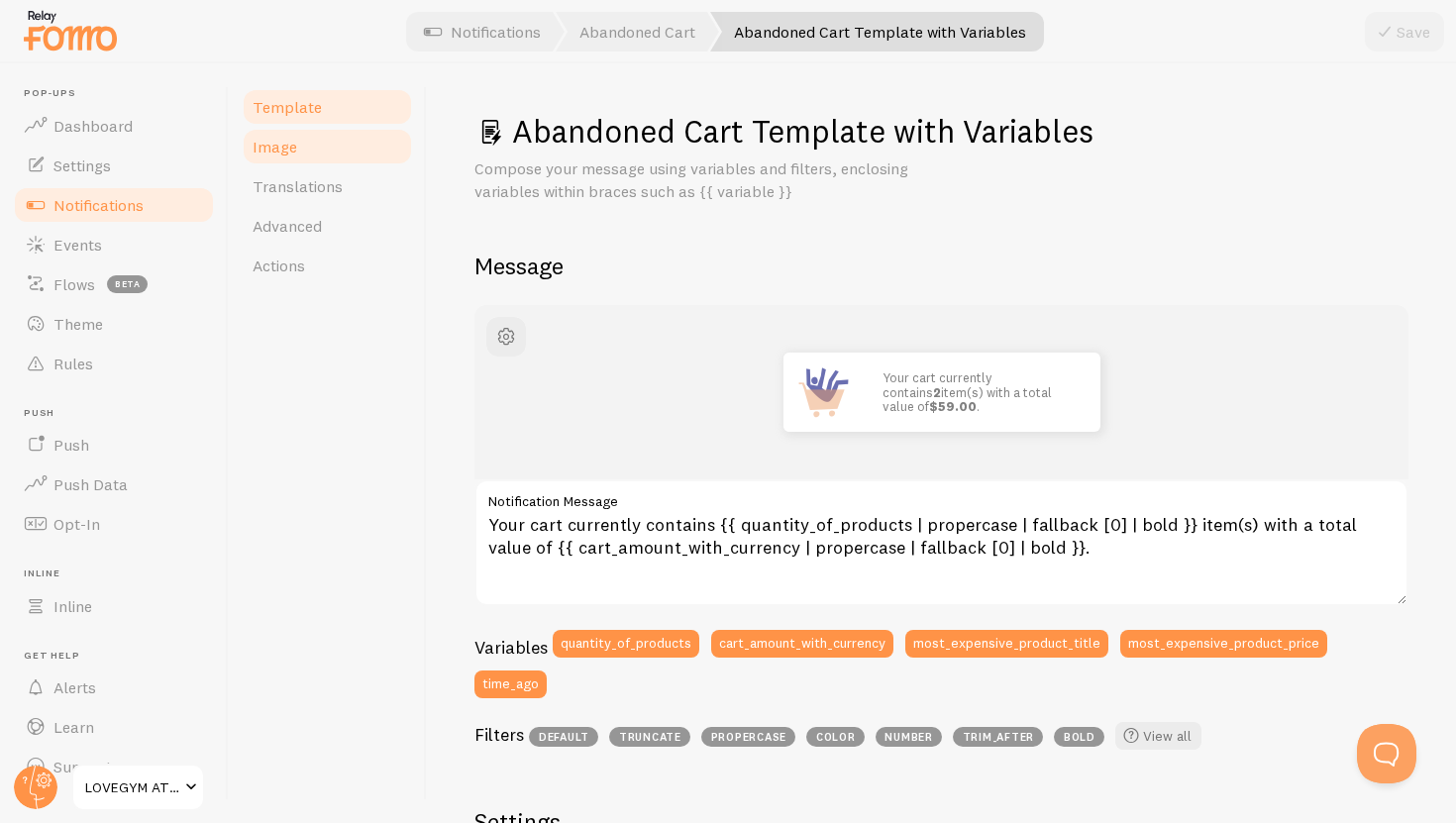 click on "Image" at bounding box center (327, 147) 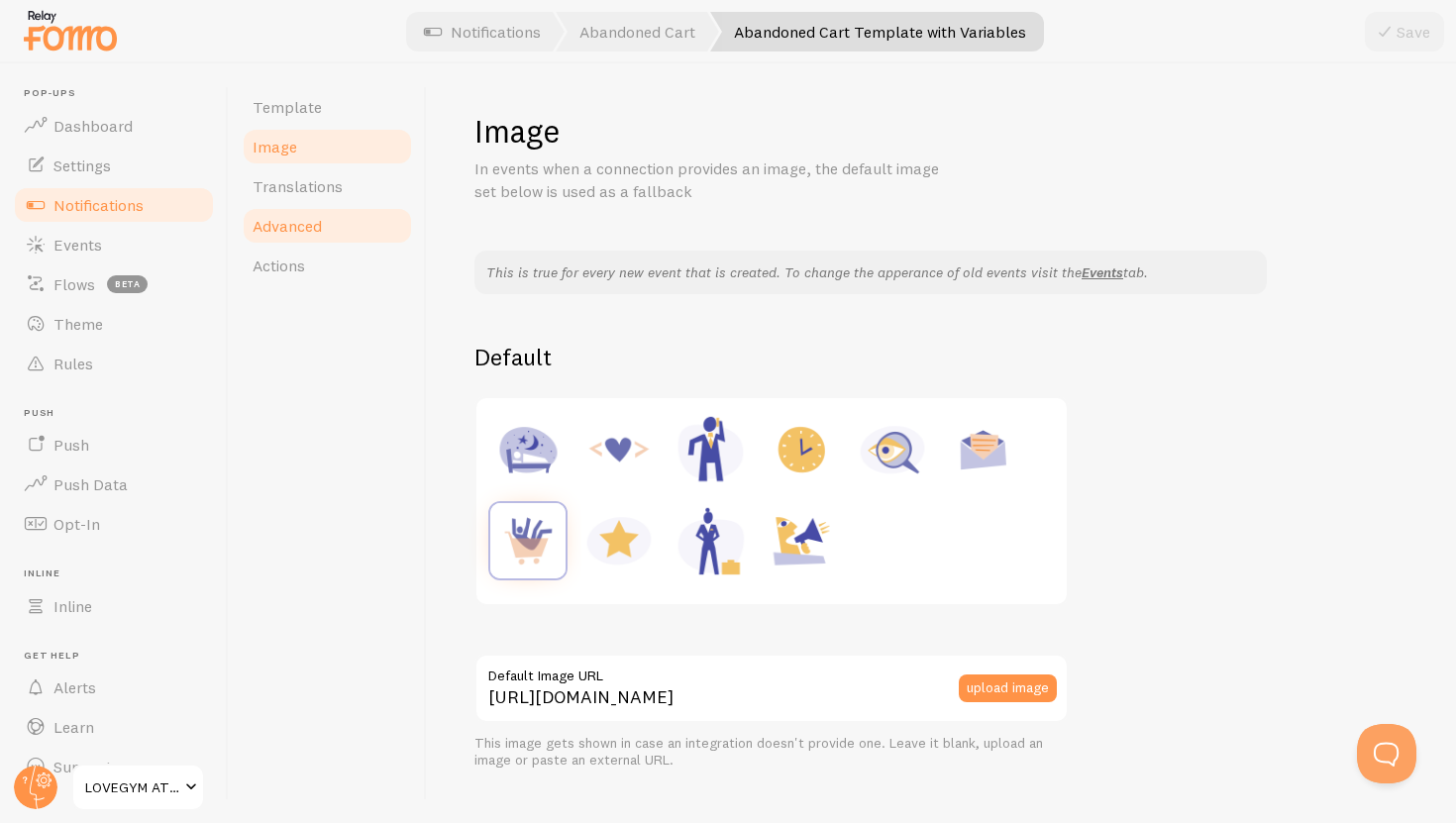 click on "Advanced" at bounding box center (327, 226) 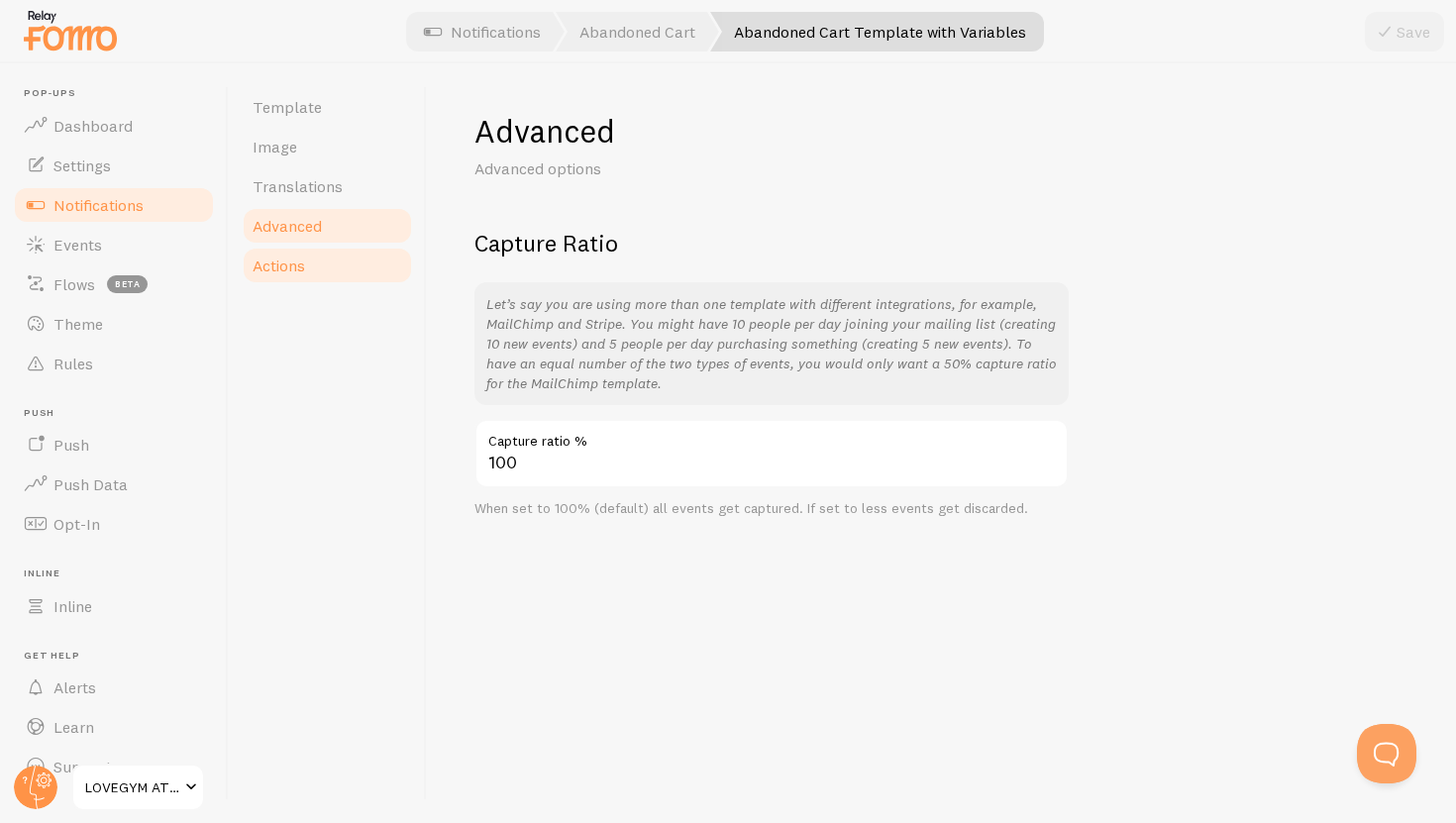 click on "Actions" at bounding box center (278, 265) 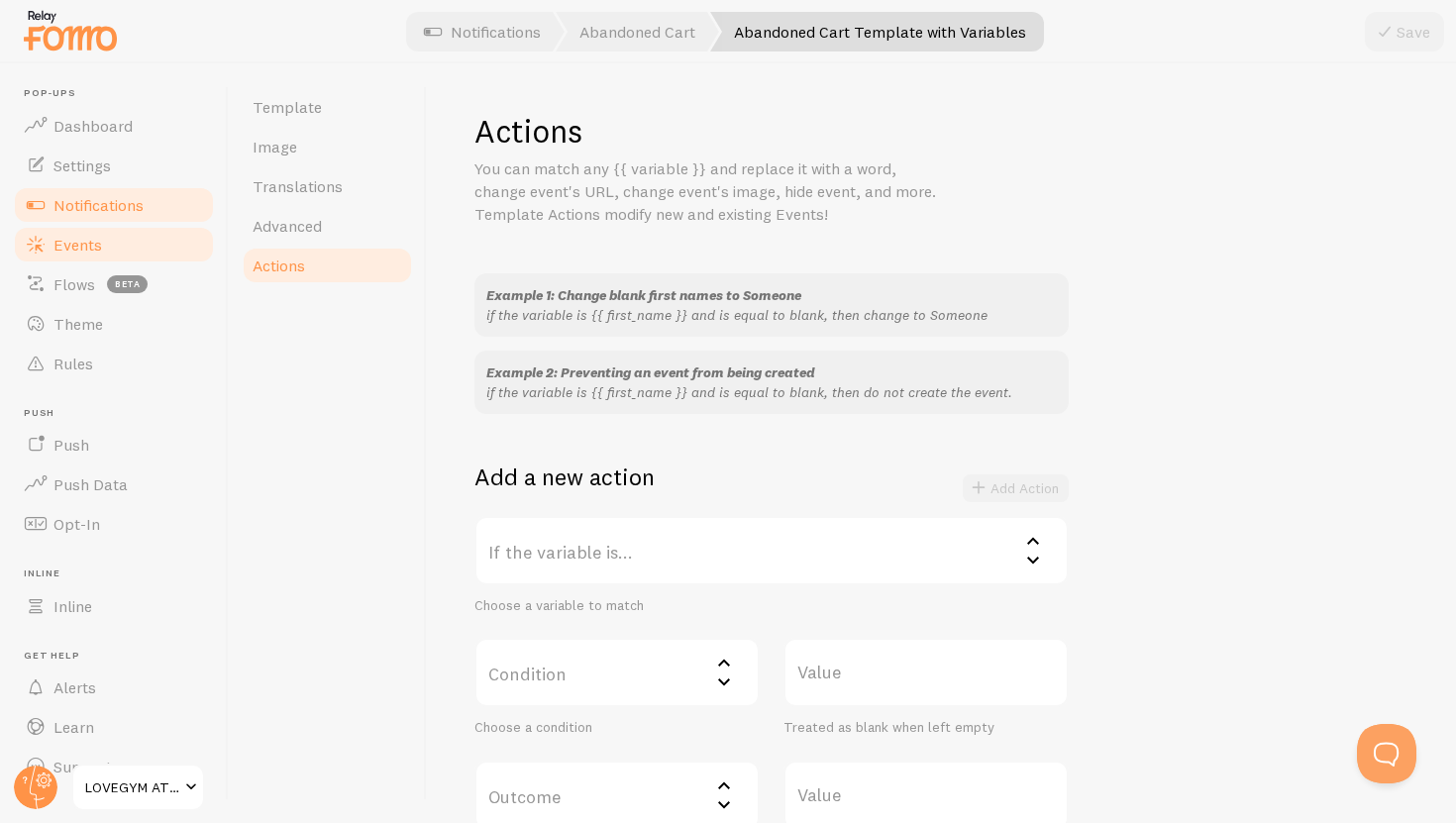 click on "Events" at bounding box center [77, 245] 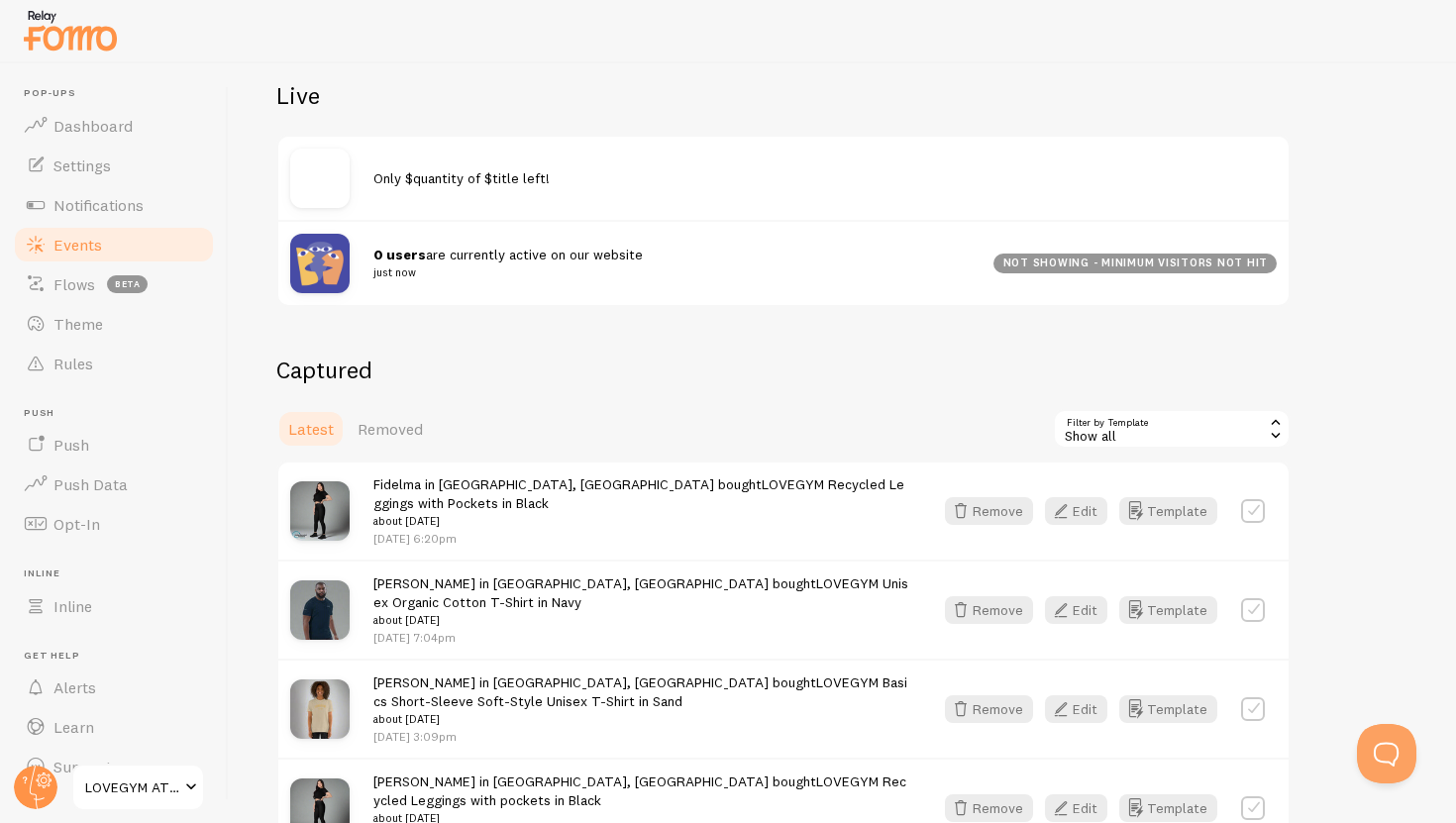 scroll, scrollTop: 149, scrollLeft: 0, axis: vertical 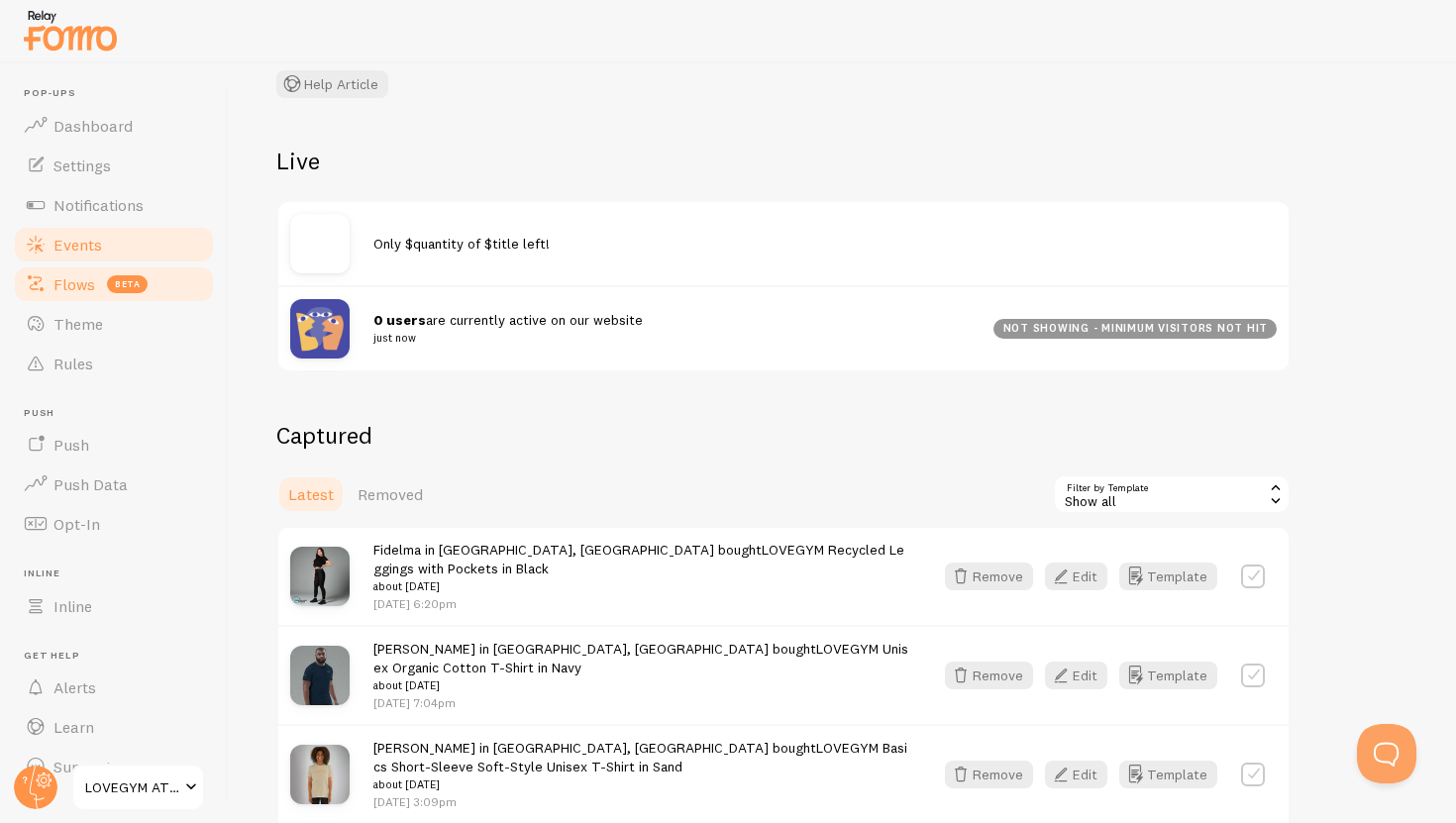 click on "Flows
beta" at bounding box center [114, 284] 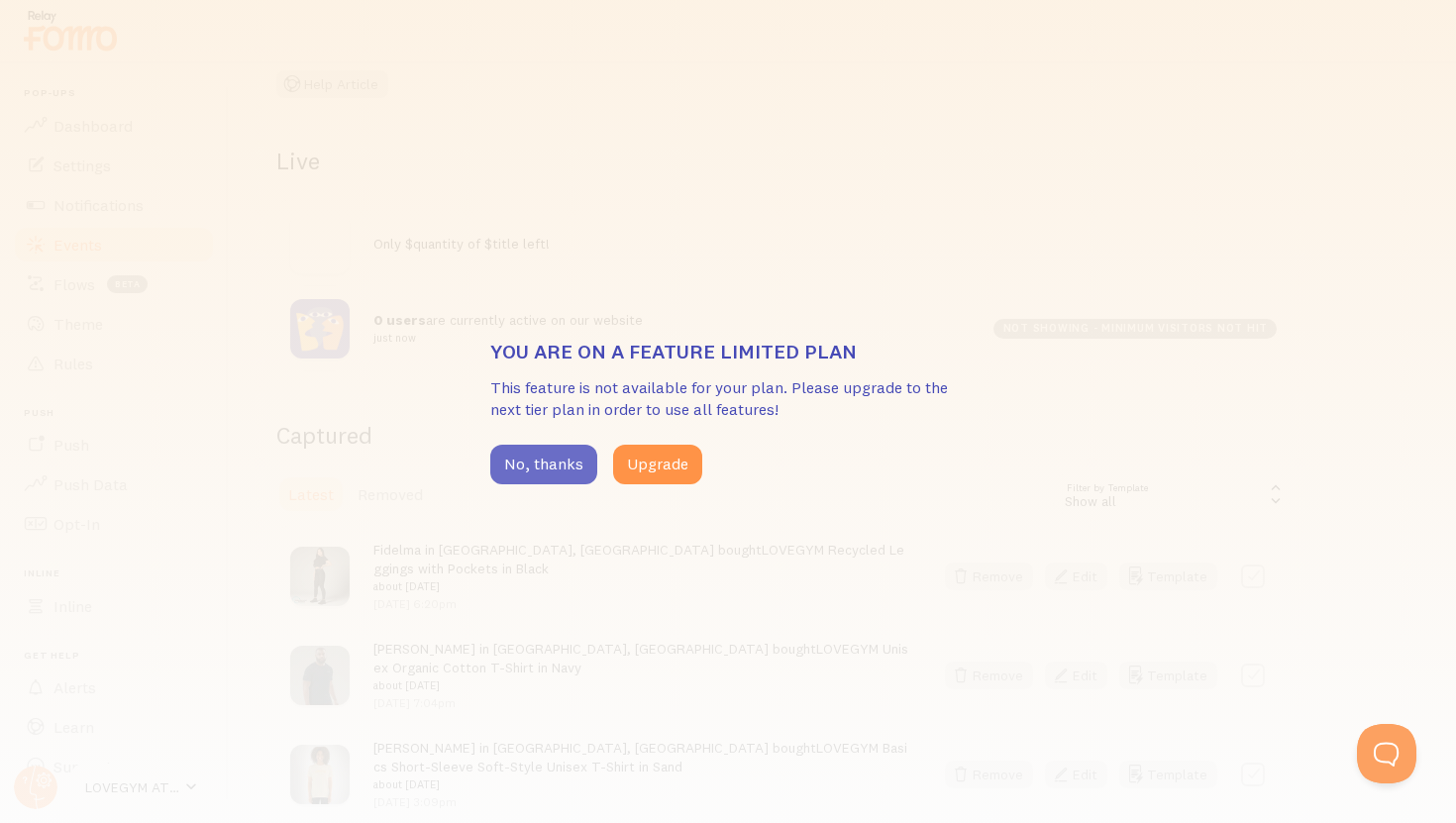 click on "No, thanks" at bounding box center [544, 464] 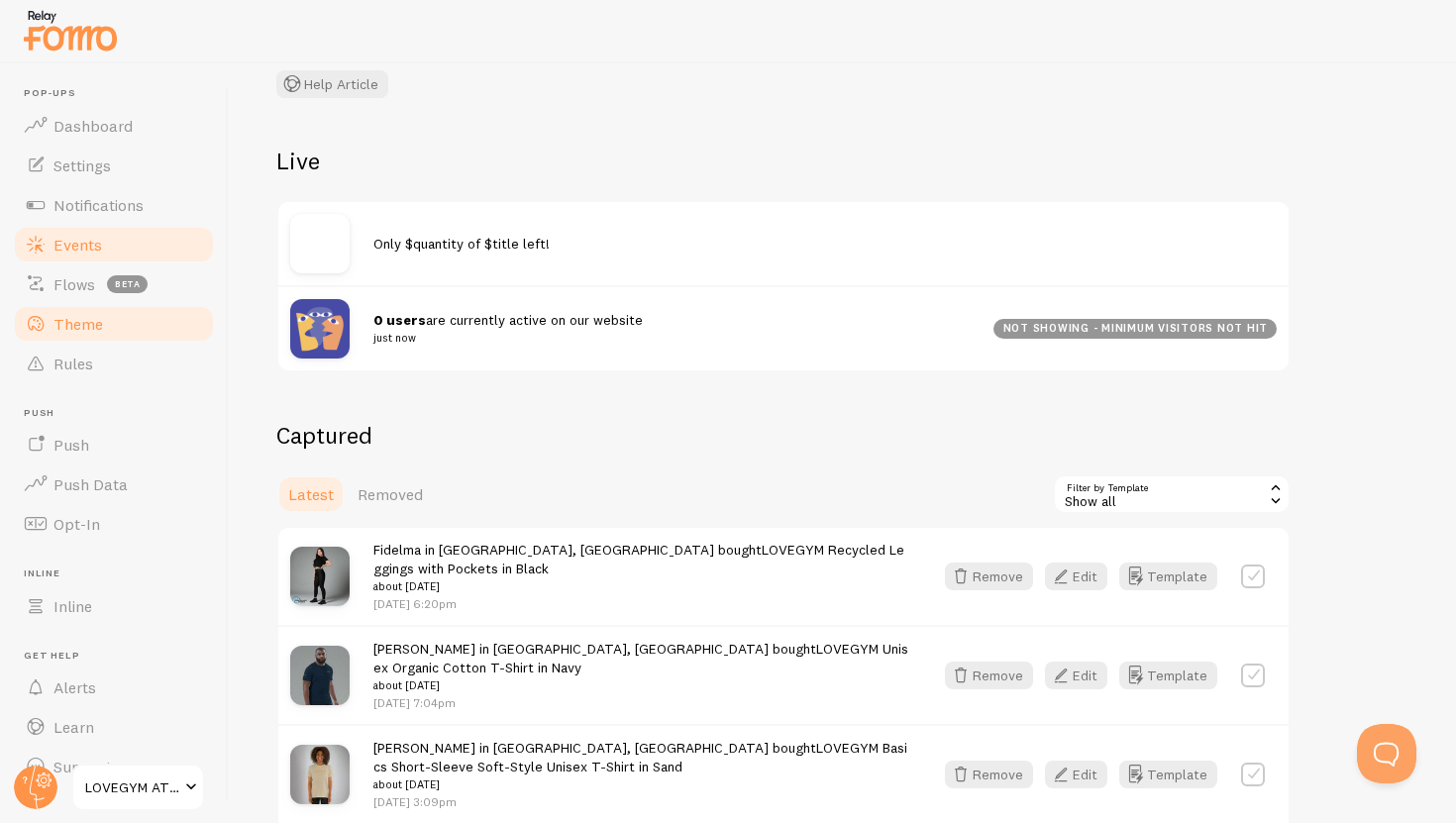 click on "Theme" at bounding box center (114, 324) 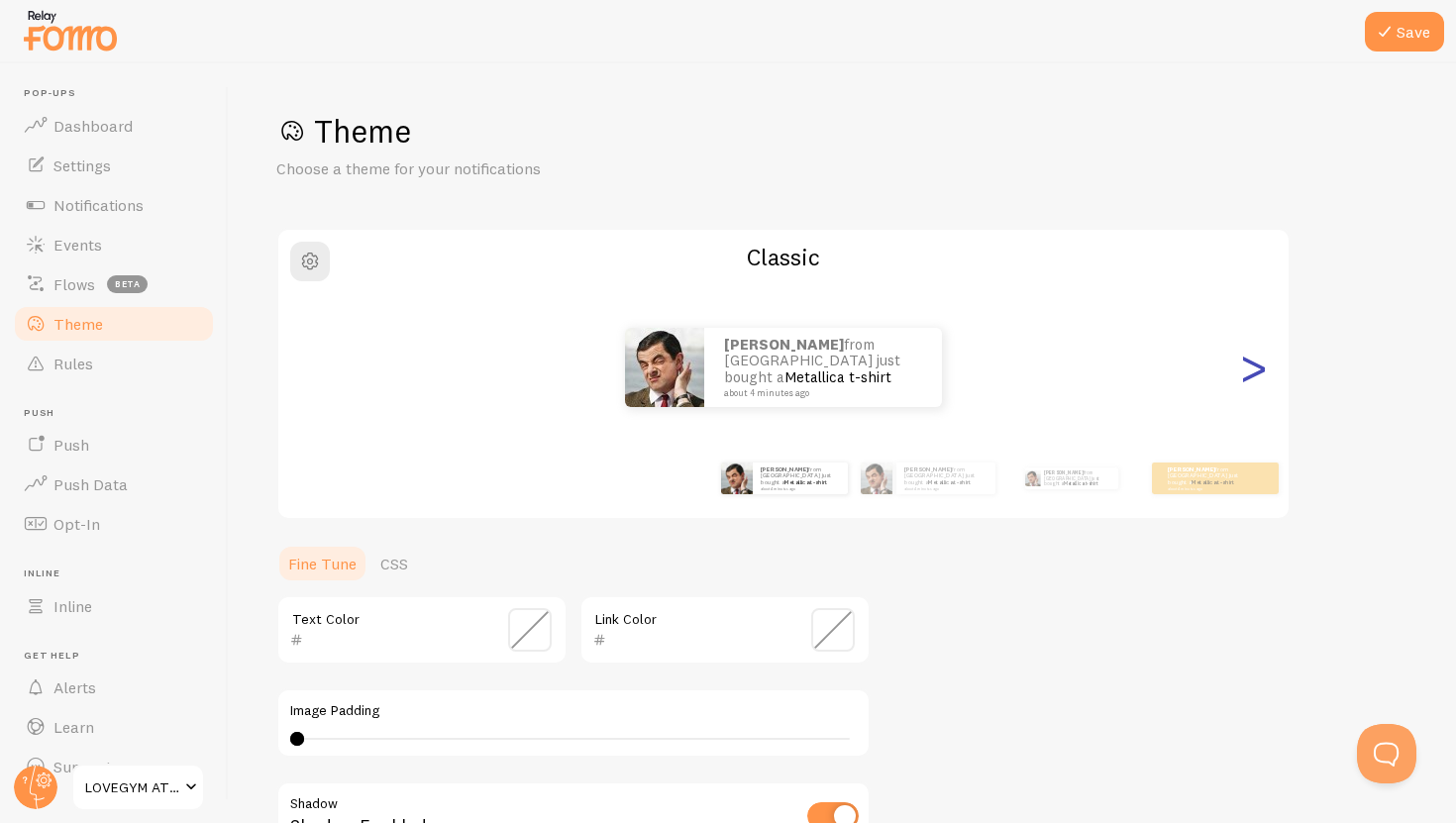 click on ">" at bounding box center [1253, 367] 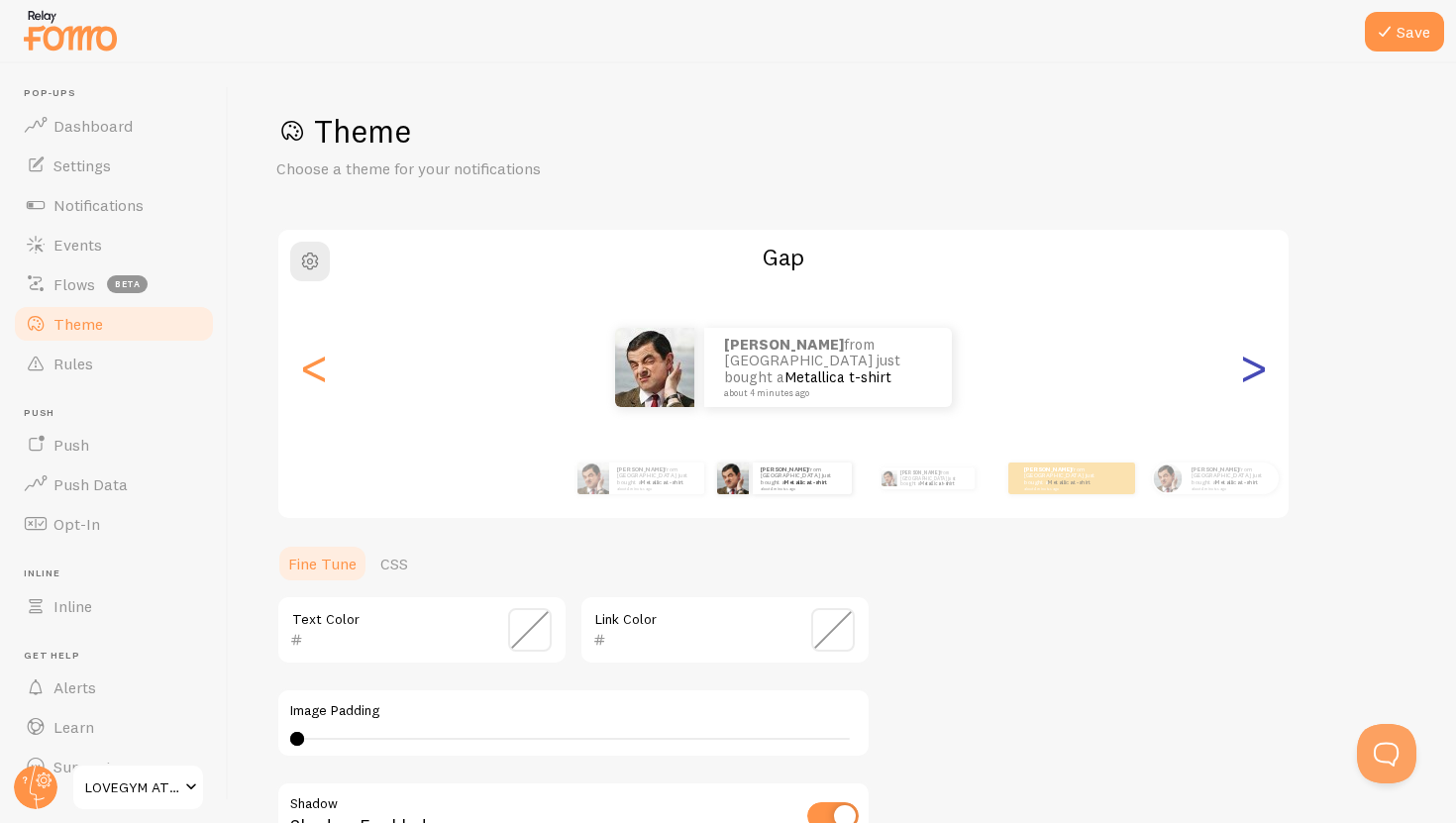 click on ">" at bounding box center [1253, 367] 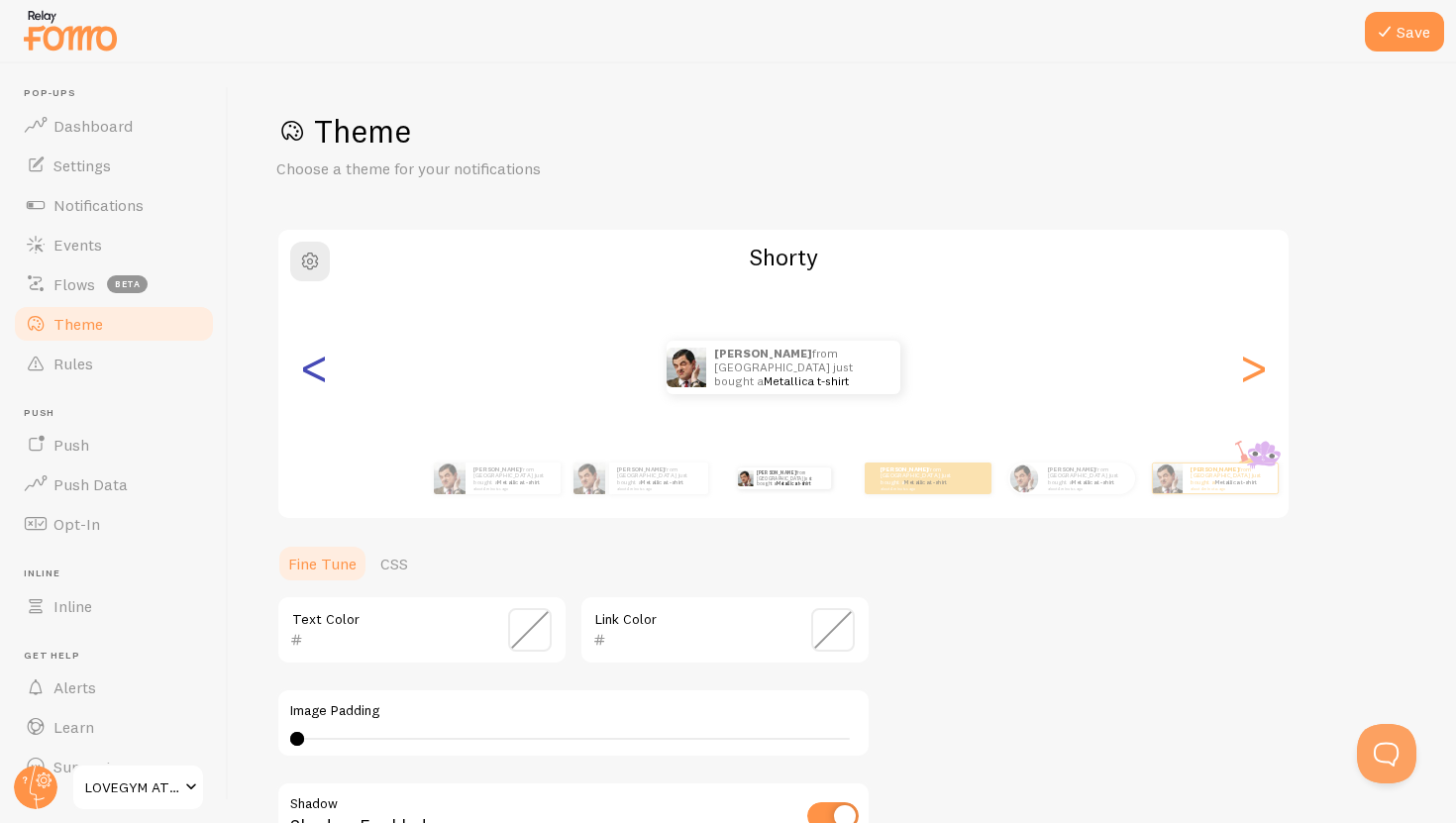 click on "<" at bounding box center (314, 367) 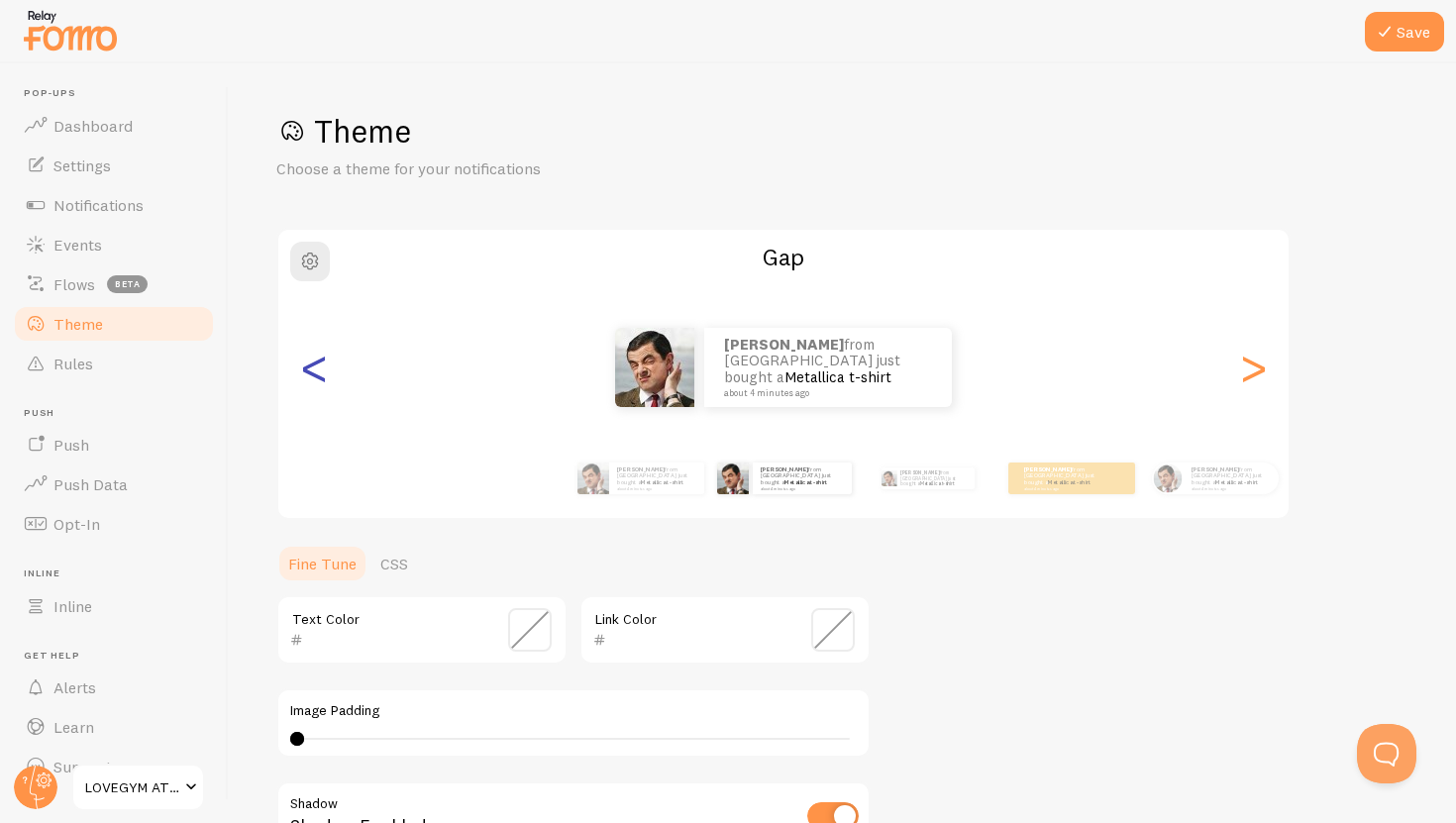 click on "<" at bounding box center (314, 367) 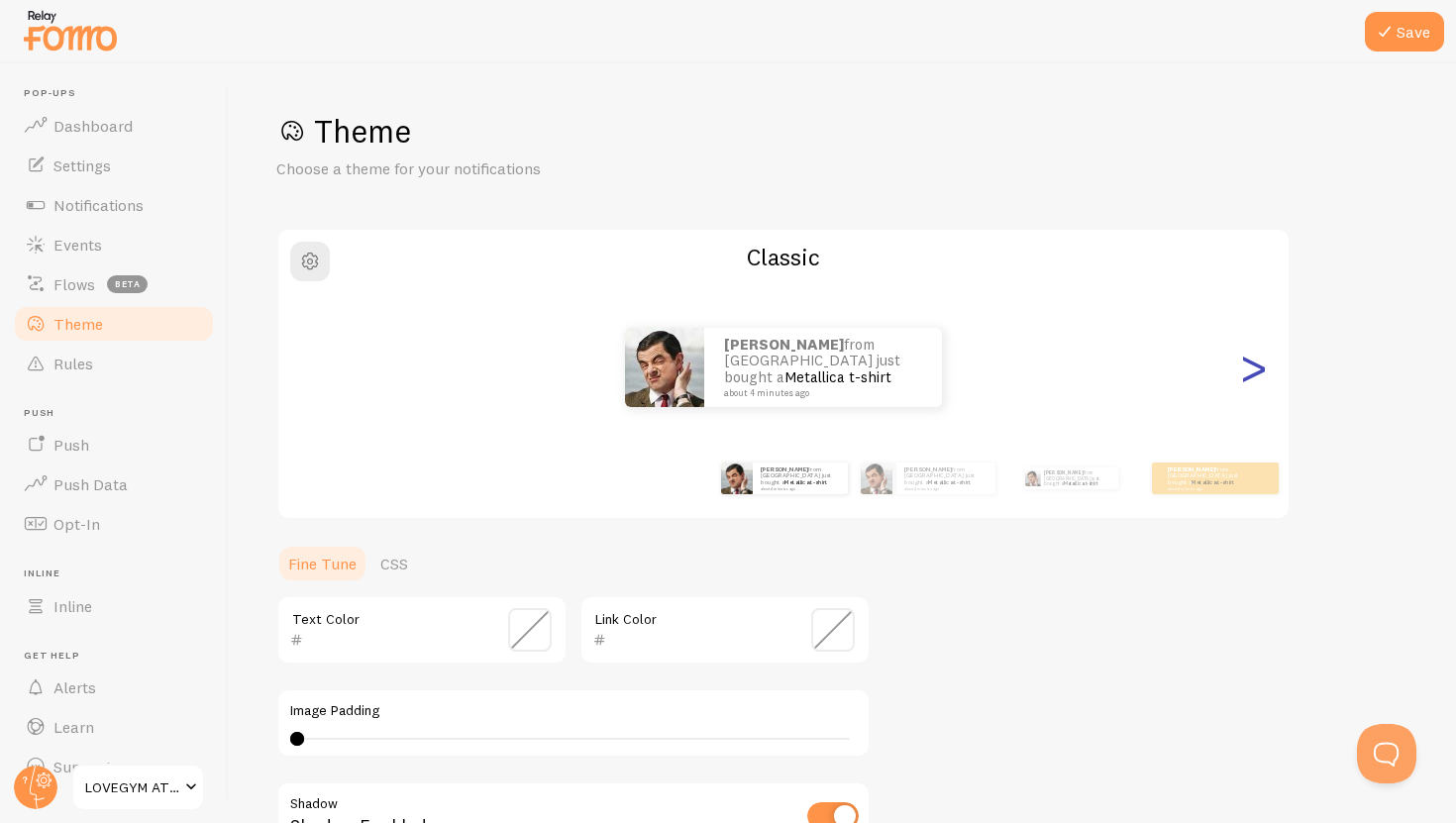 click on ">" at bounding box center (1253, 367) 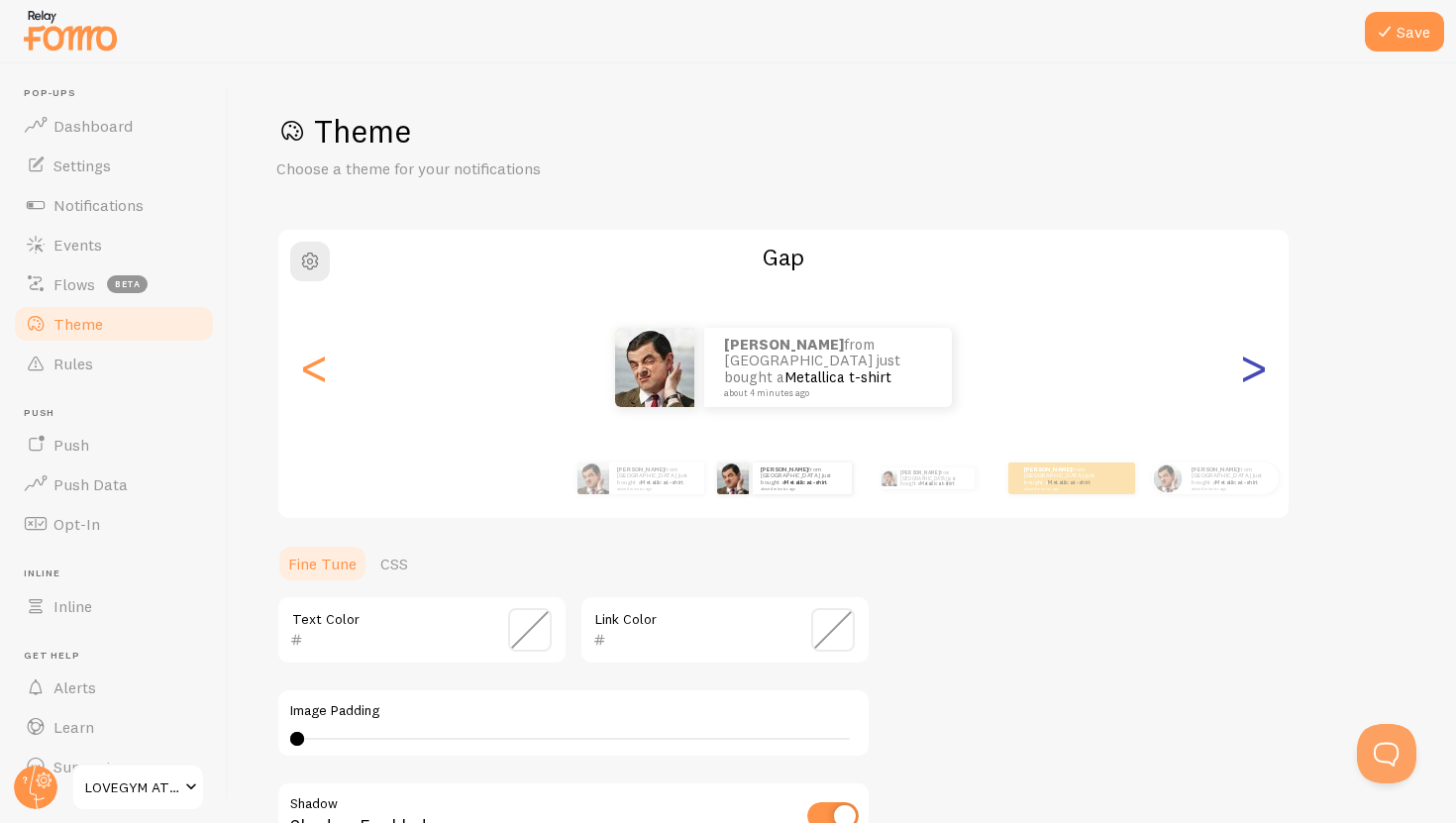 click on ">" at bounding box center (1253, 367) 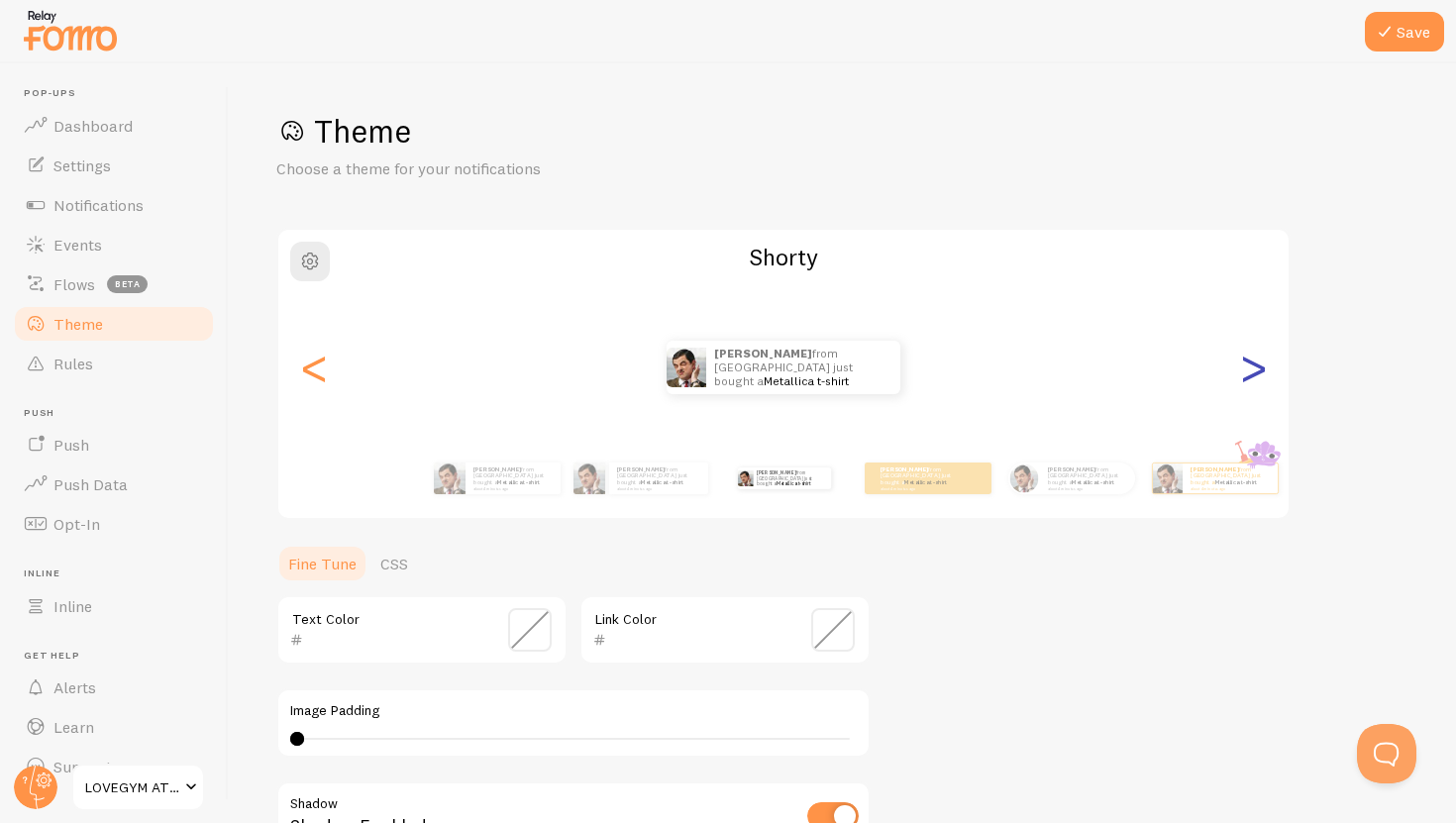 click on ">" at bounding box center (1253, 367) 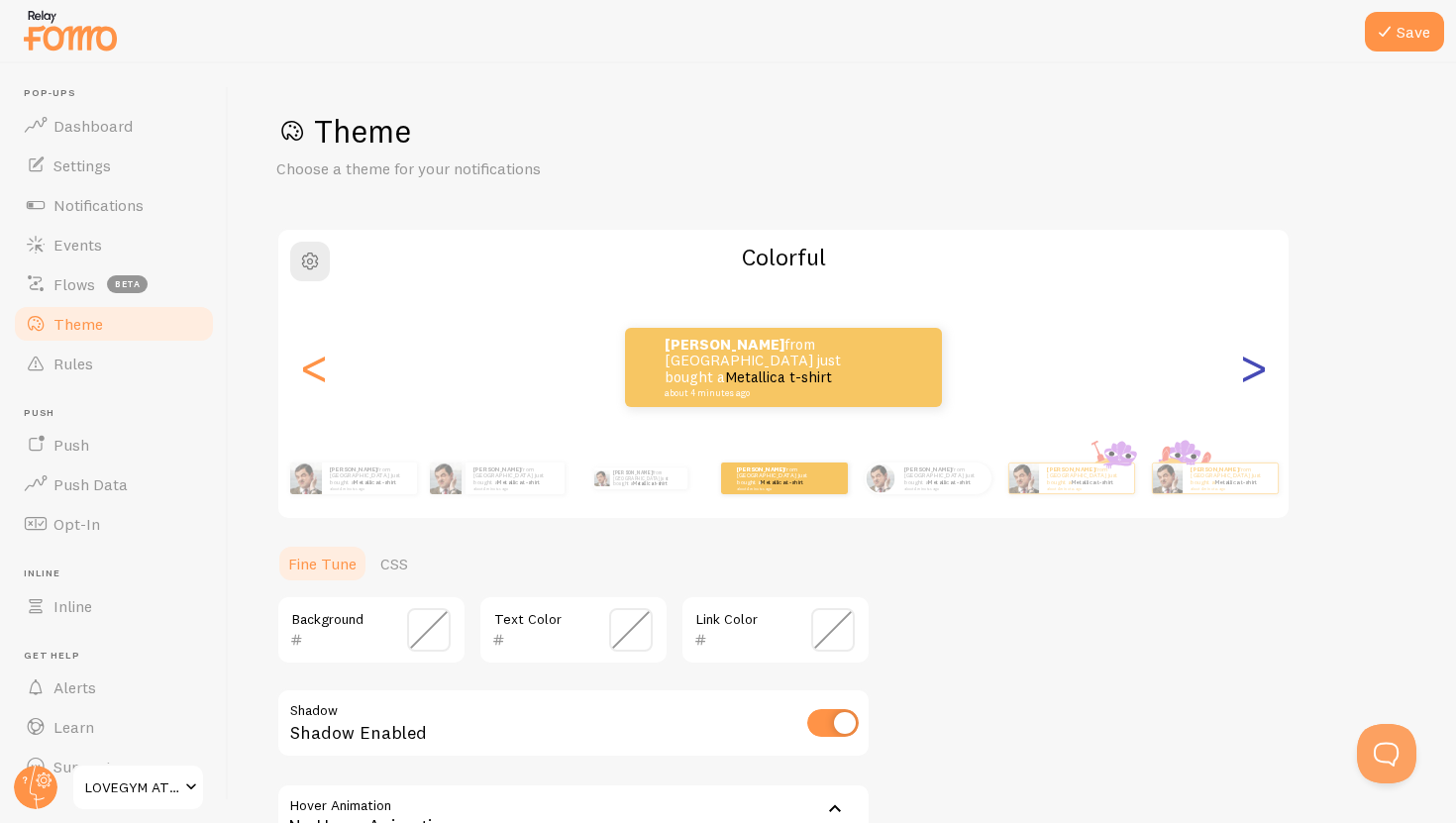 click on ">" at bounding box center [1253, 367] 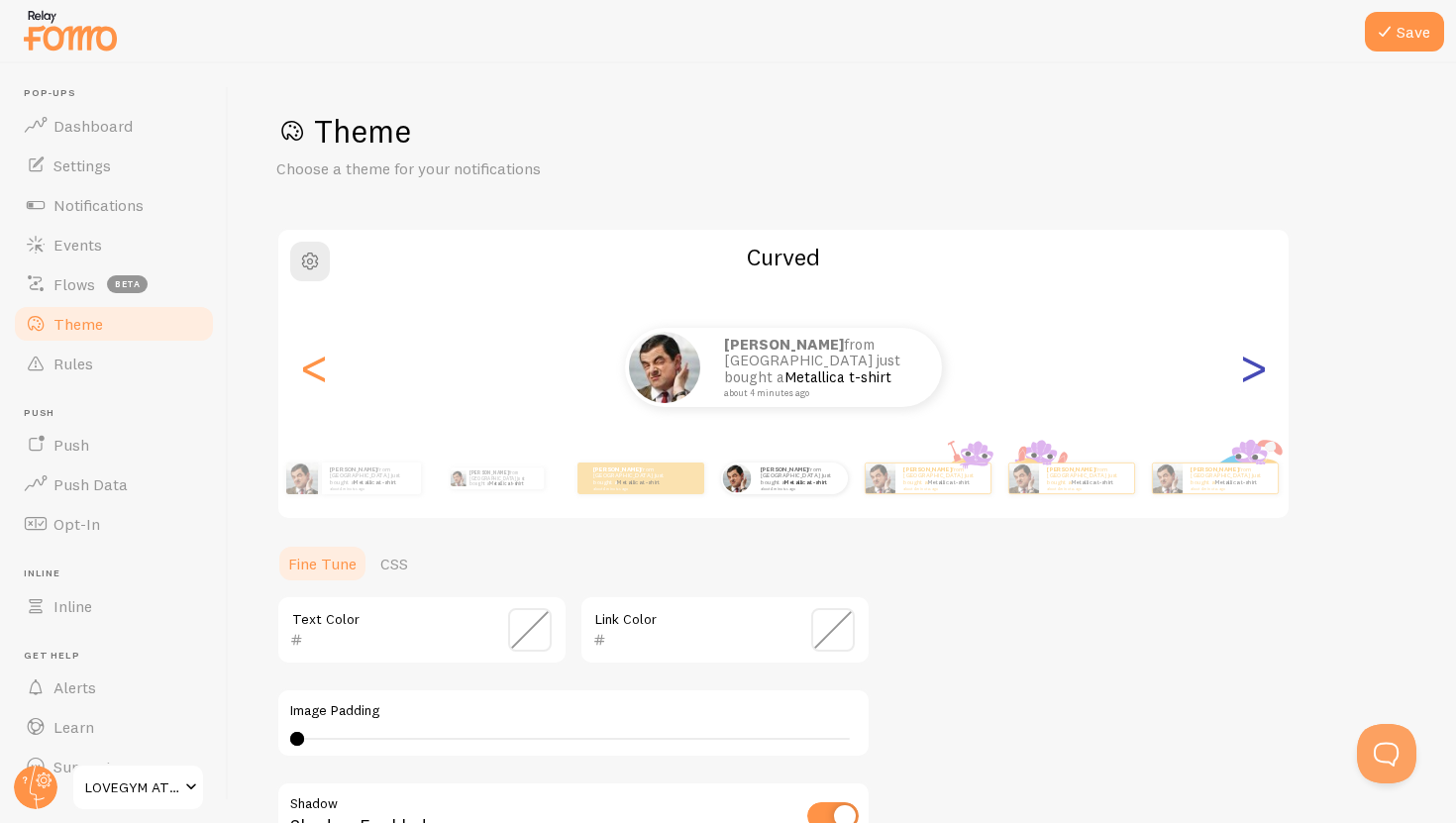 click on ">" at bounding box center [1253, 367] 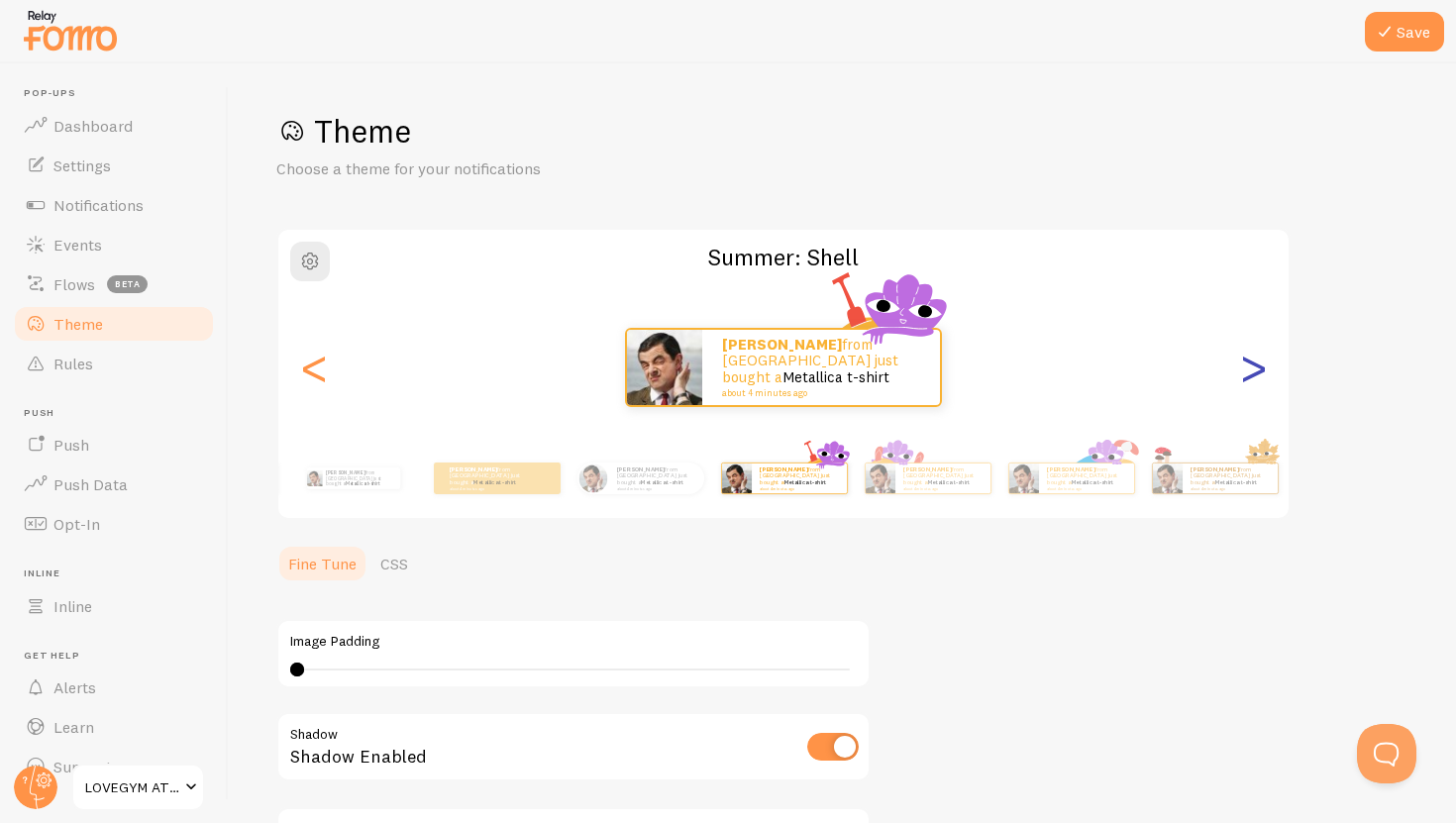 click on ">" at bounding box center [1253, 367] 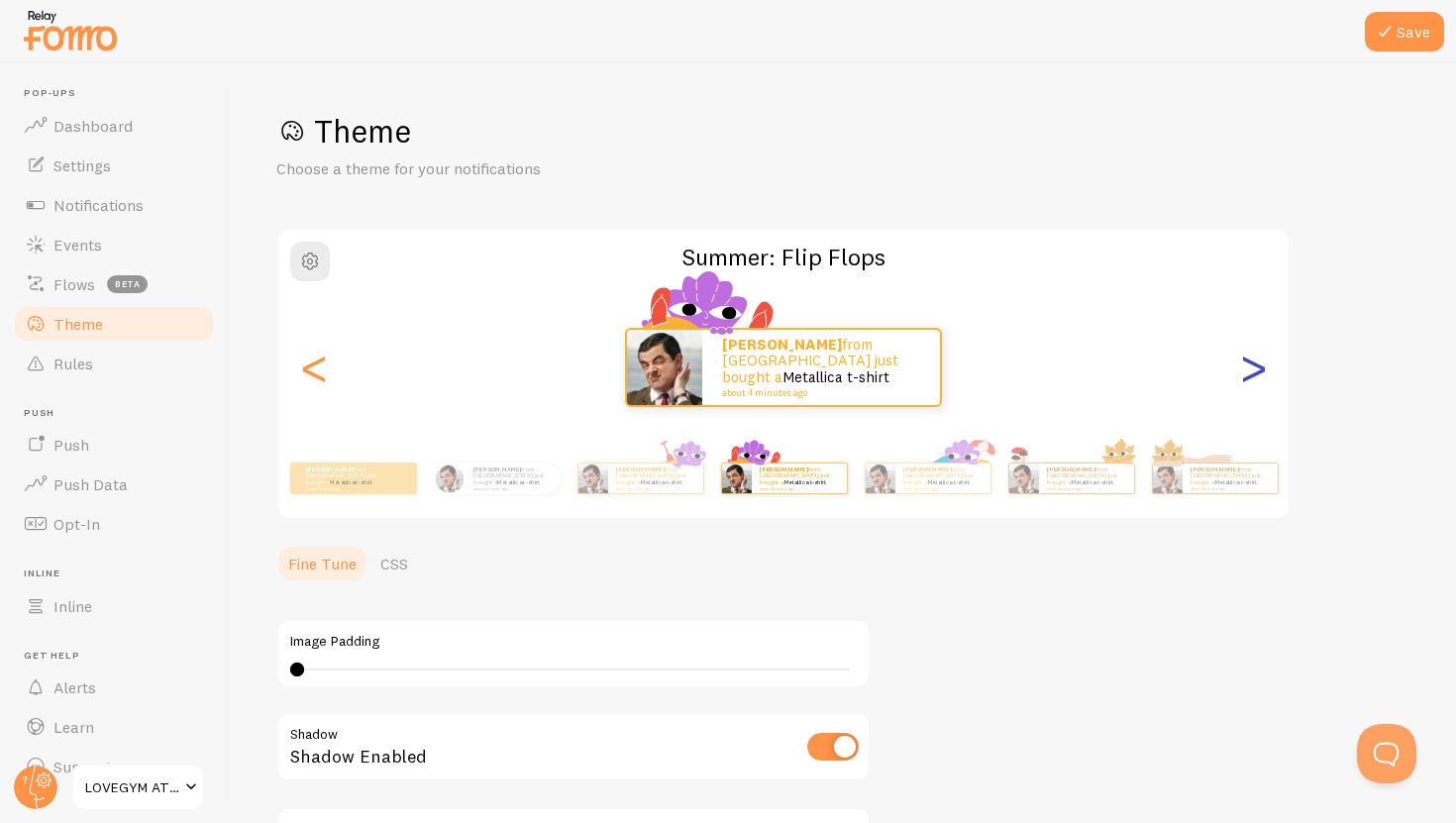 click on ">" at bounding box center (1253, 367) 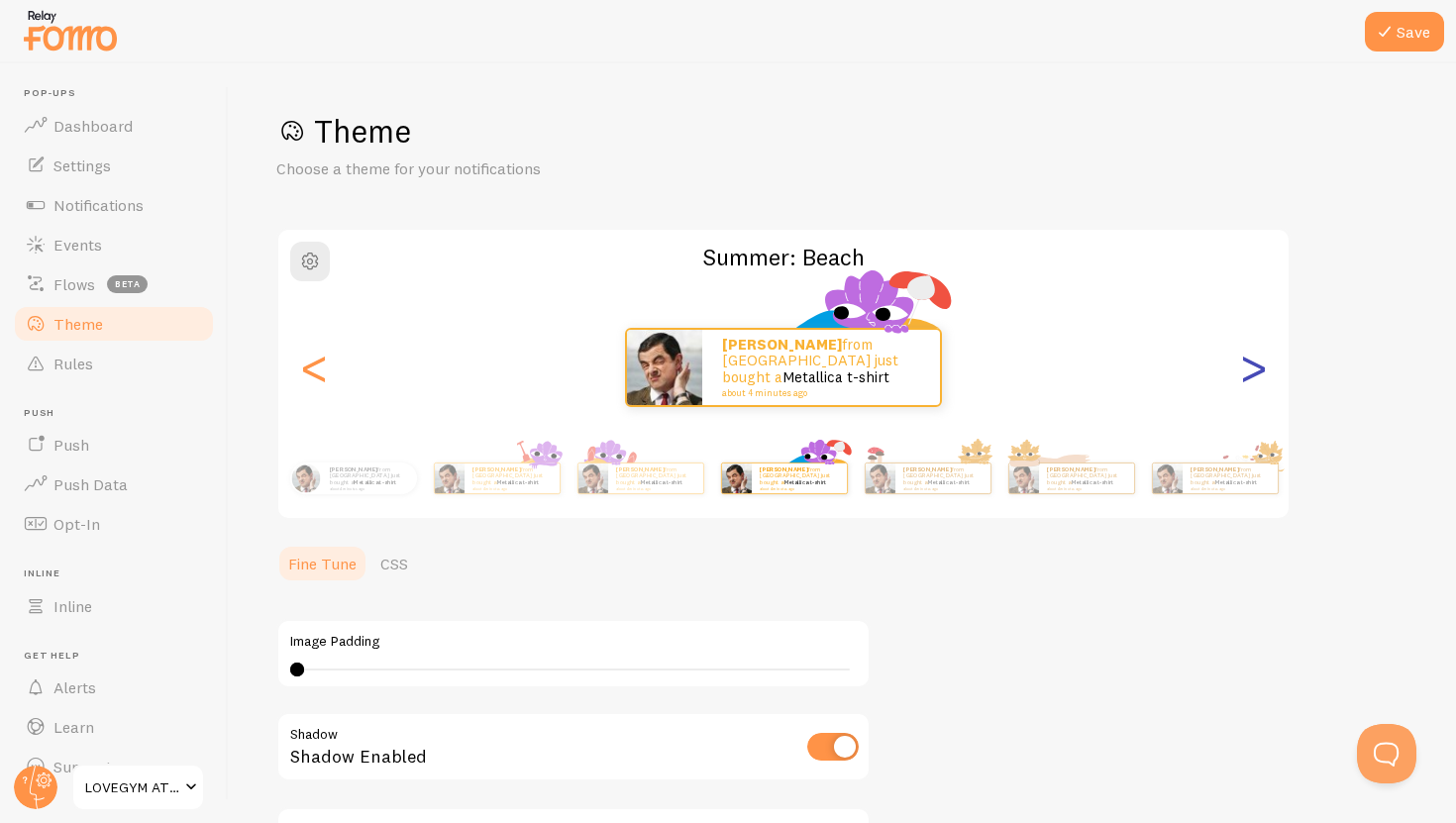 click on ">" at bounding box center [1253, 367] 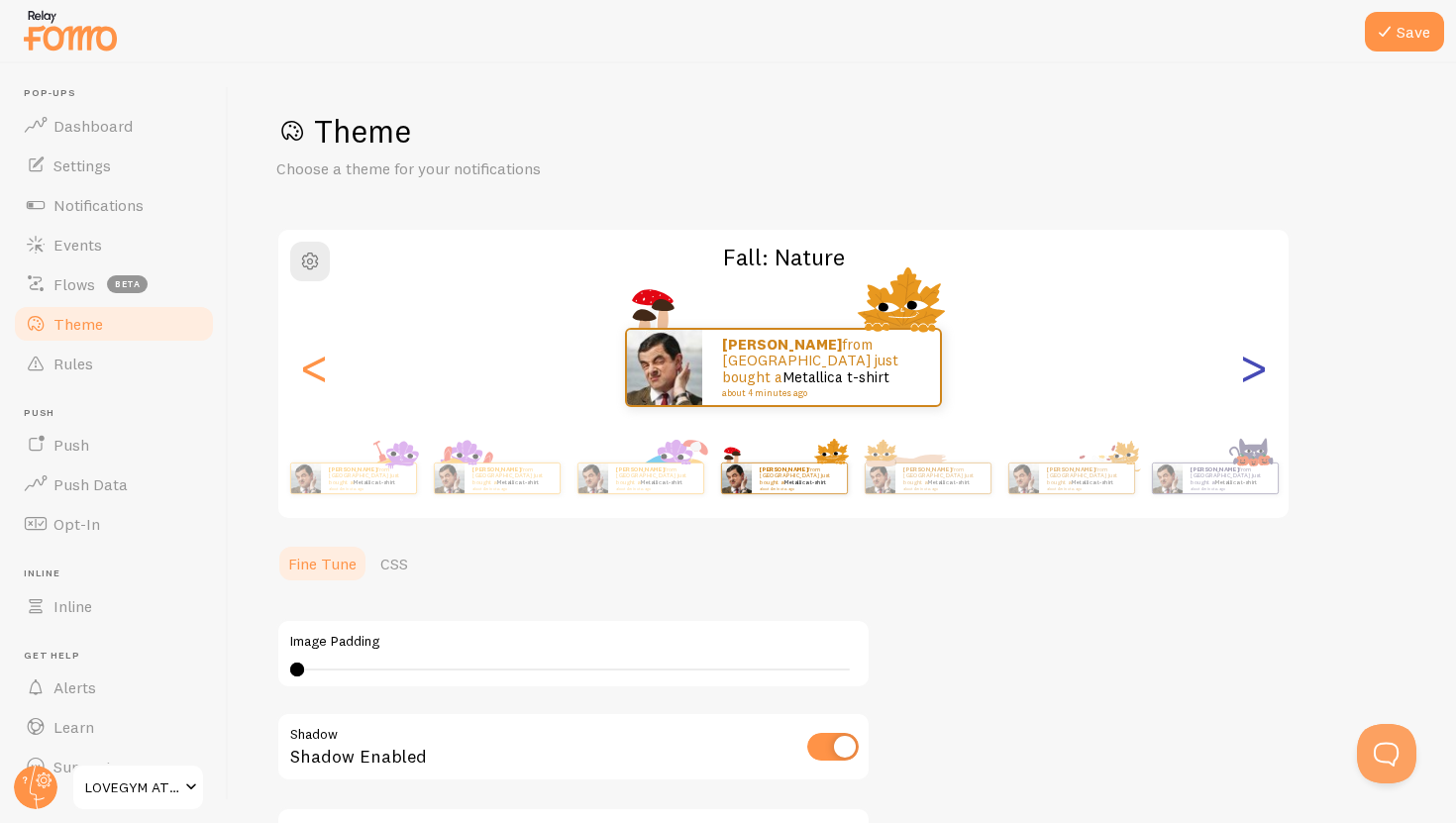 click on ">" at bounding box center (1253, 367) 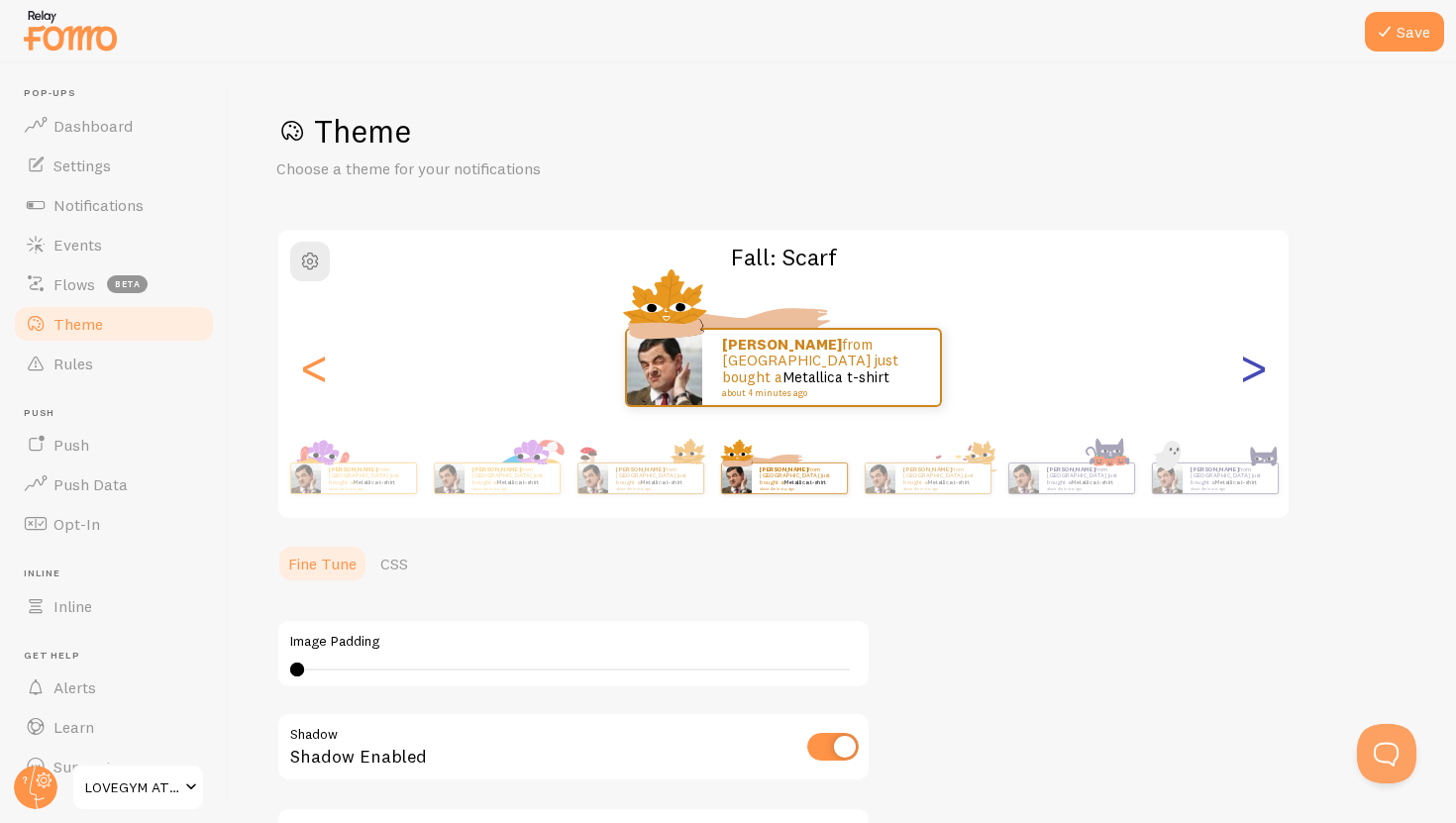 click on ">" at bounding box center [1253, 367] 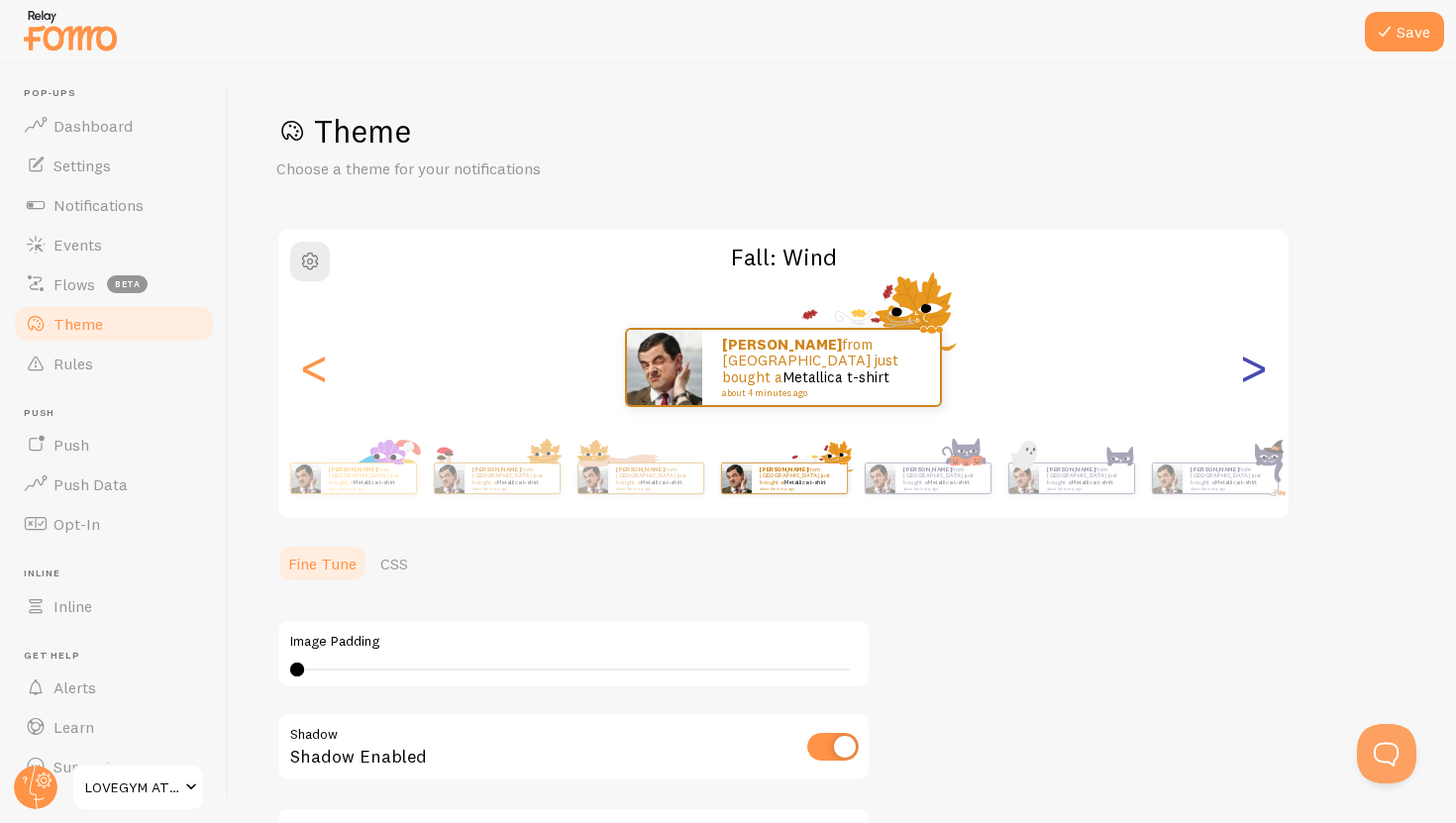 click on ">" at bounding box center (1253, 367) 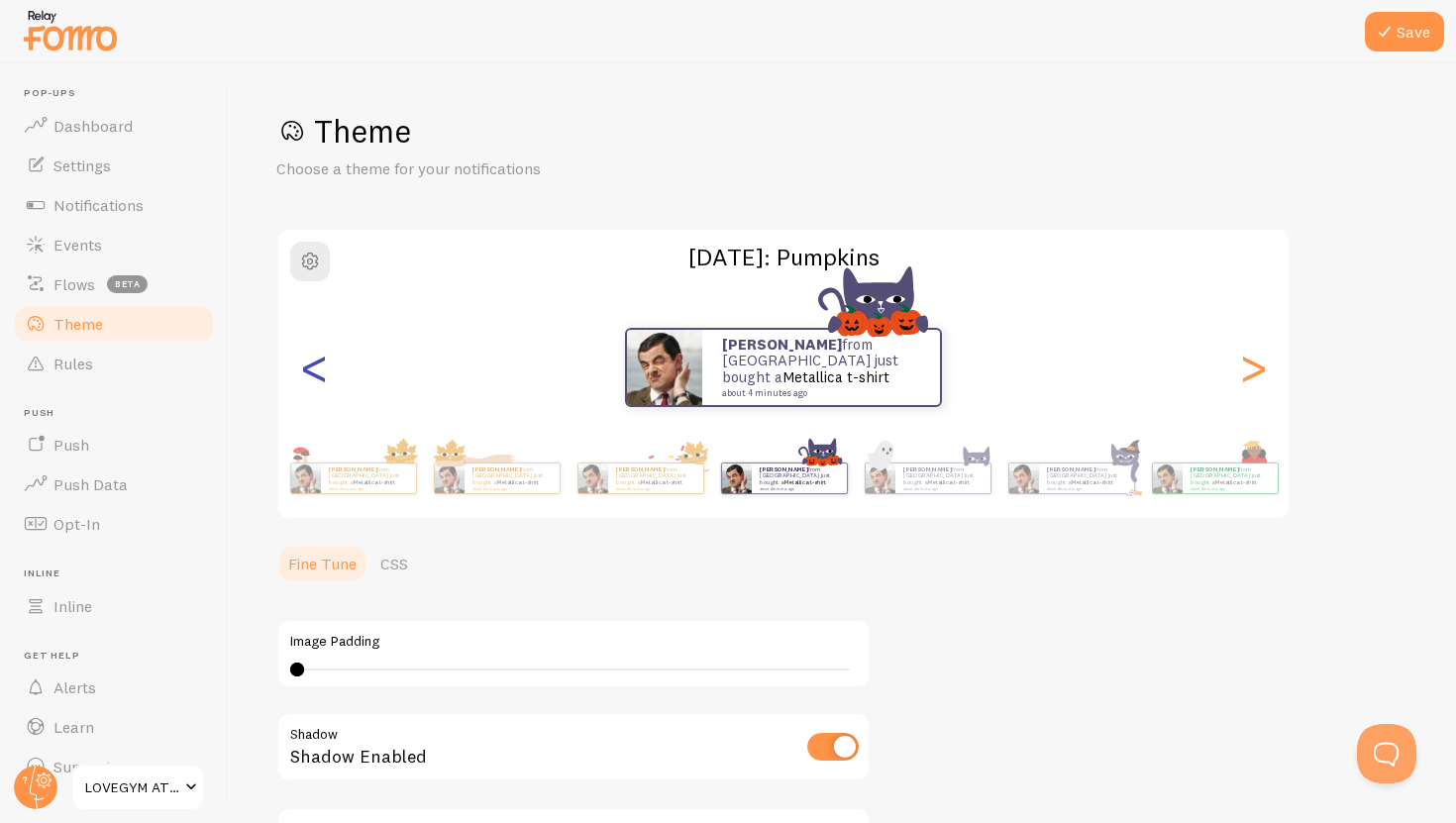 click on "<" at bounding box center [314, 367] 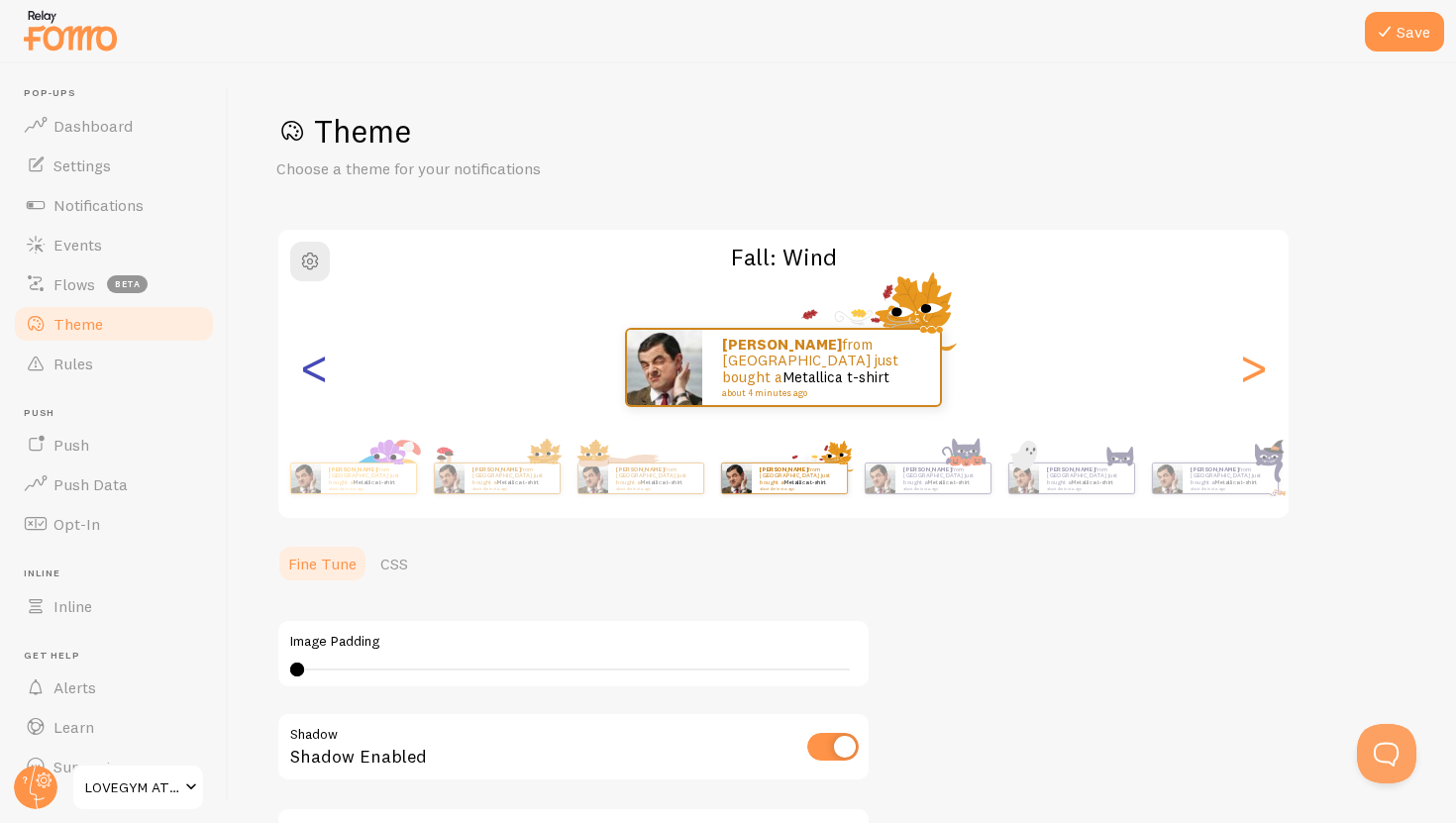 click on "<" at bounding box center [314, 367] 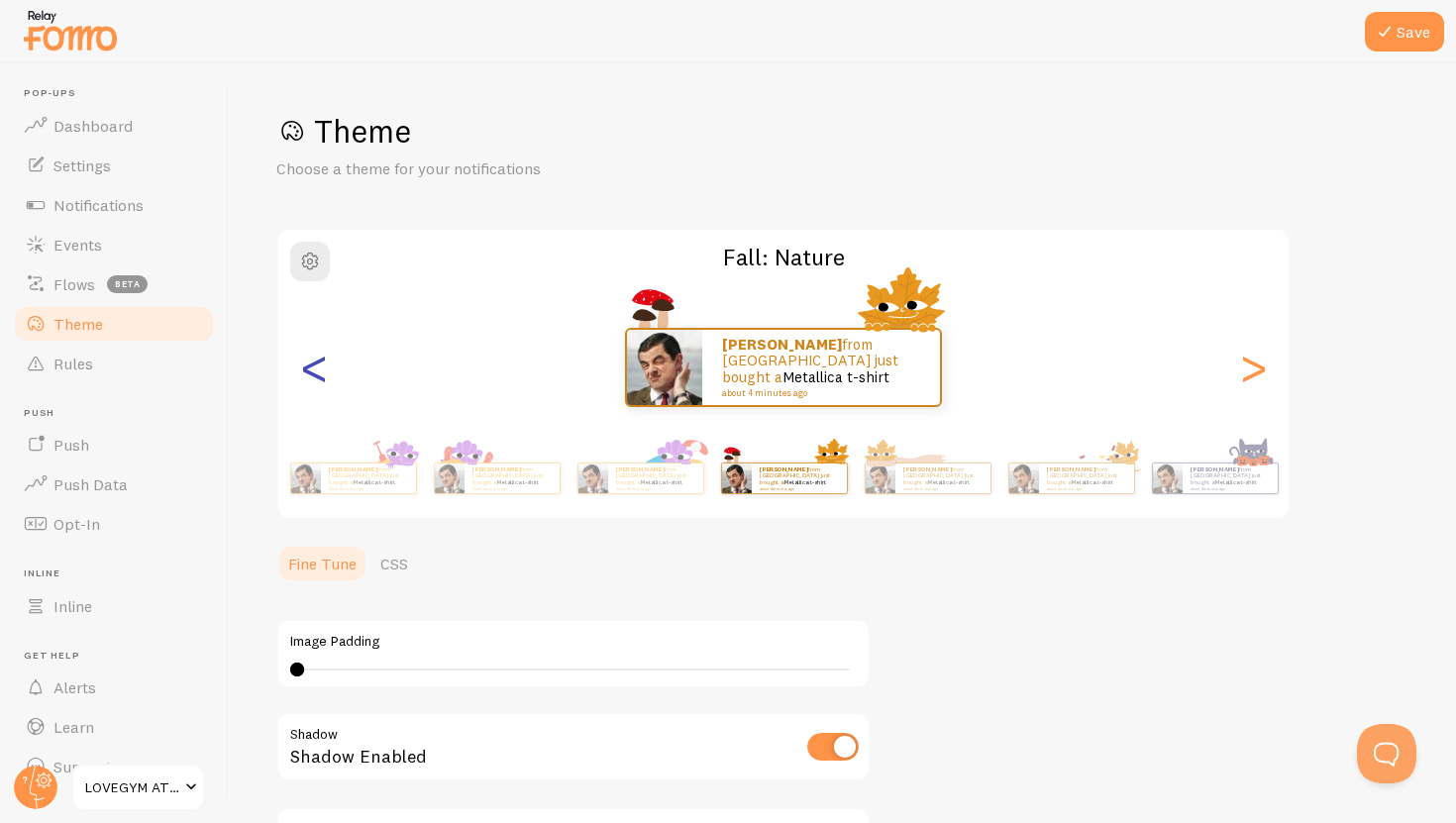 click on "<" at bounding box center (314, 367) 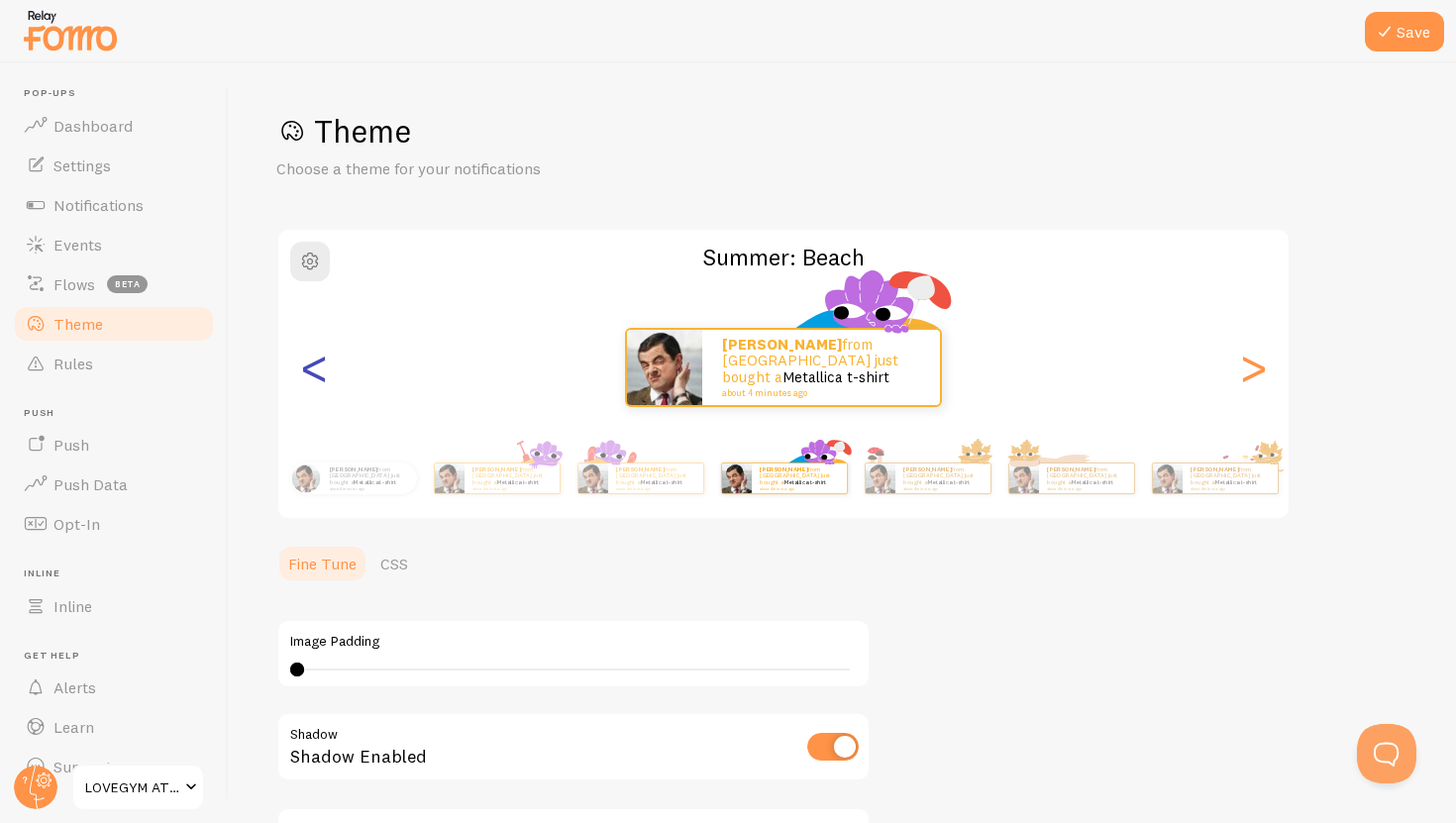 click on "<" at bounding box center (314, 367) 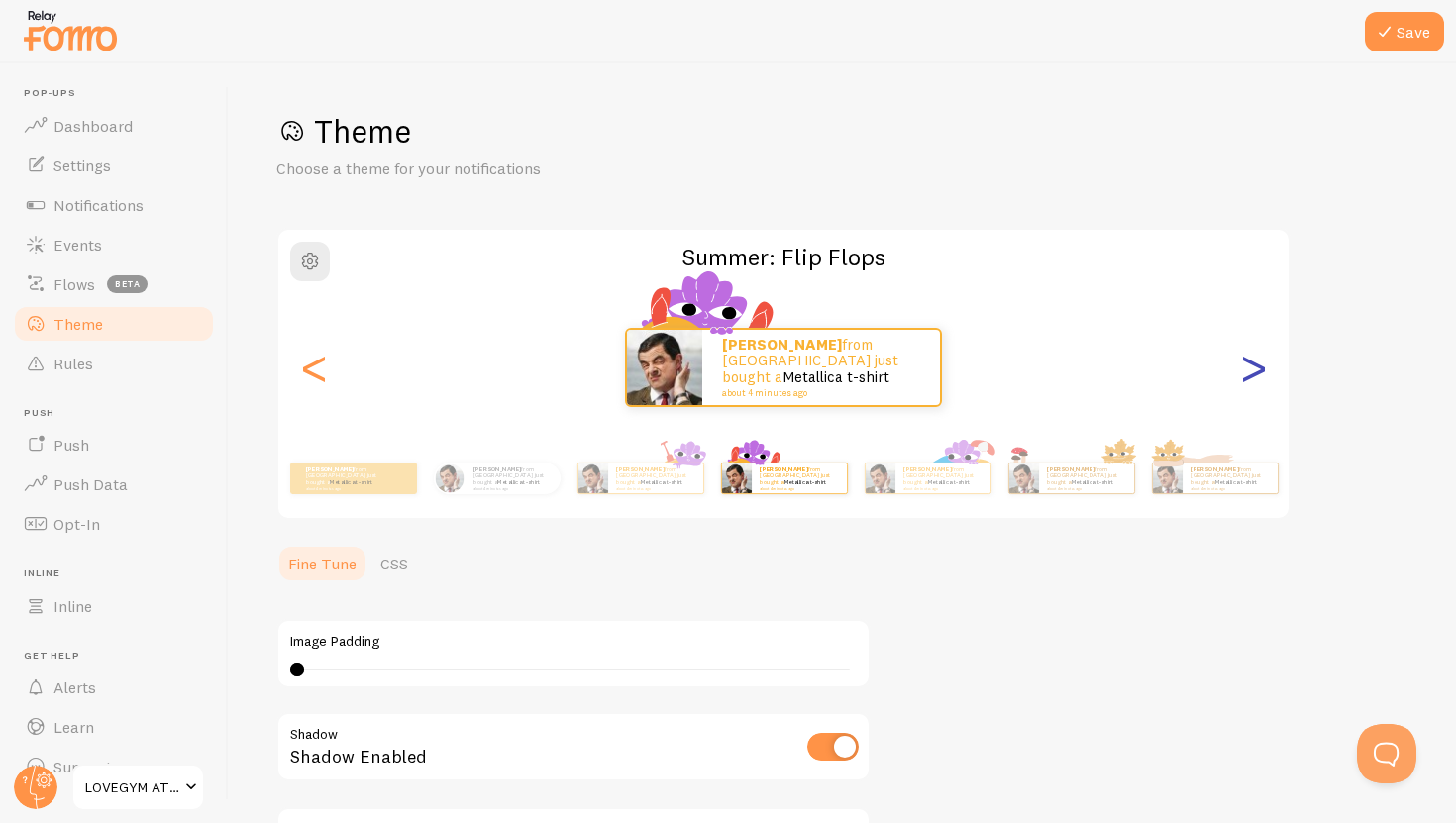 click on ">" at bounding box center (1253, 367) 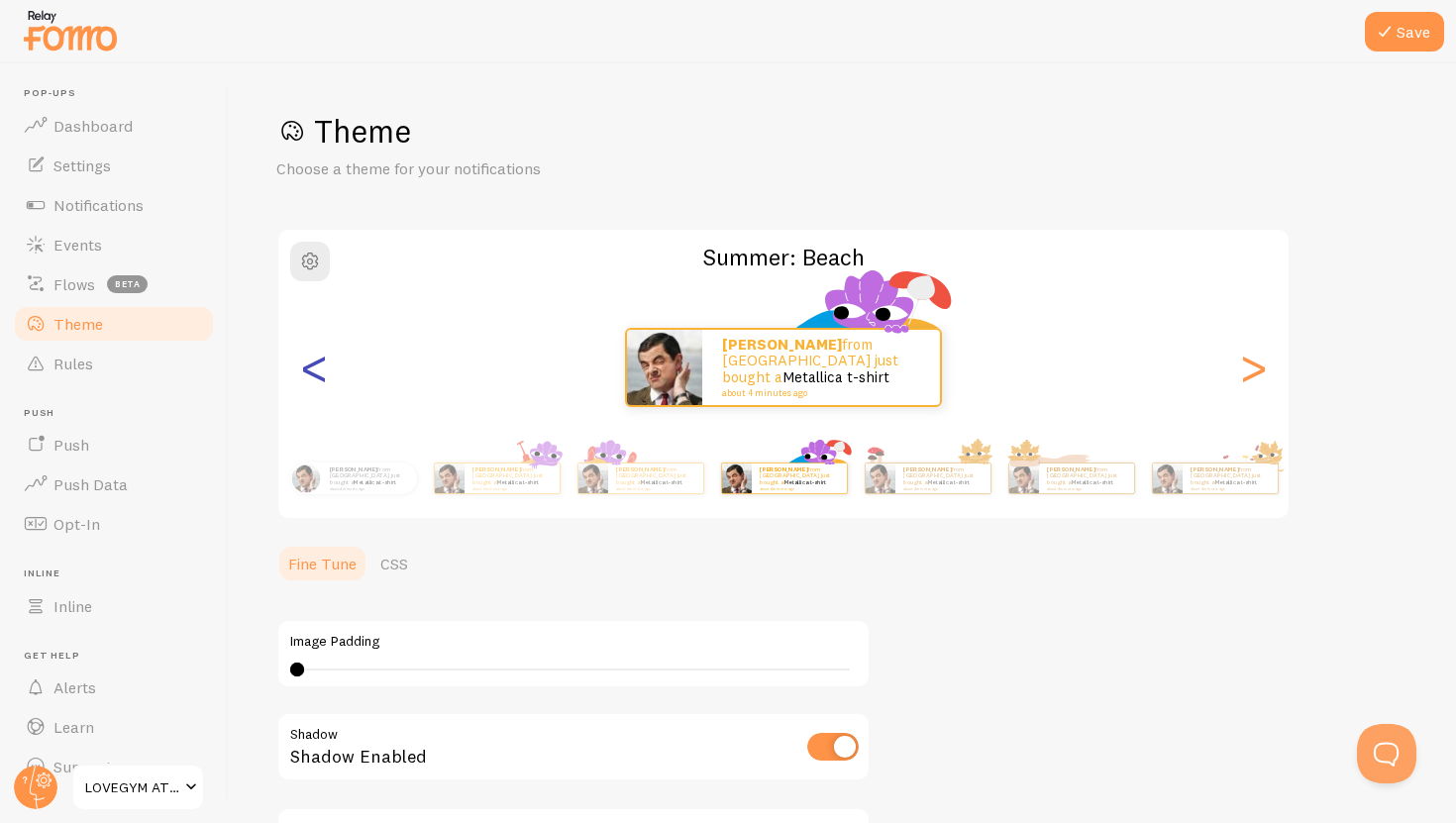 click on "<" at bounding box center (314, 367) 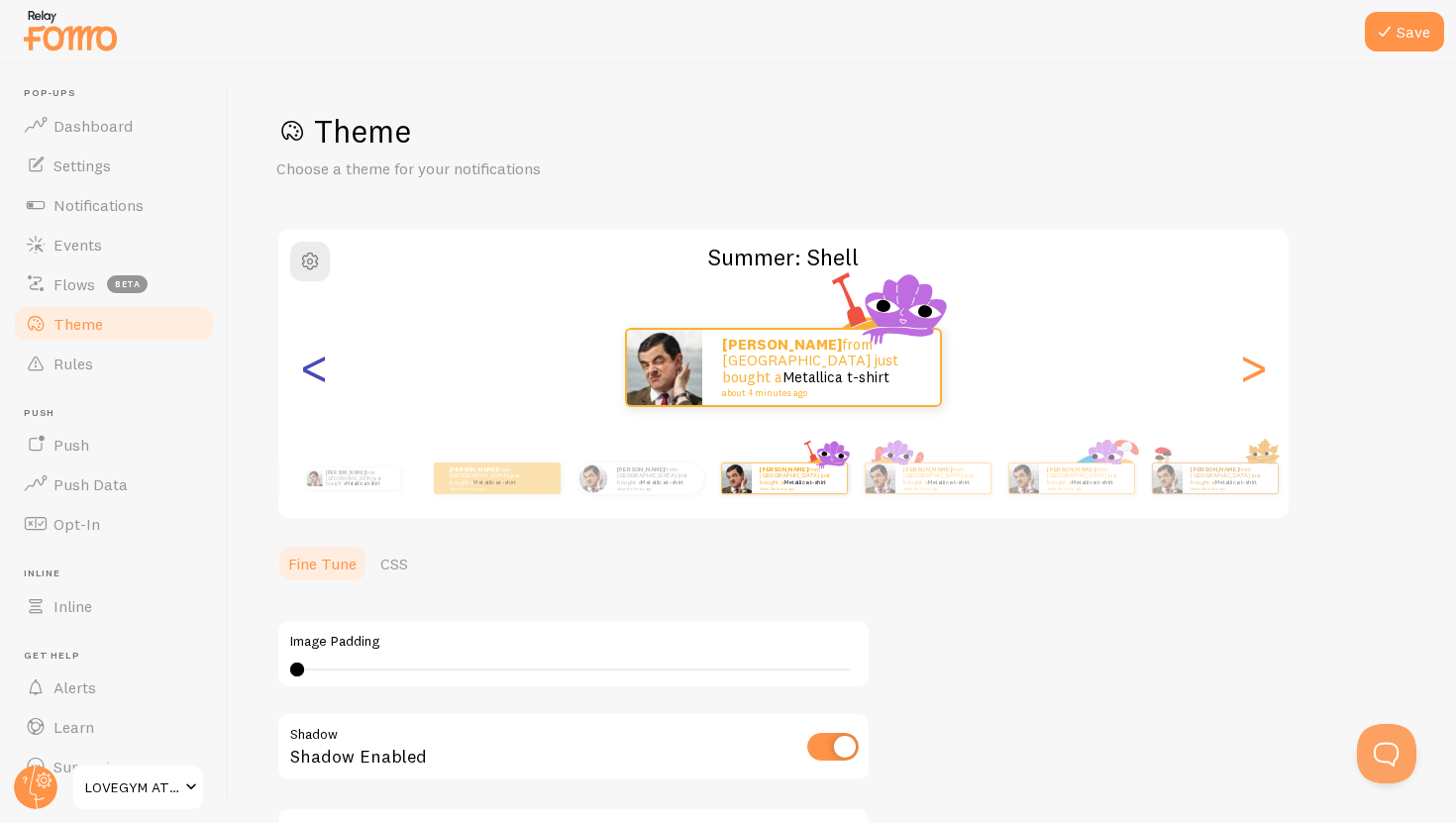 click on "<" at bounding box center [314, 367] 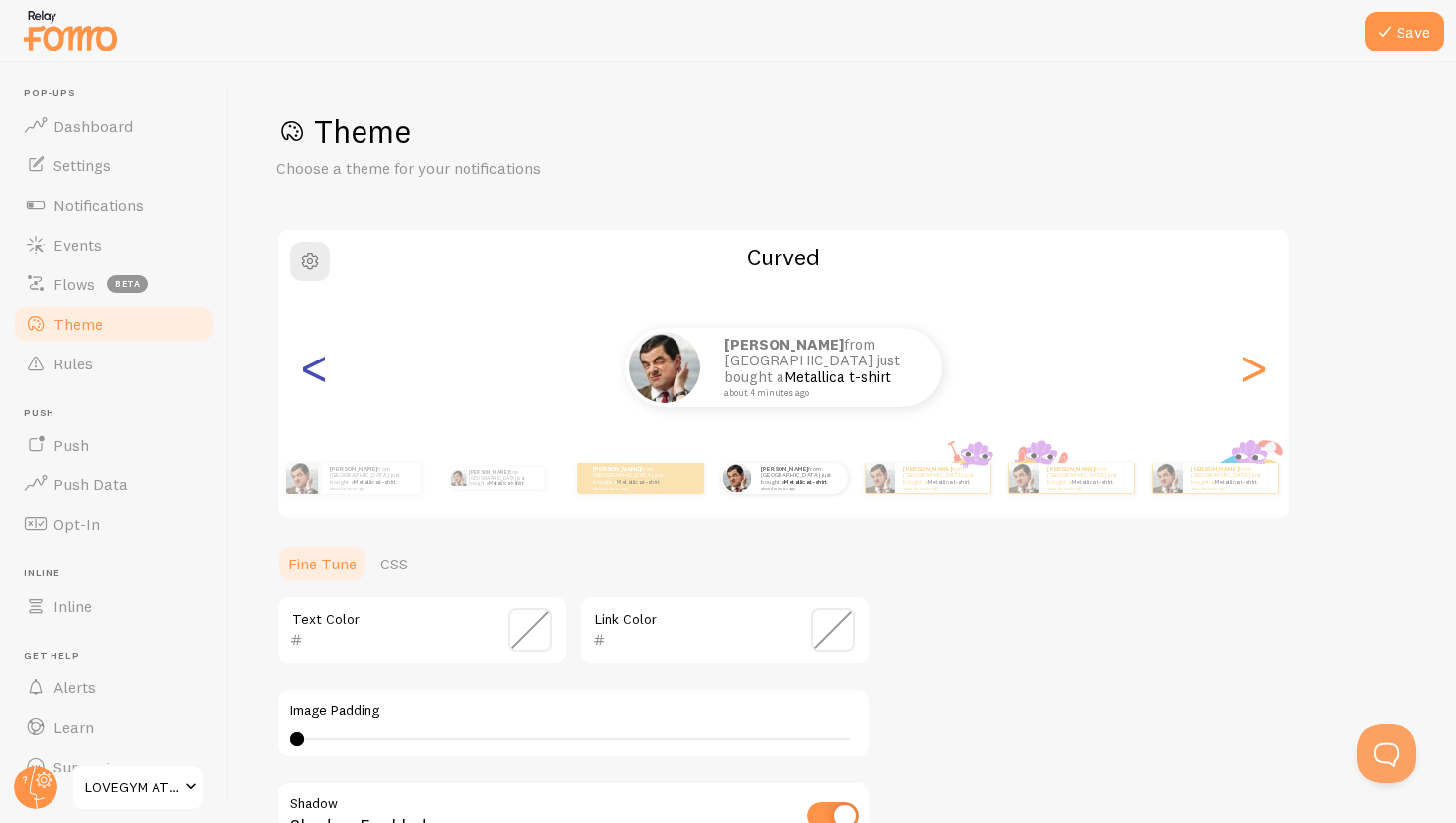 click on "<" at bounding box center [314, 367] 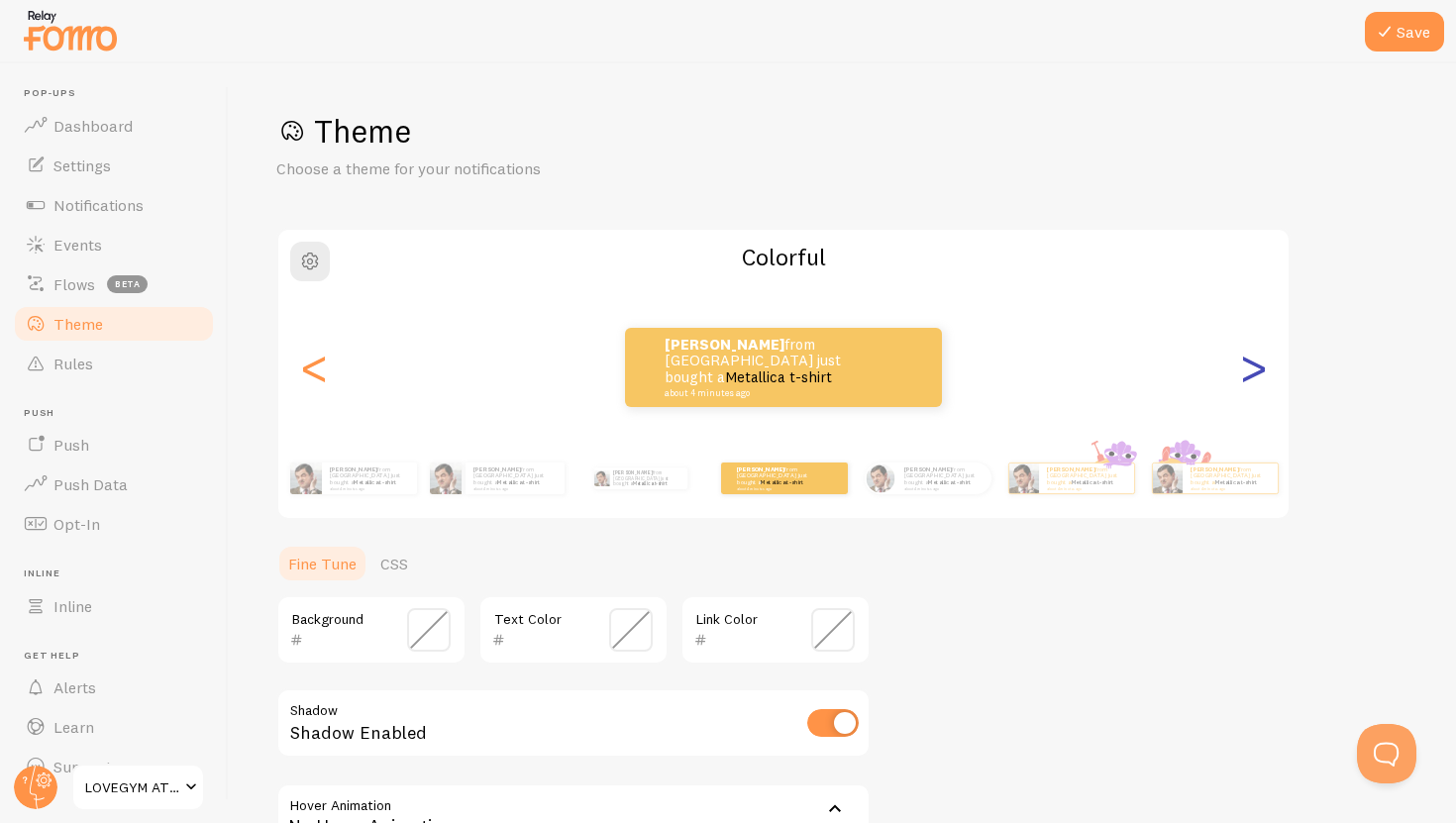 click on ">" at bounding box center (1253, 367) 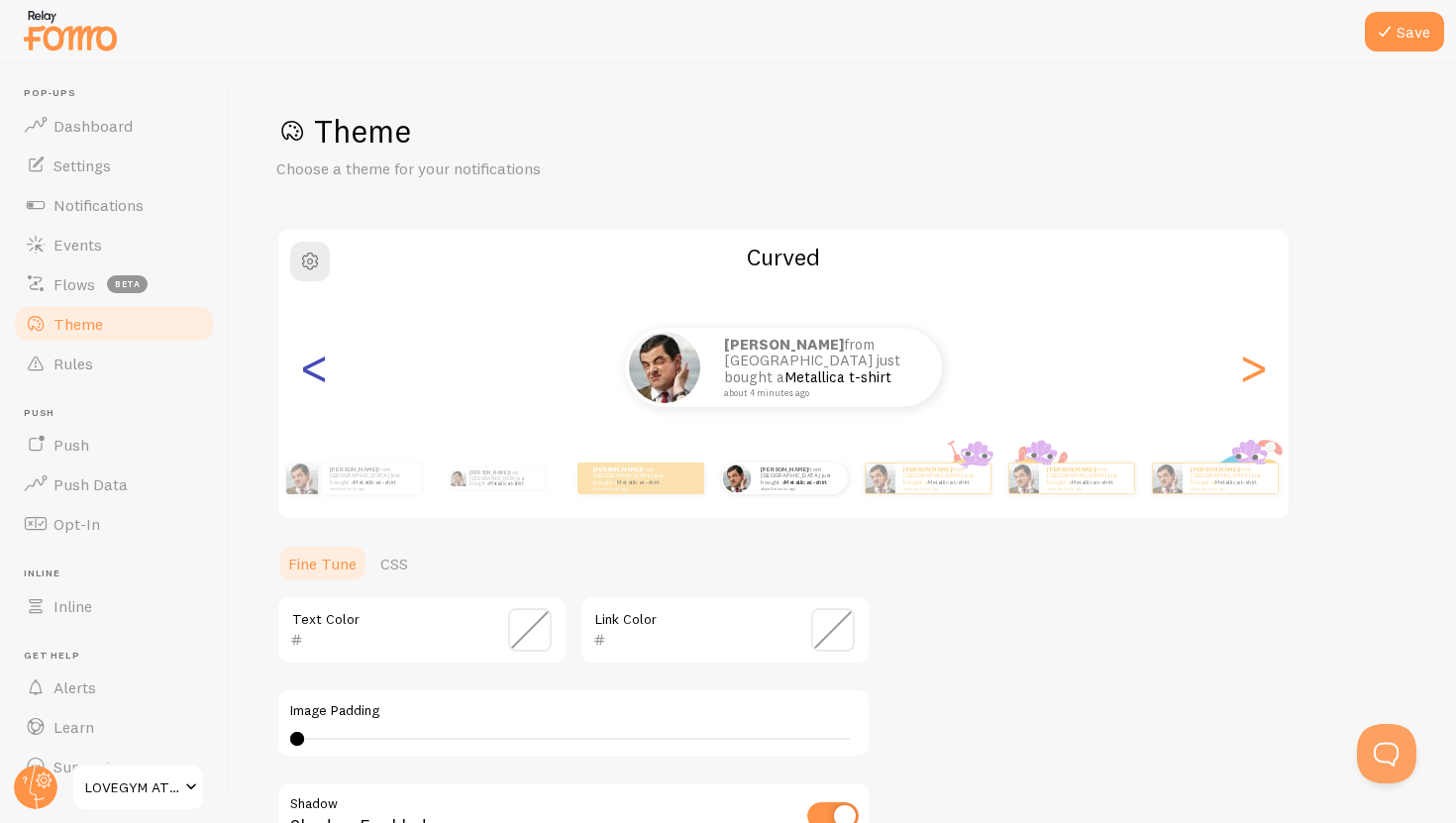 click on "<" at bounding box center (314, 367) 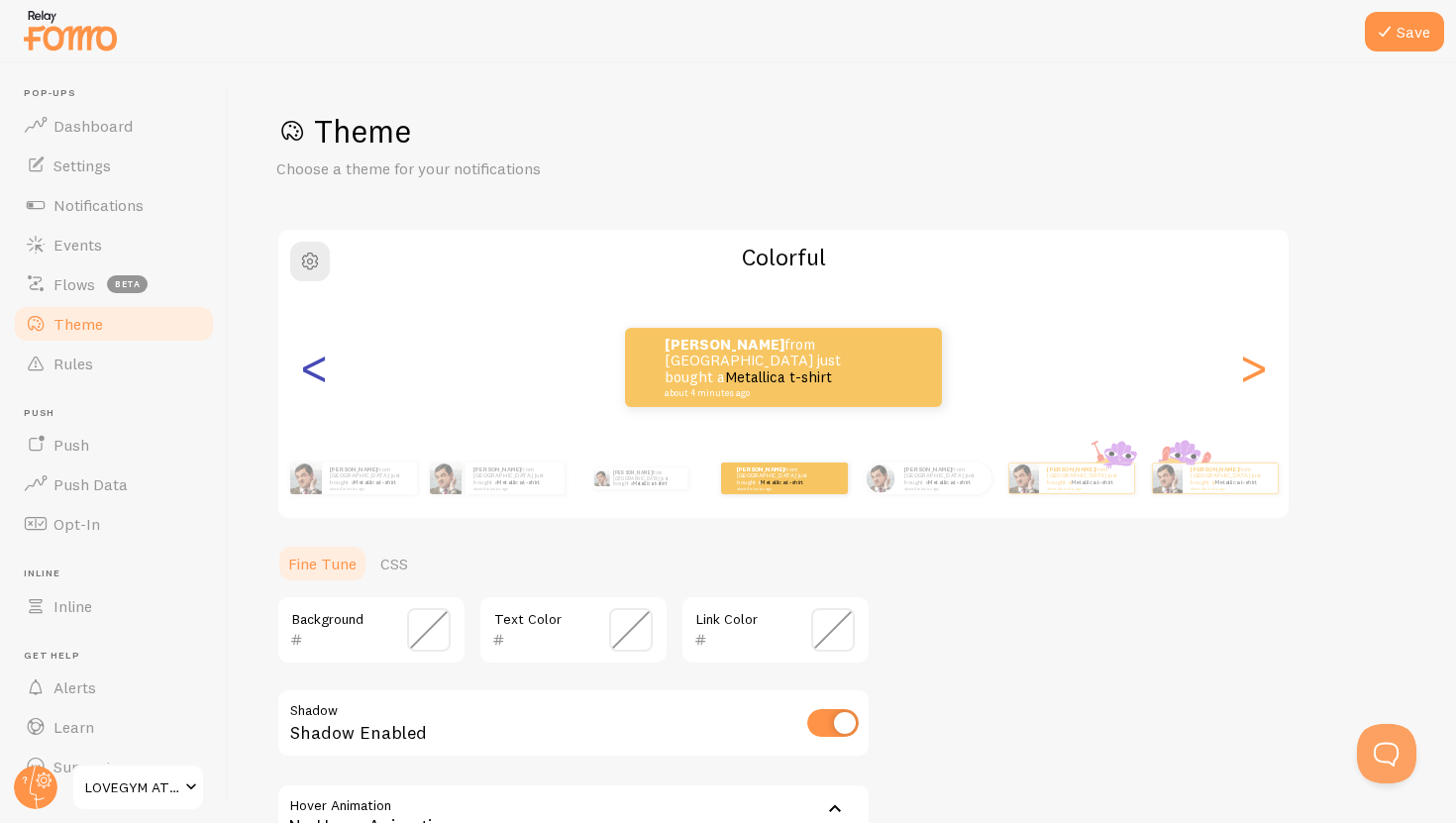 click on "<" at bounding box center [314, 367] 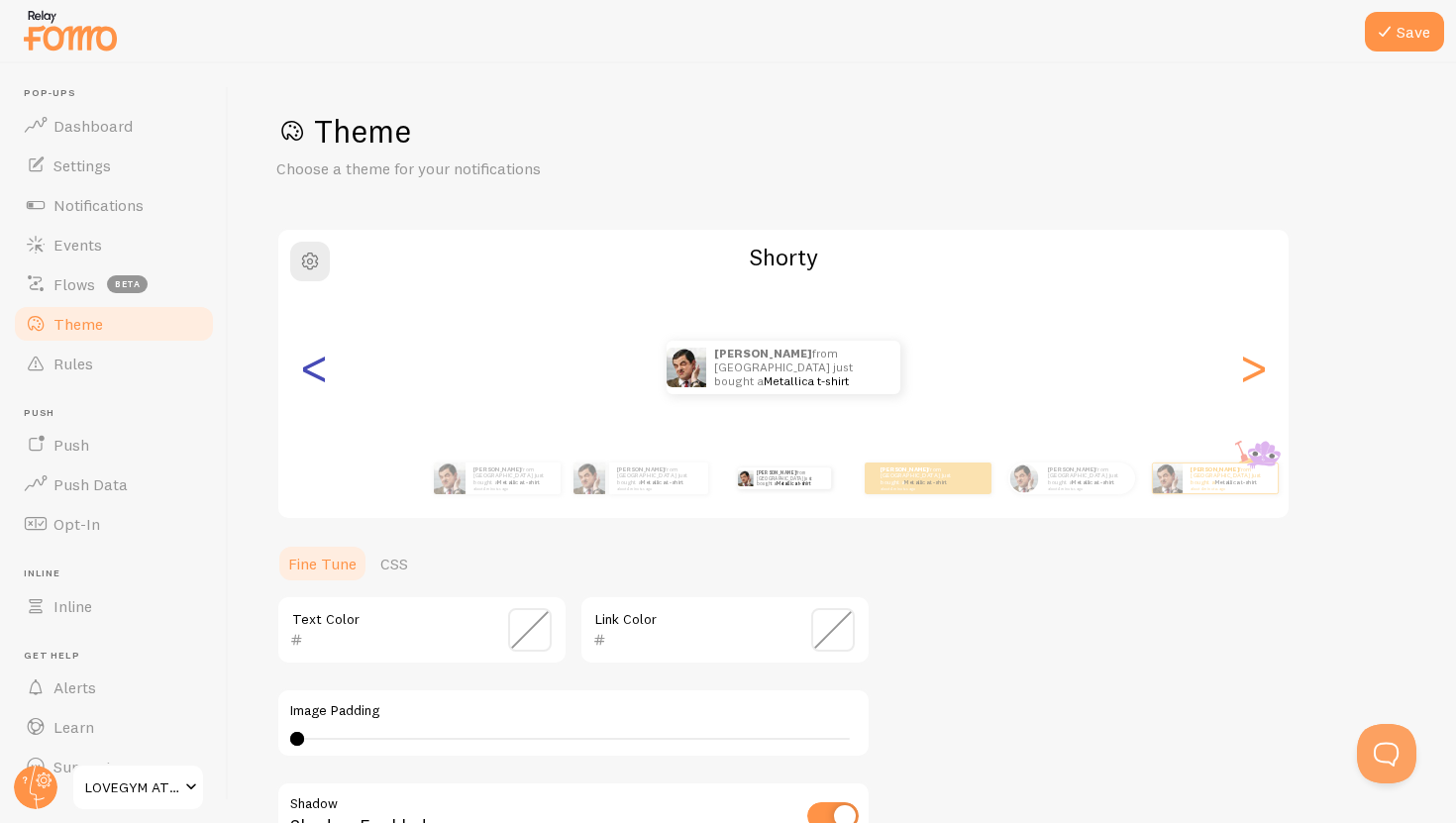 click on "<" at bounding box center [314, 367] 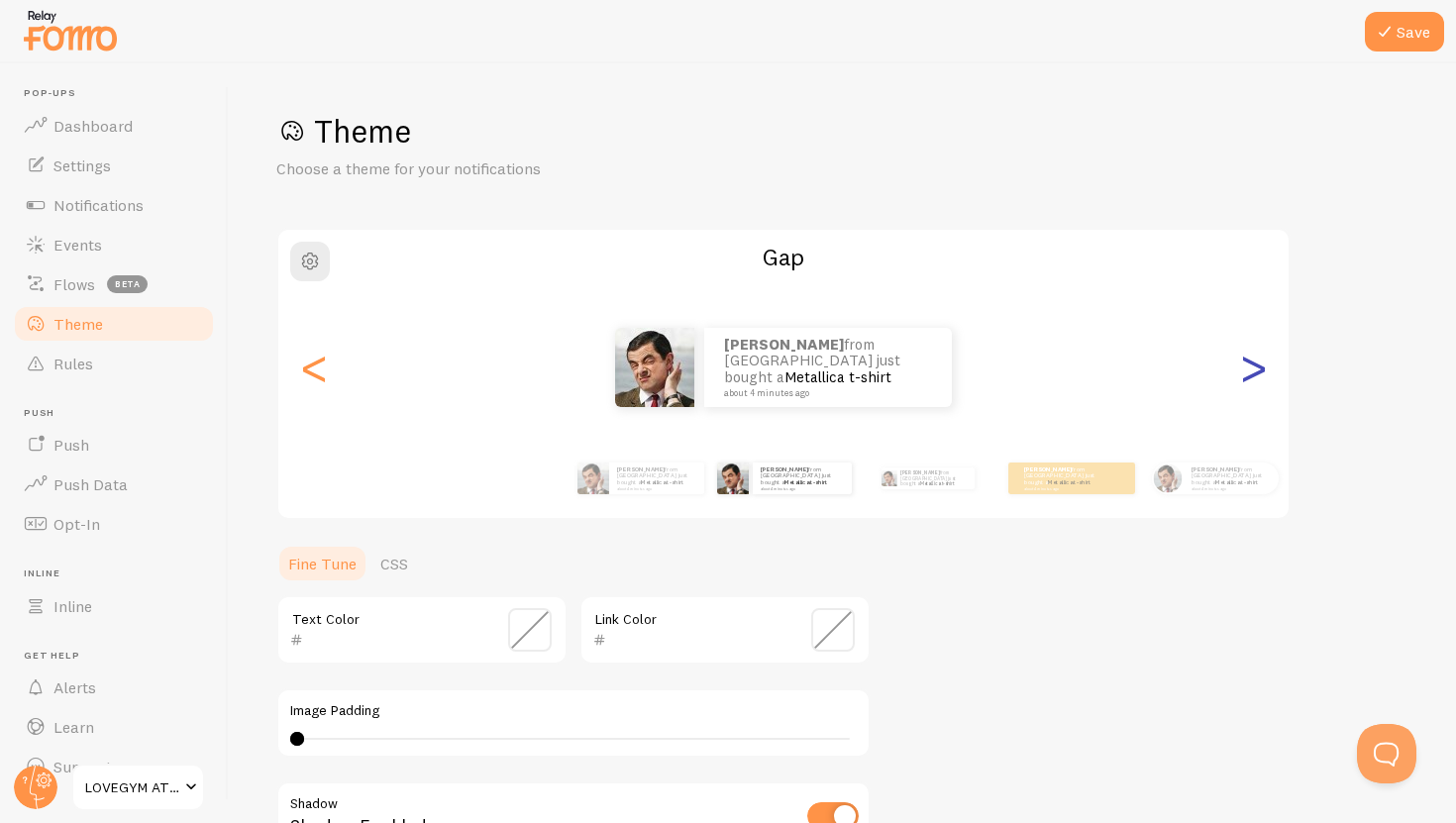 click on ">" at bounding box center [1253, 367] 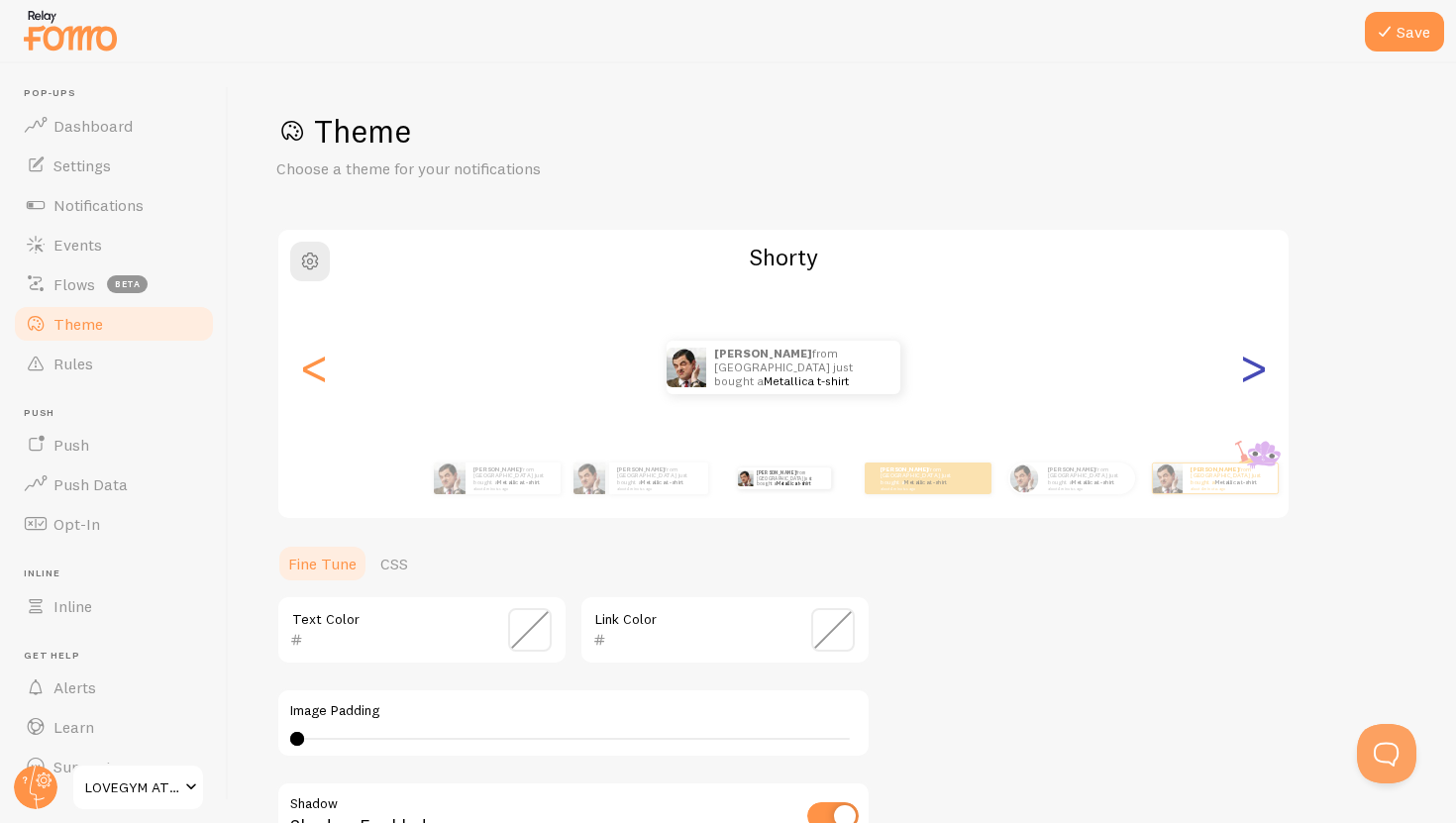 click on ">" at bounding box center (1253, 367) 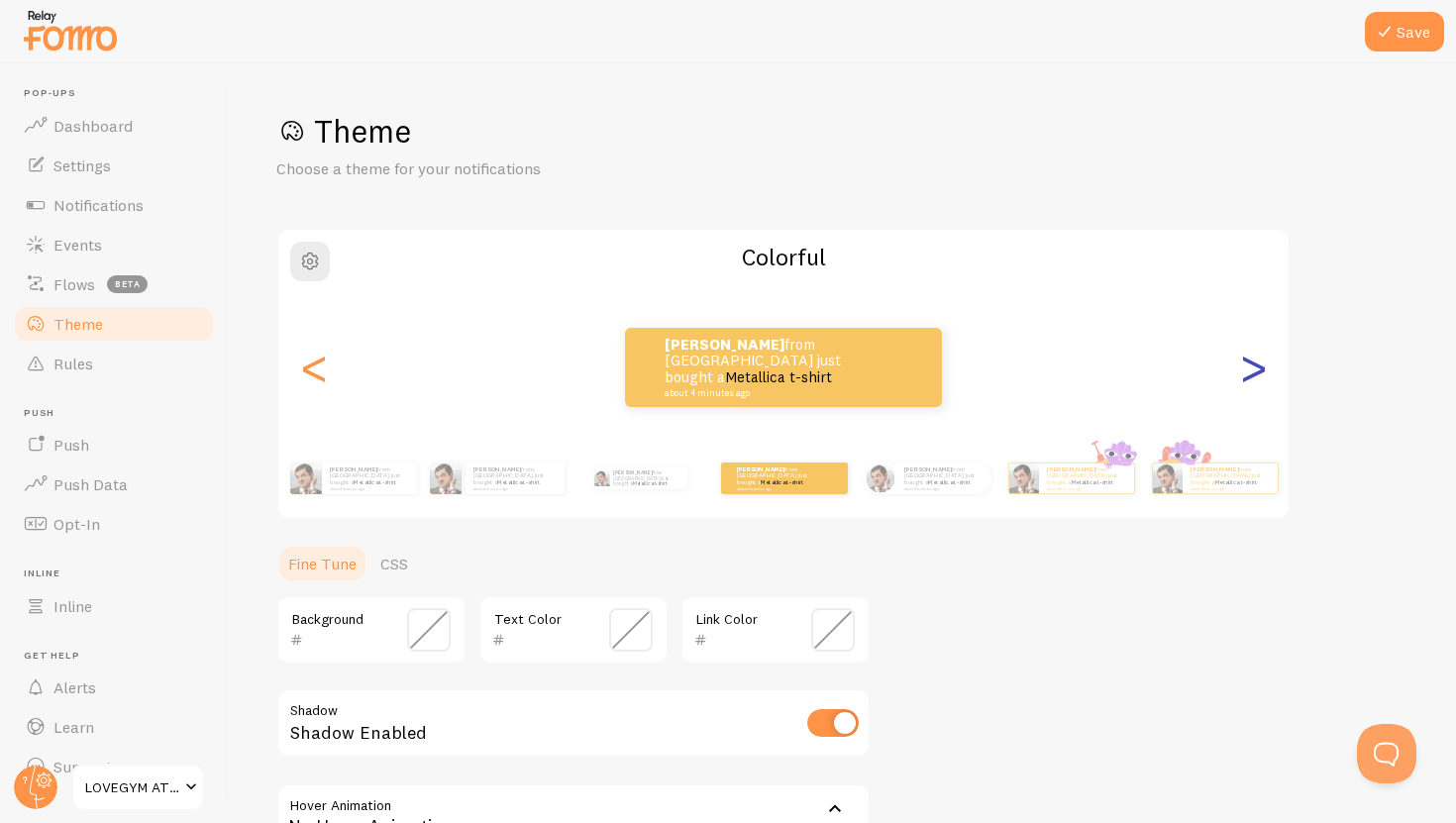 click on ">" at bounding box center [1253, 367] 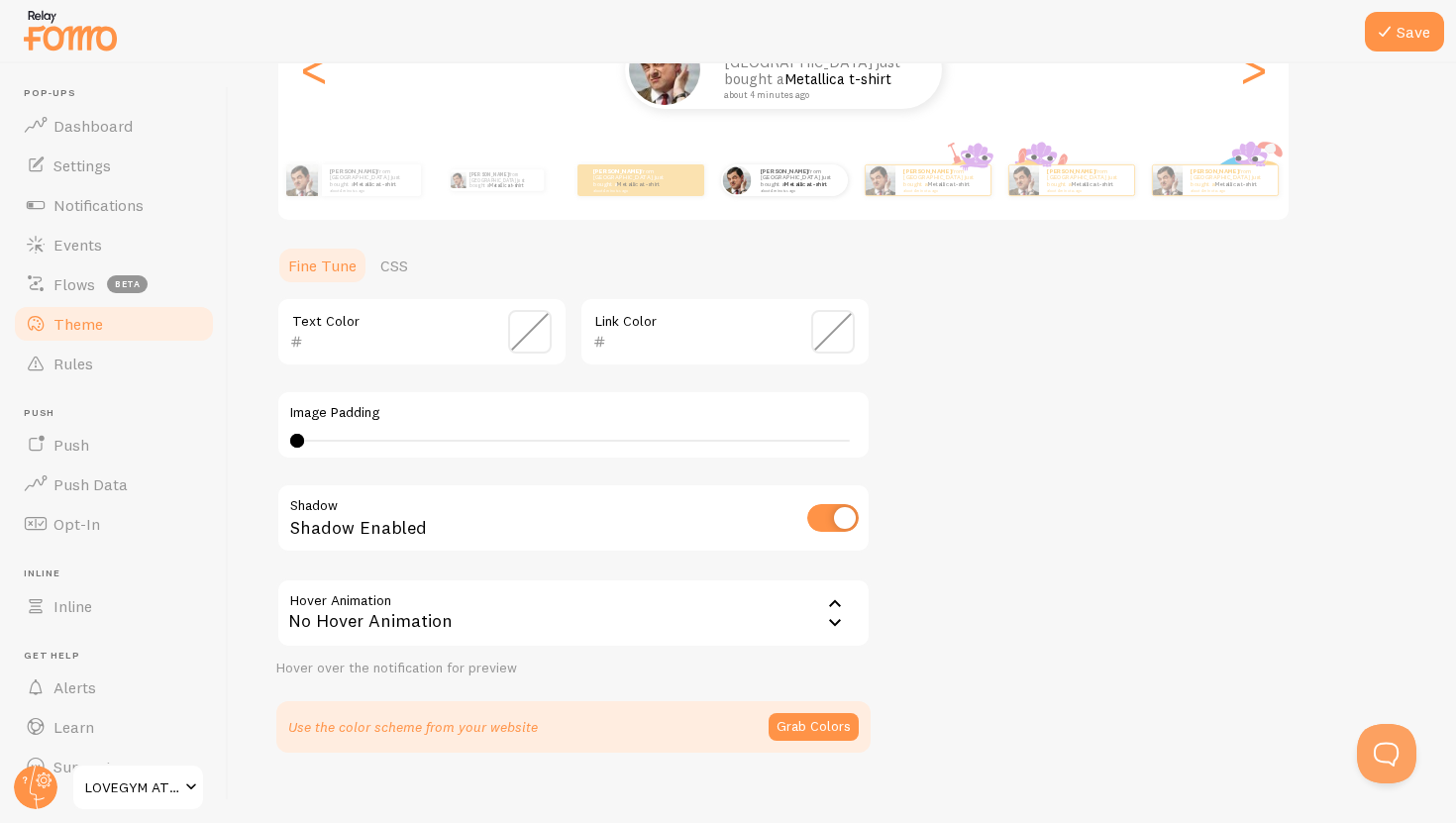 scroll, scrollTop: 323, scrollLeft: 0, axis: vertical 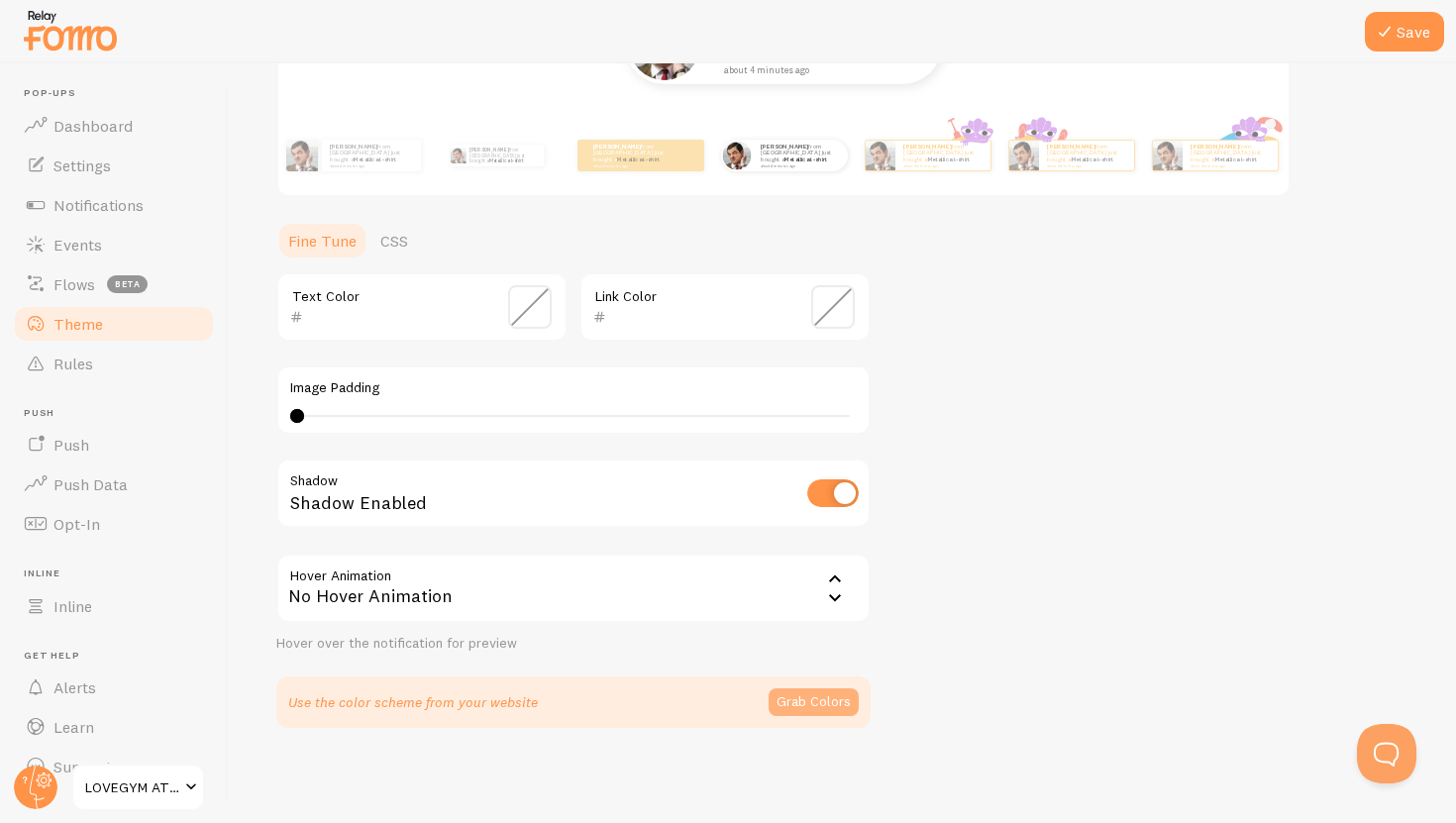 click on "Grab Colors" at bounding box center (813, 702) 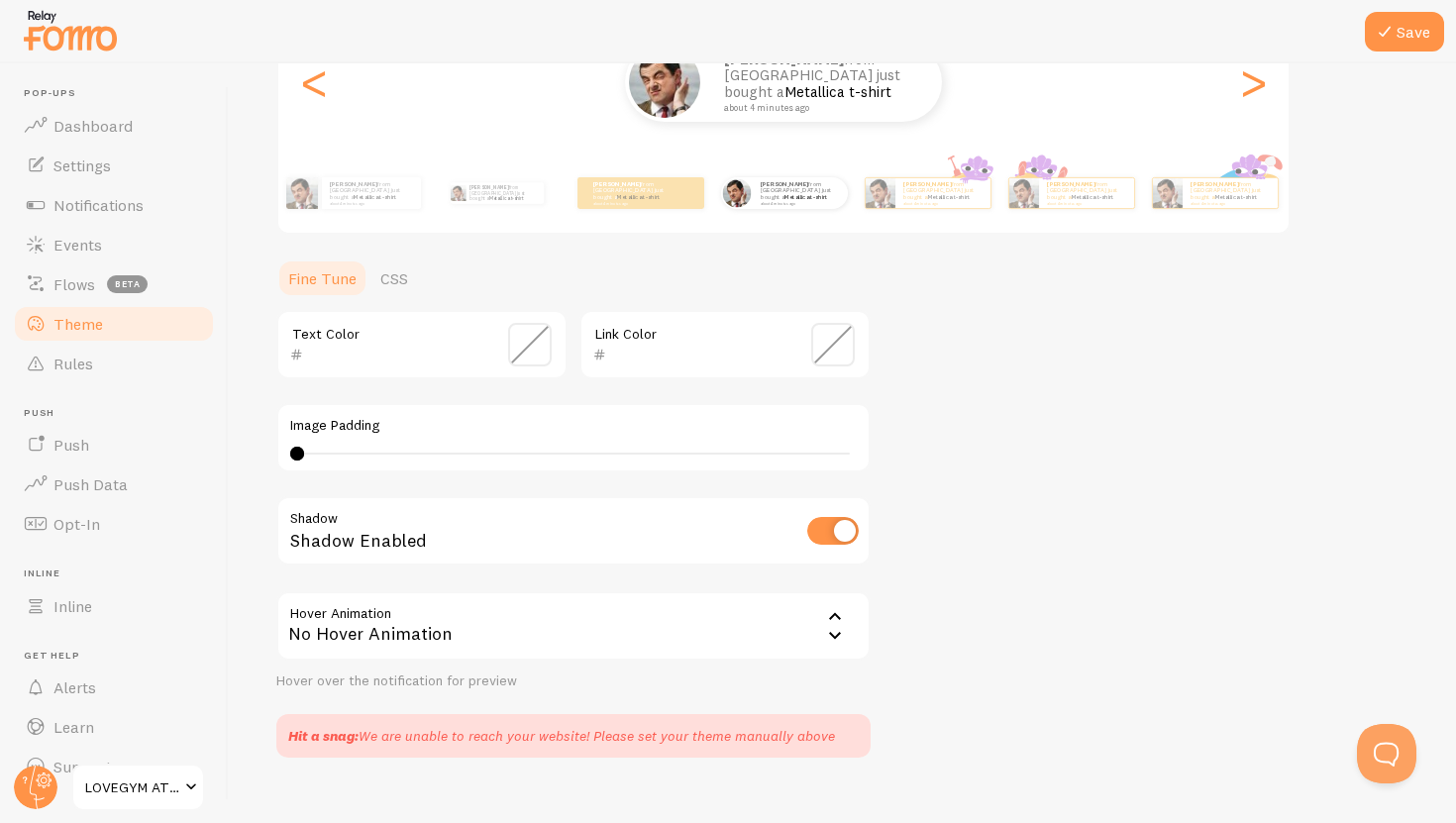 scroll, scrollTop: 287, scrollLeft: 0, axis: vertical 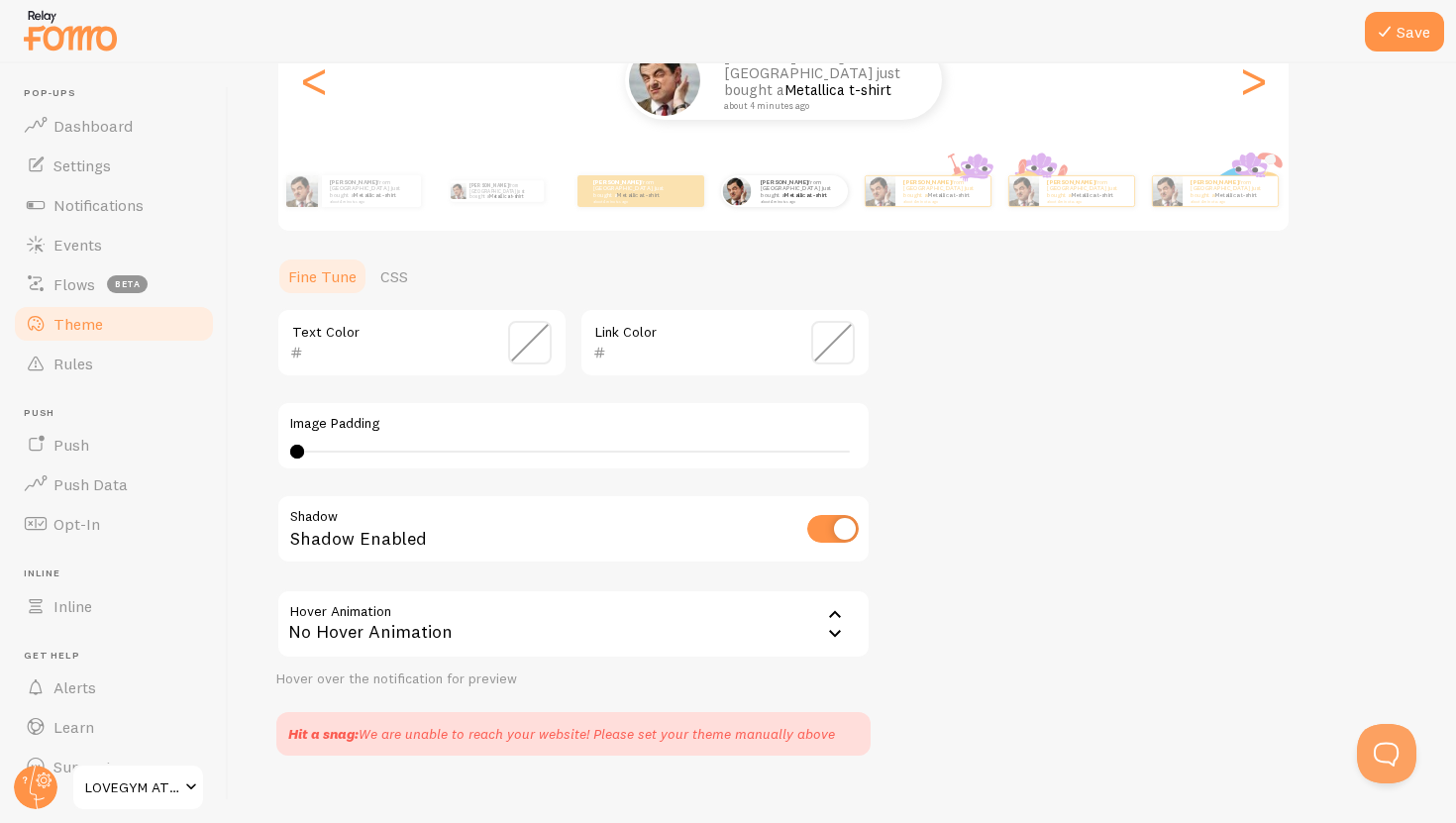 click on "No Hover Animation" at bounding box center [573, 624] 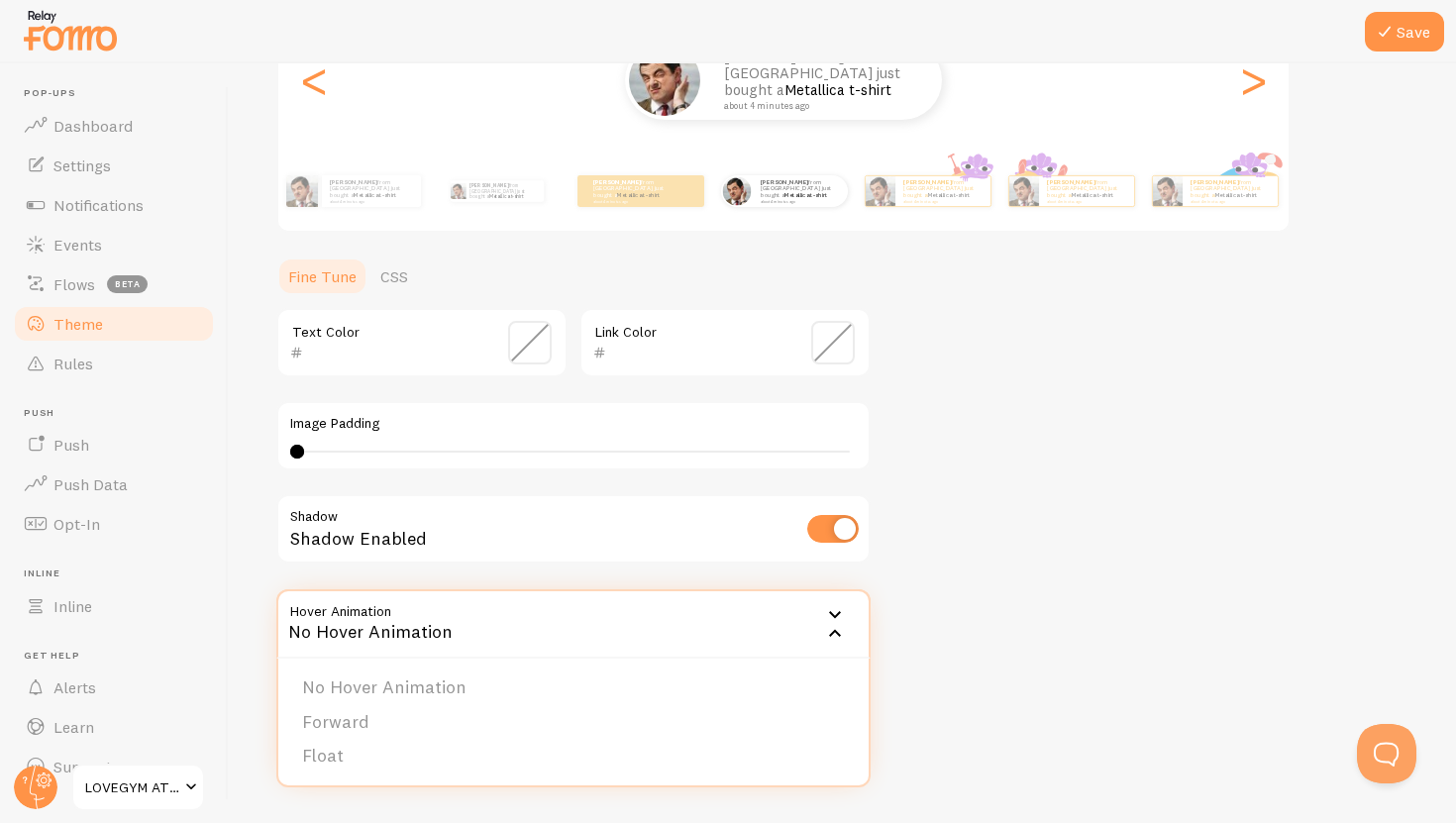 click on "No Hover Animation" at bounding box center (573, 624) 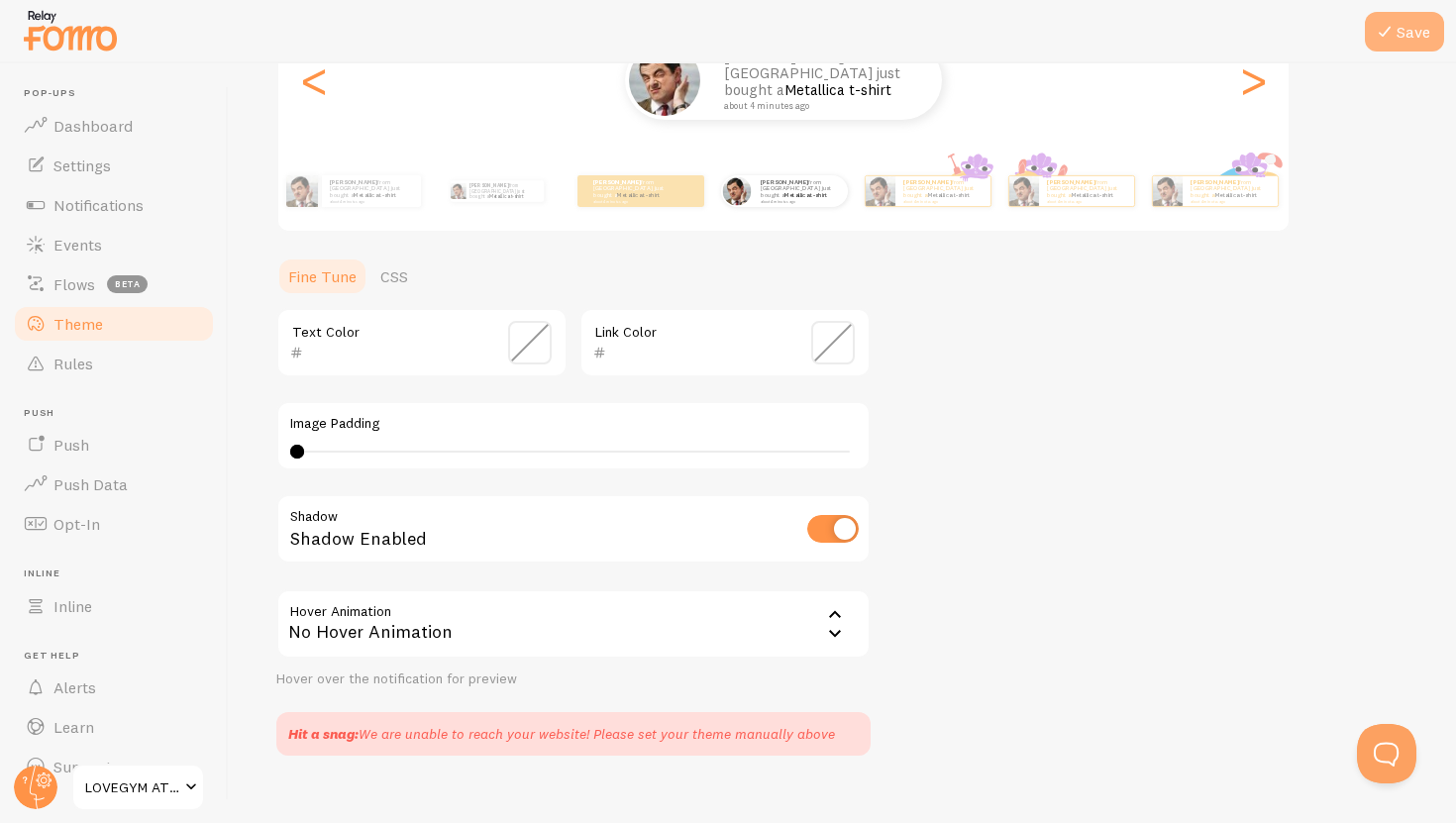 click on "Save" at bounding box center (1404, 32) 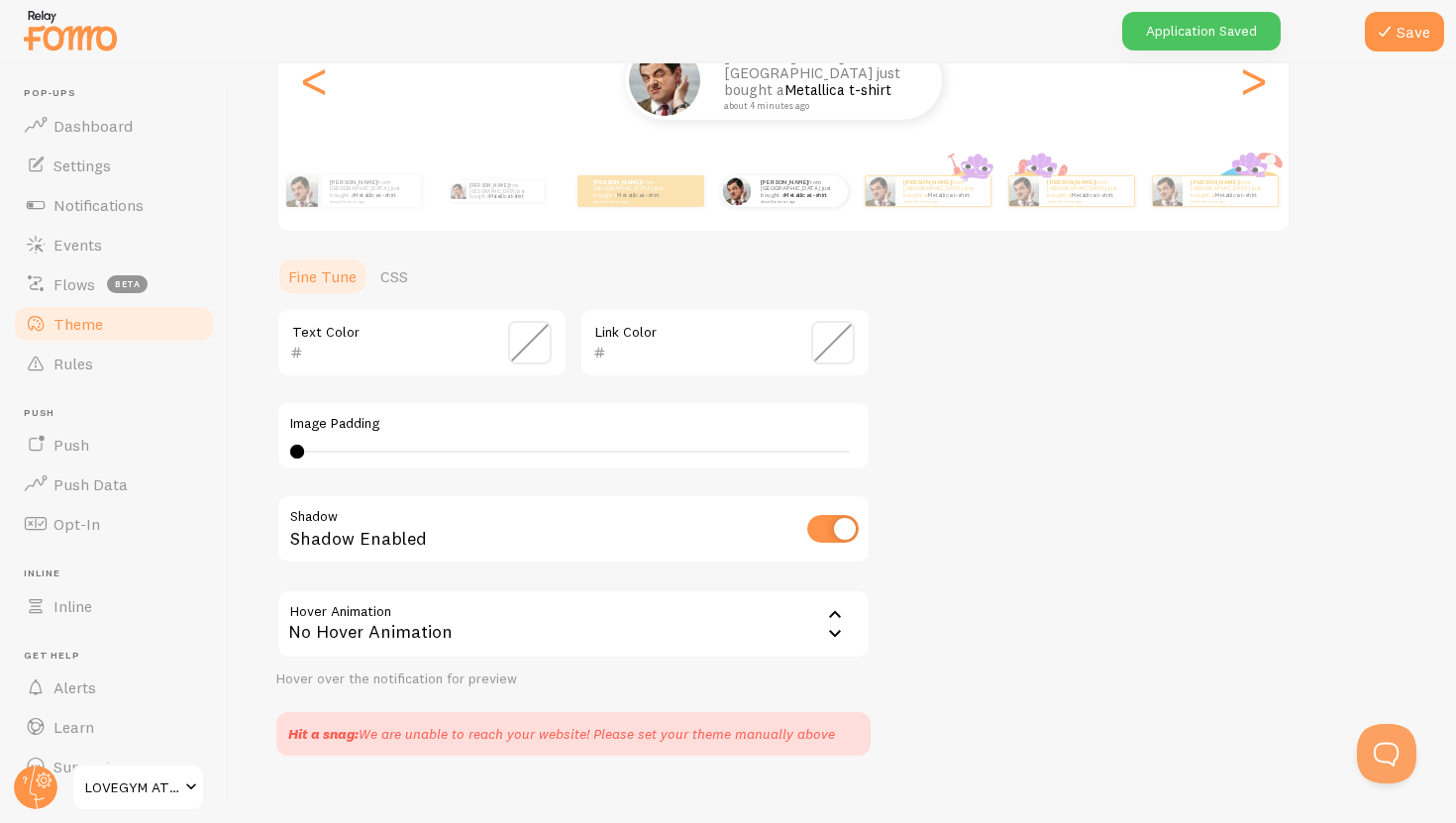 scroll, scrollTop: 0, scrollLeft: 0, axis: both 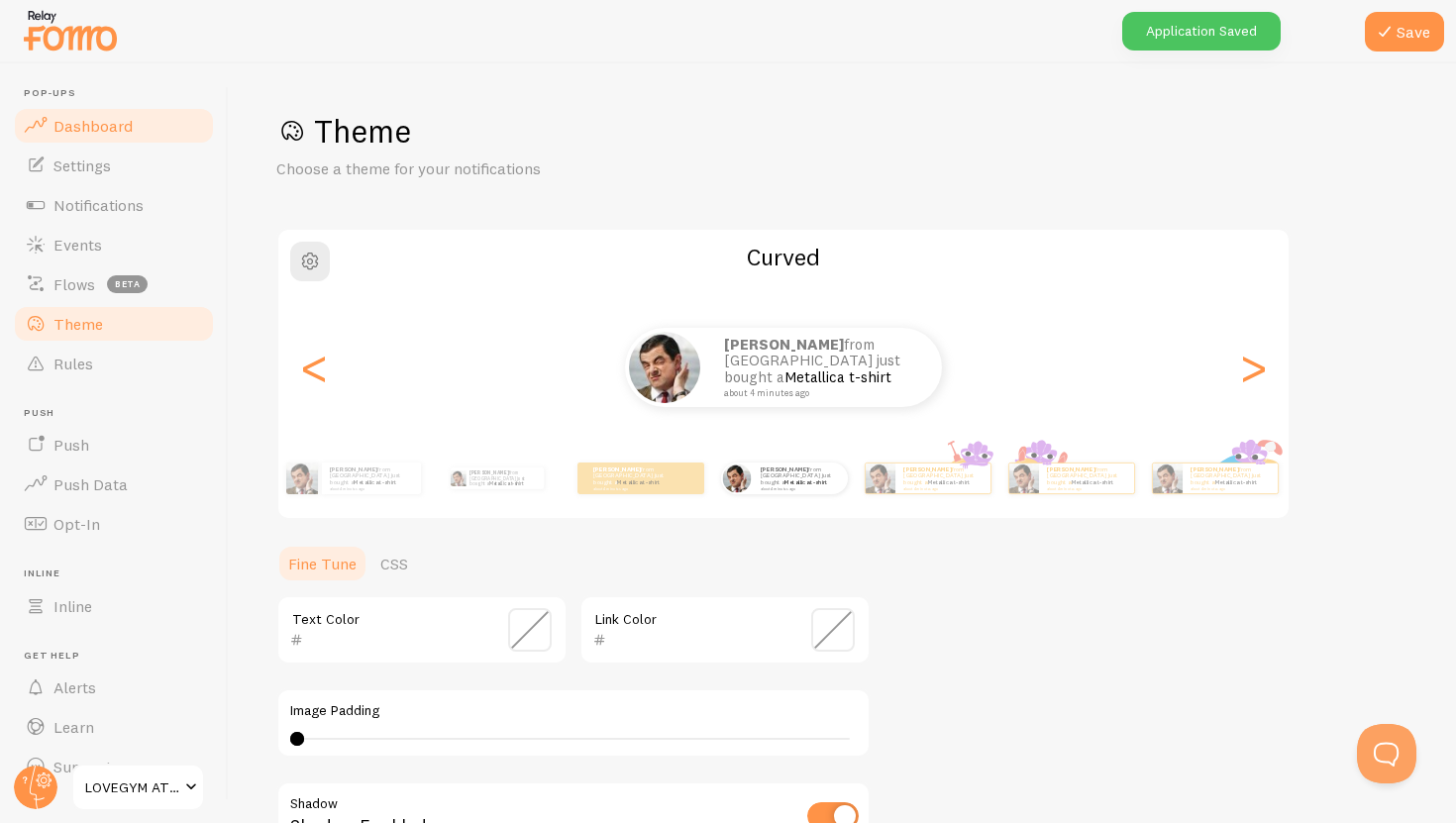 click on "Dashboard" at bounding box center (93, 126) 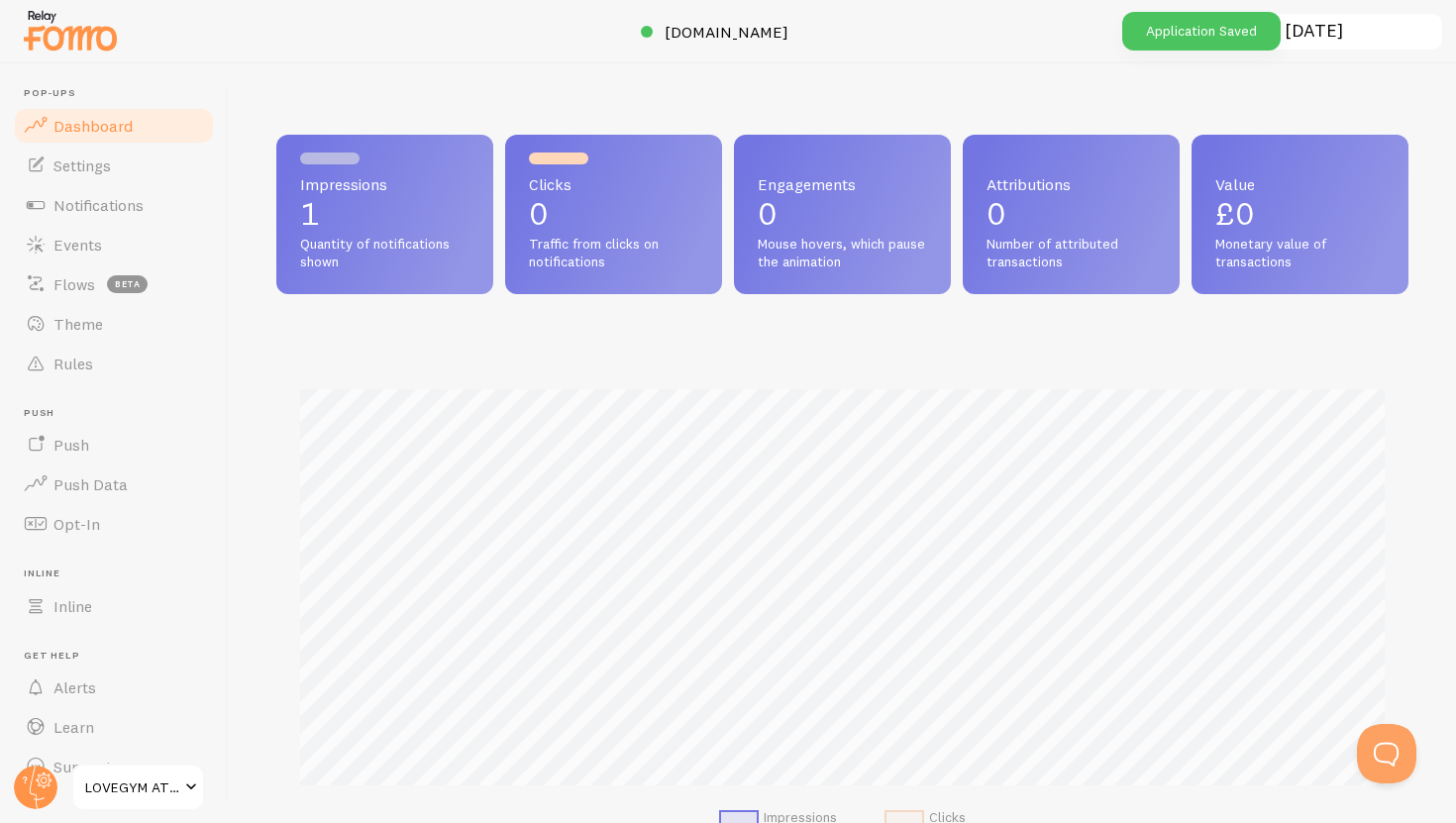 scroll, scrollTop: 989852, scrollLeft: 989344, axis: both 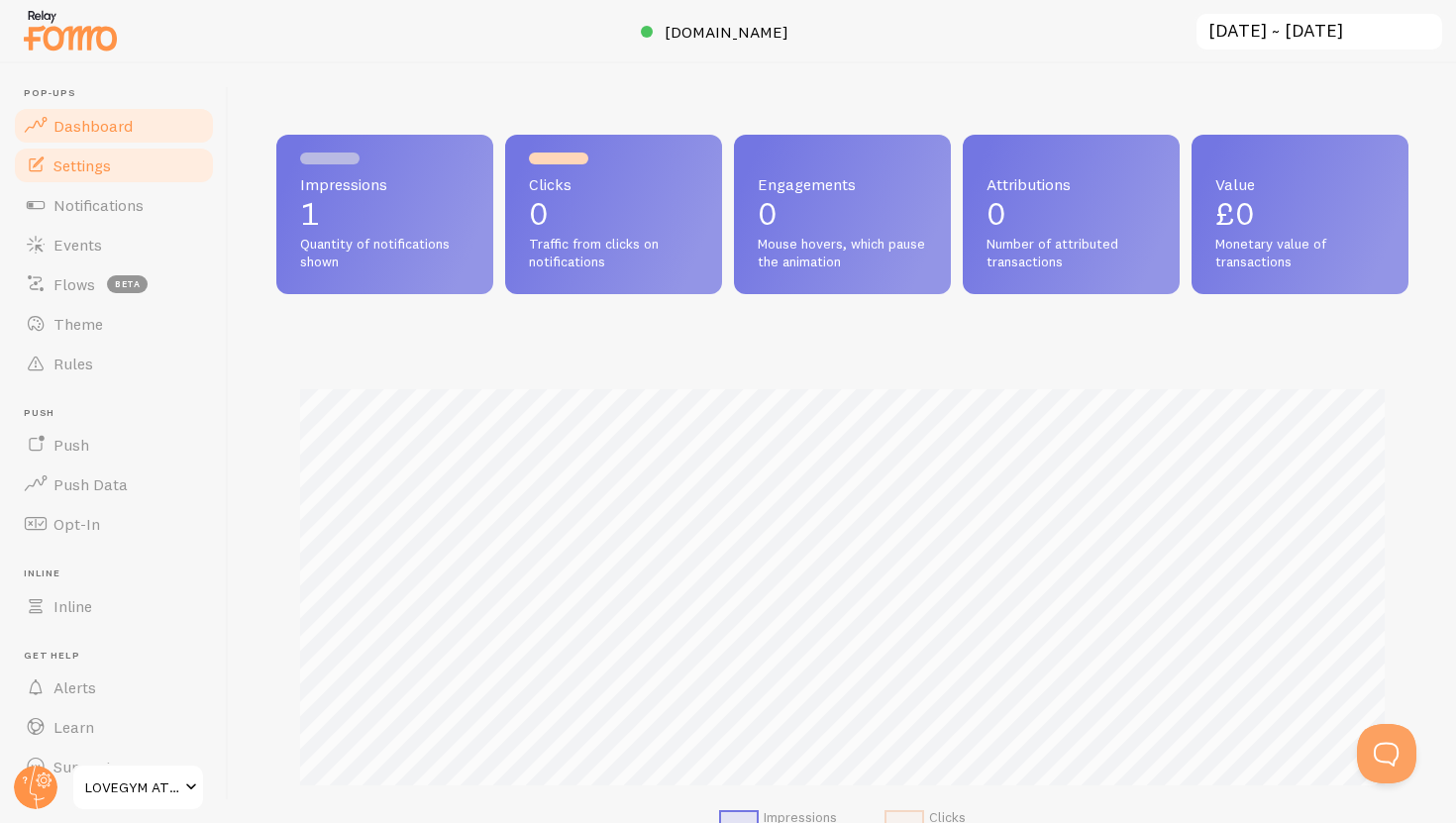 click on "Settings" at bounding box center [114, 165] 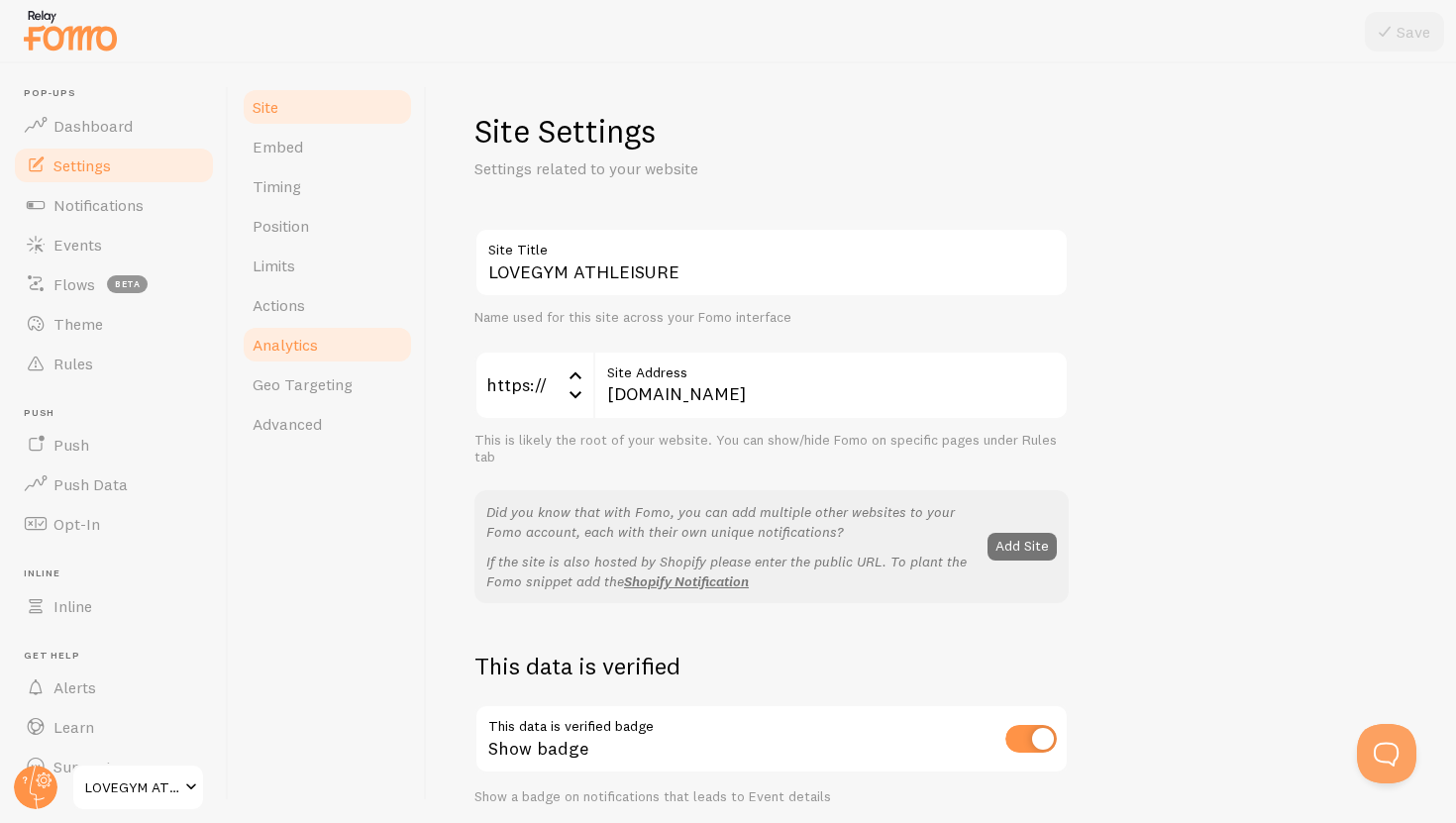 click on "Analytics" at bounding box center (285, 345) 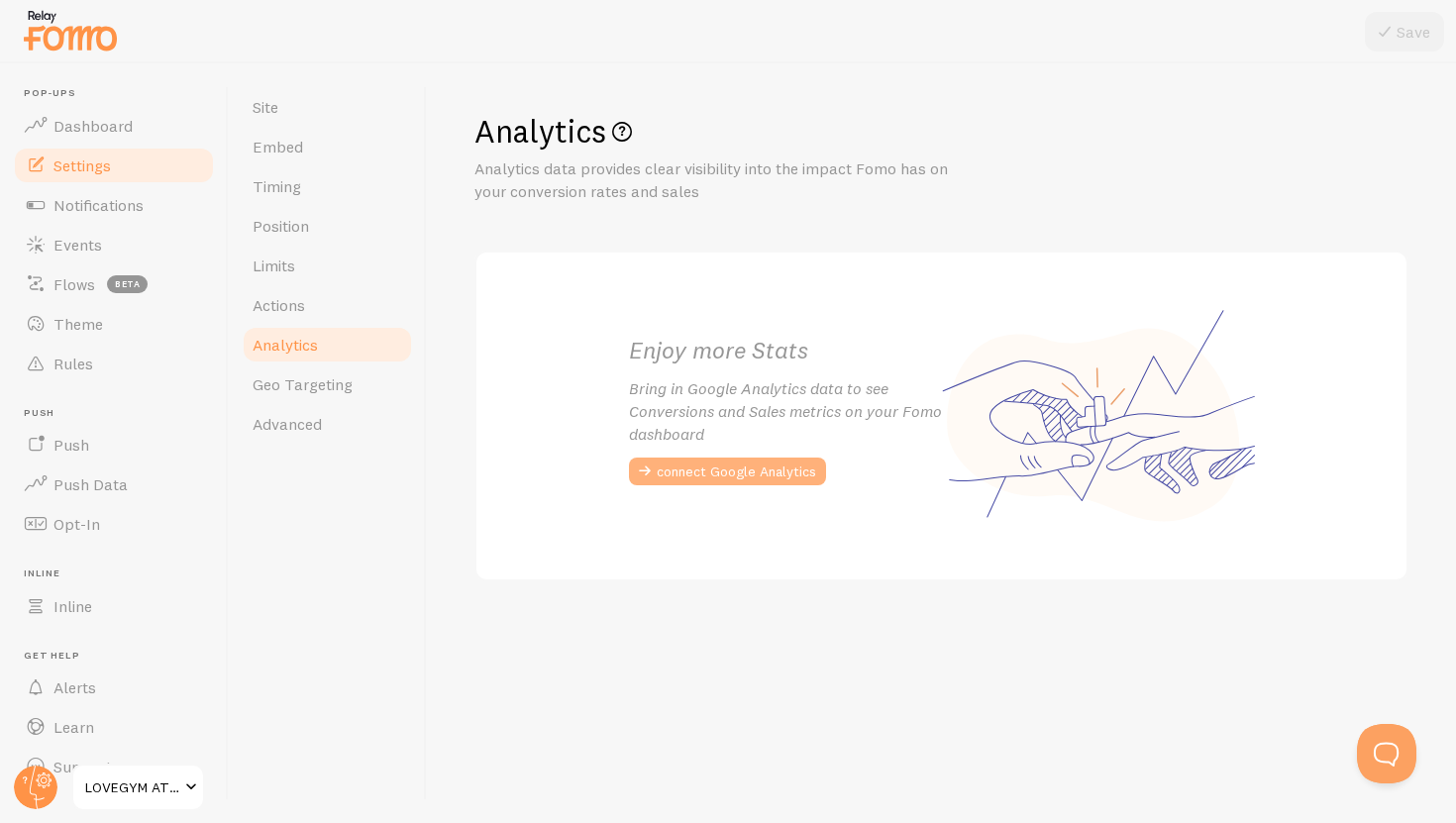 click on "connect Google Analytics" at bounding box center (727, 471) 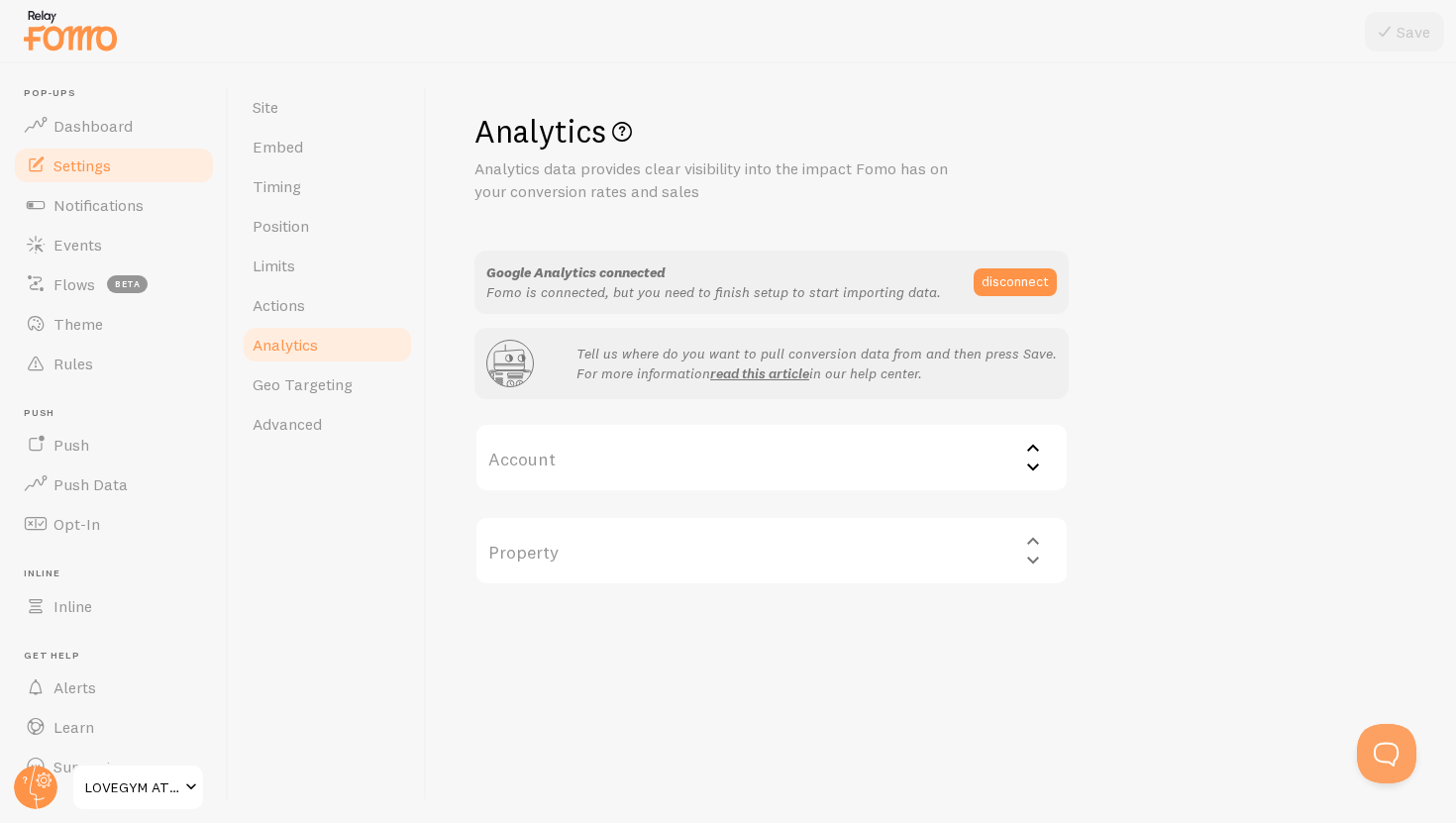 click on "Account" at bounding box center (772, 458) 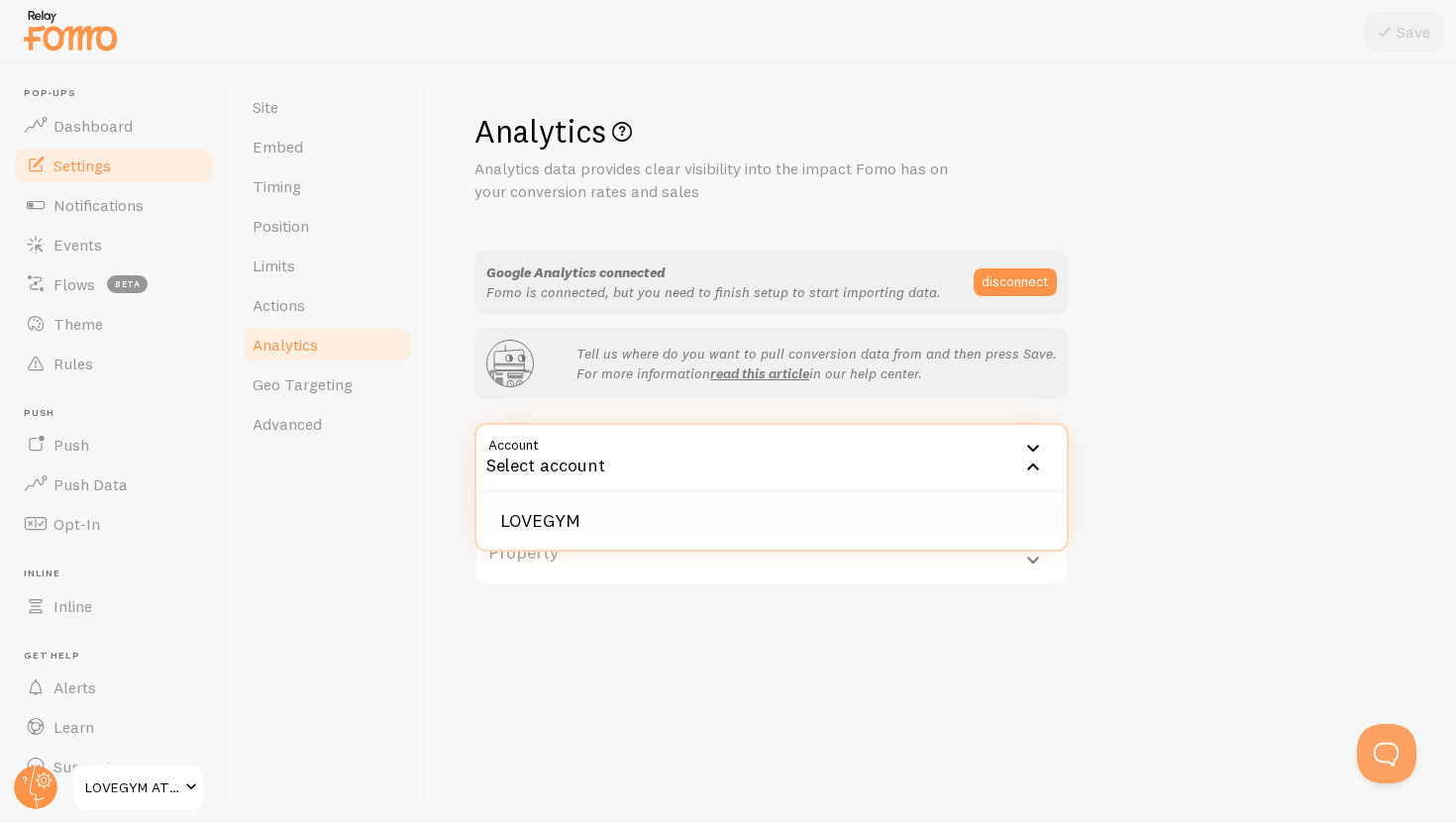 click on "LOVEGYM" at bounding box center (772, 521) 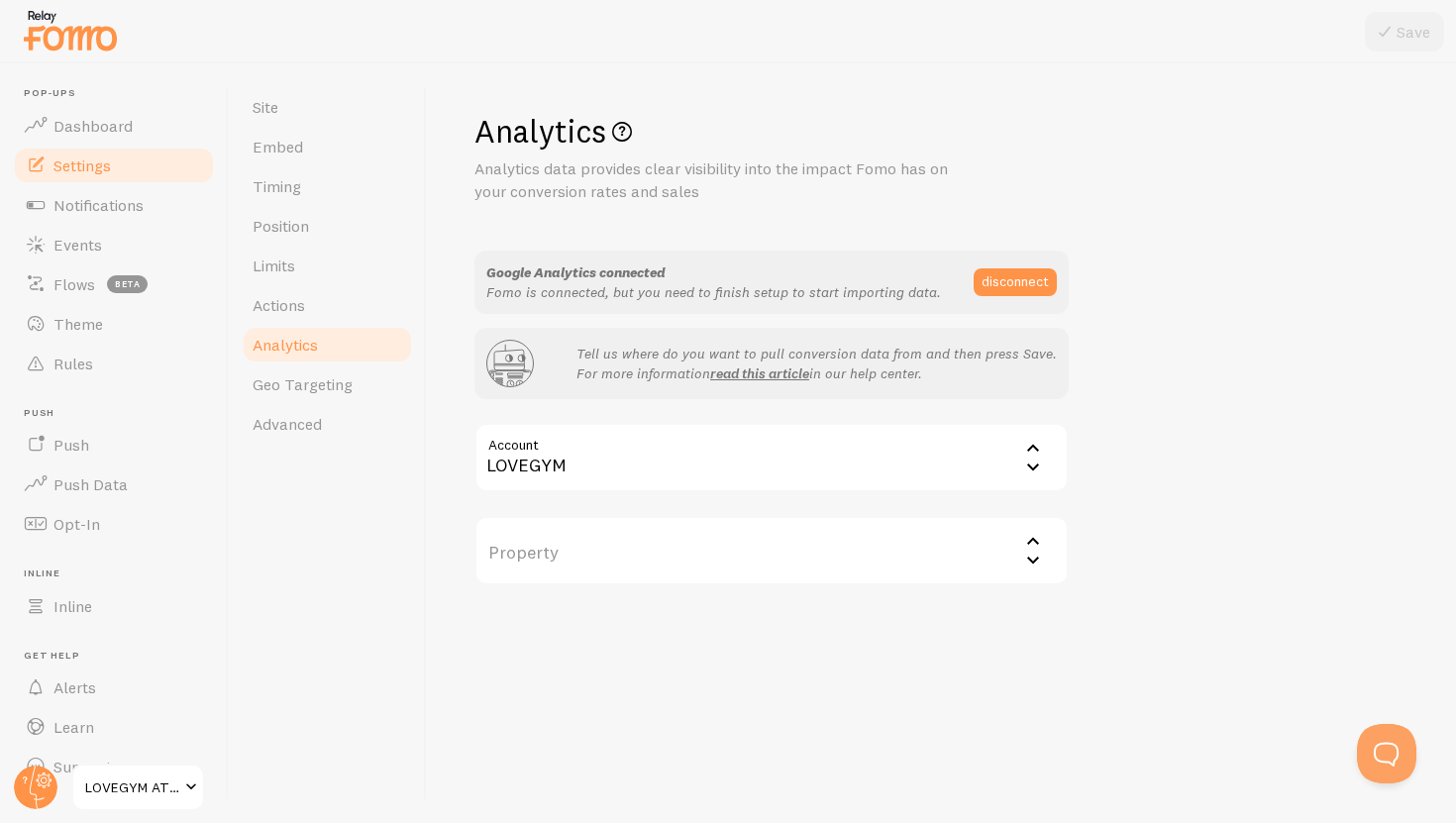 click on "Property" at bounding box center (772, 551) 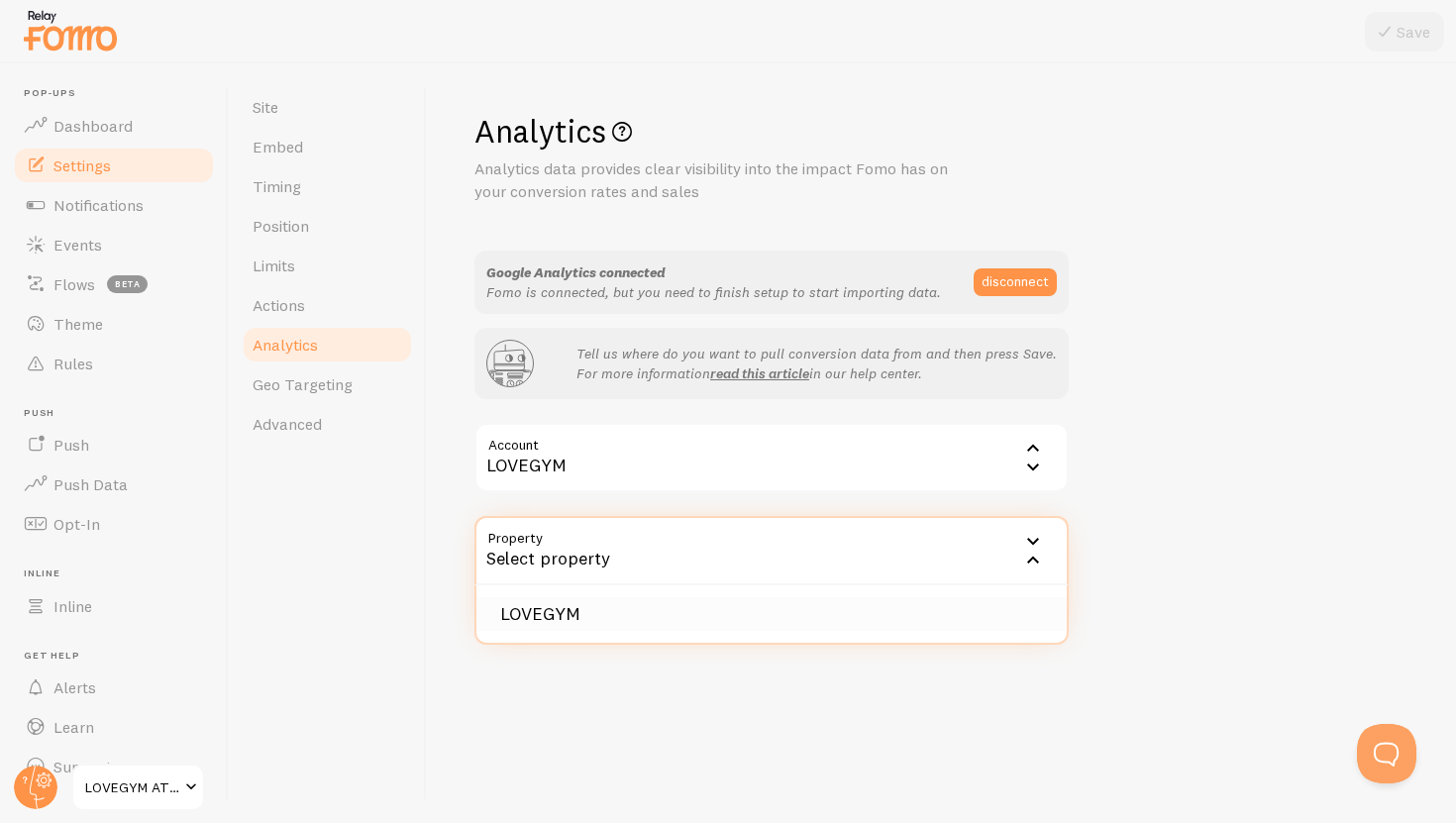 click on "LOVEGYM" at bounding box center [772, 614] 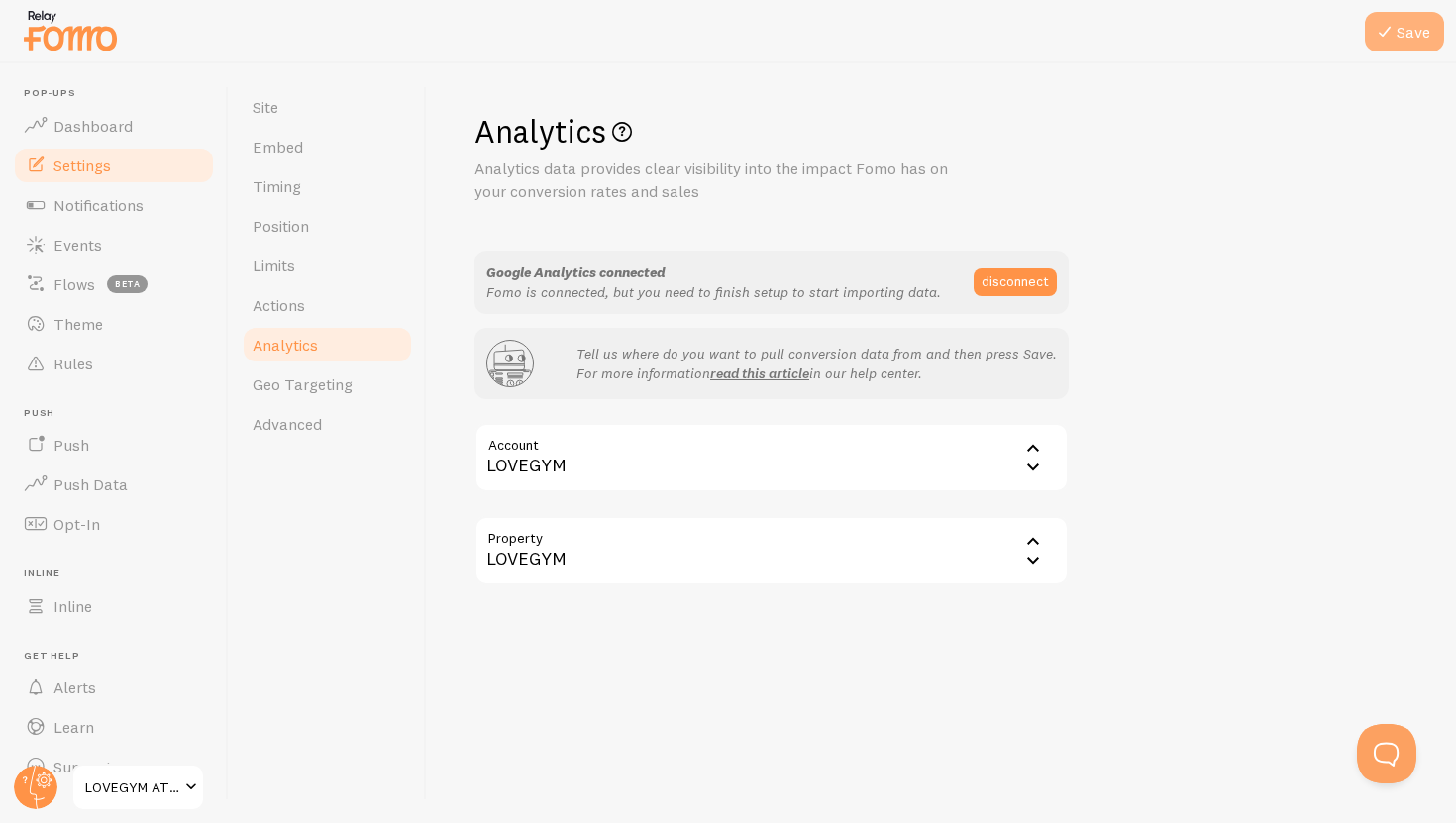 click on "Save" at bounding box center [1404, 32] 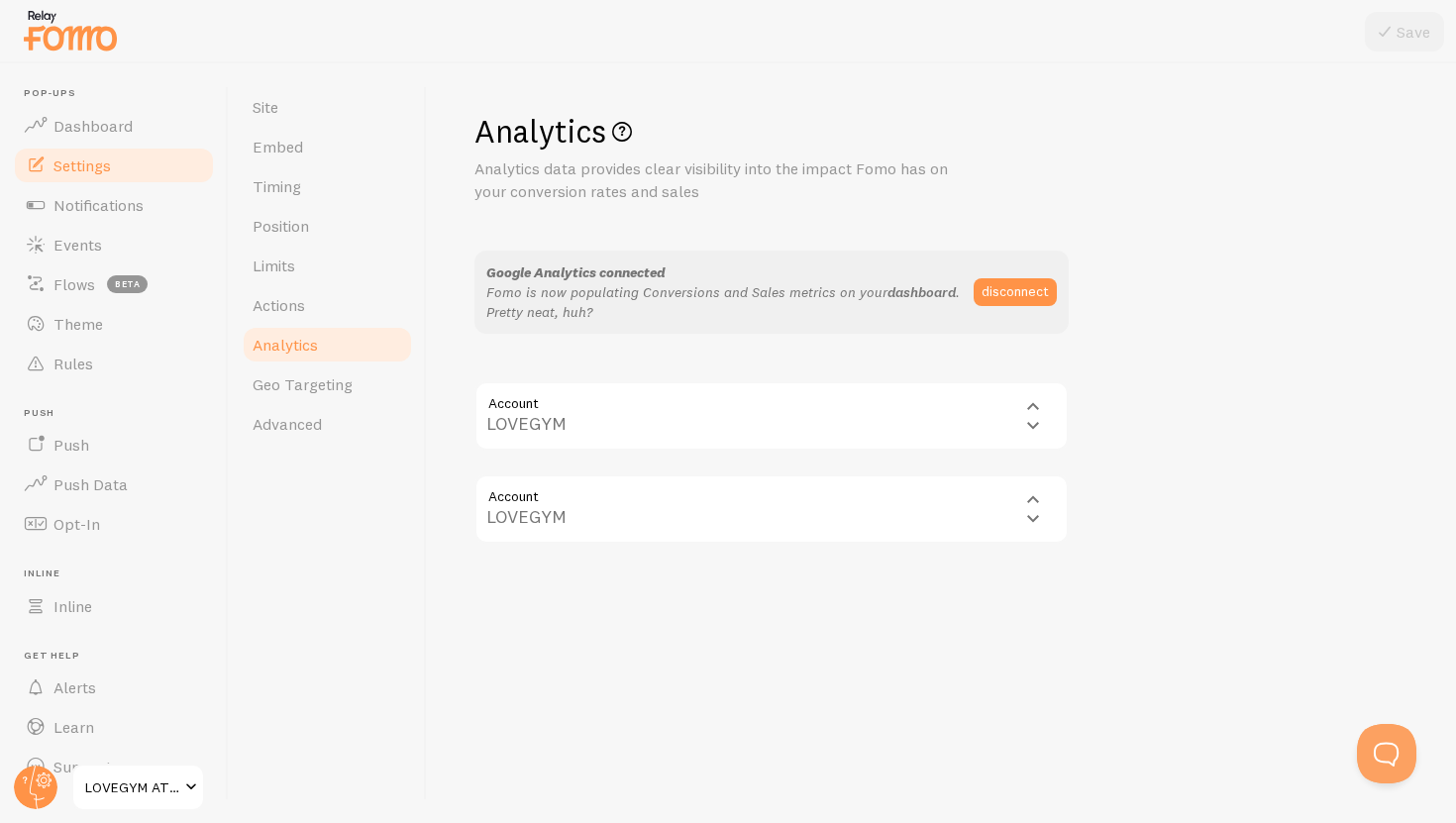 click on "dashboard" at bounding box center (921, 292) 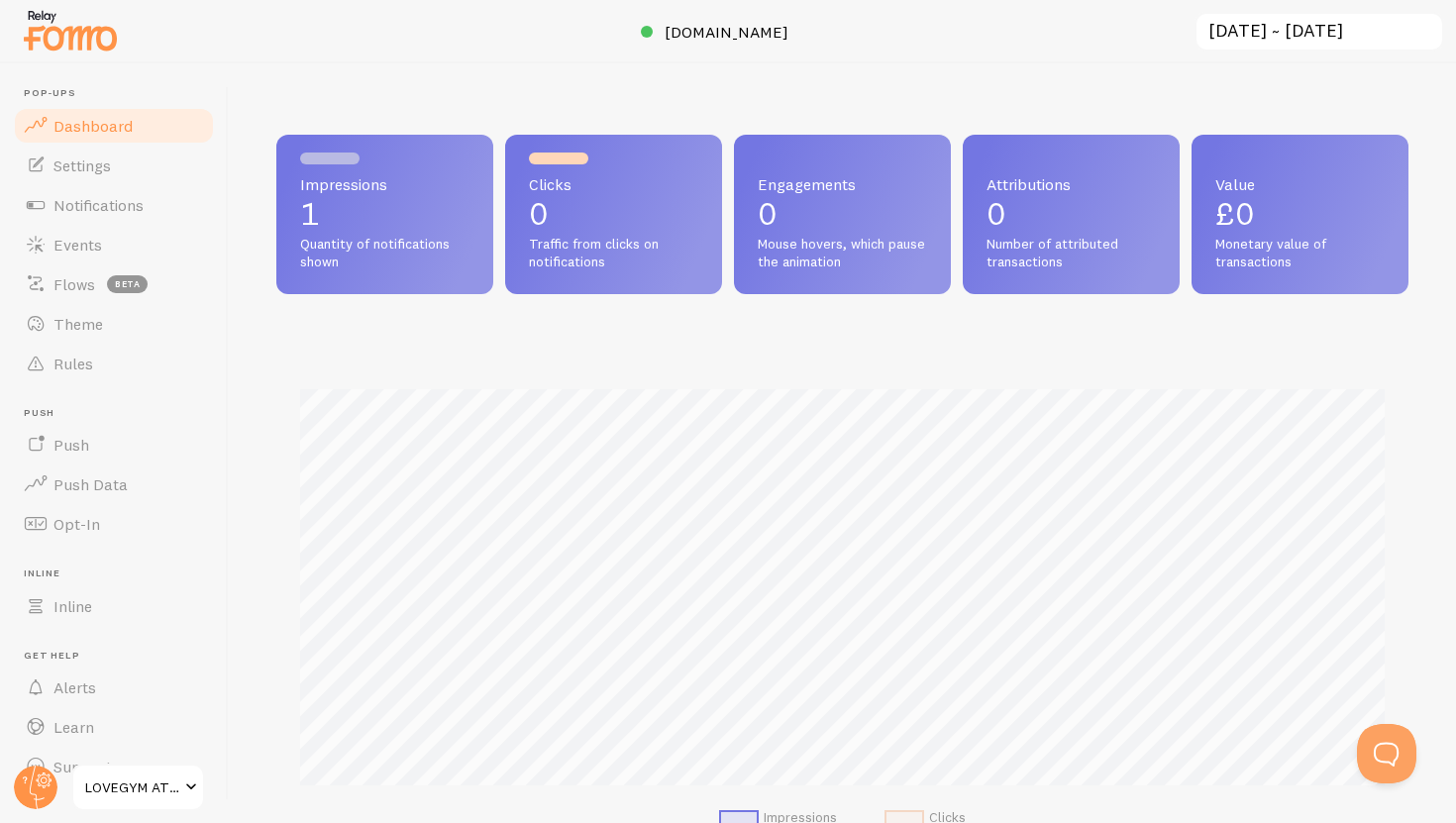 scroll, scrollTop: 989852, scrollLeft: 989344, axis: both 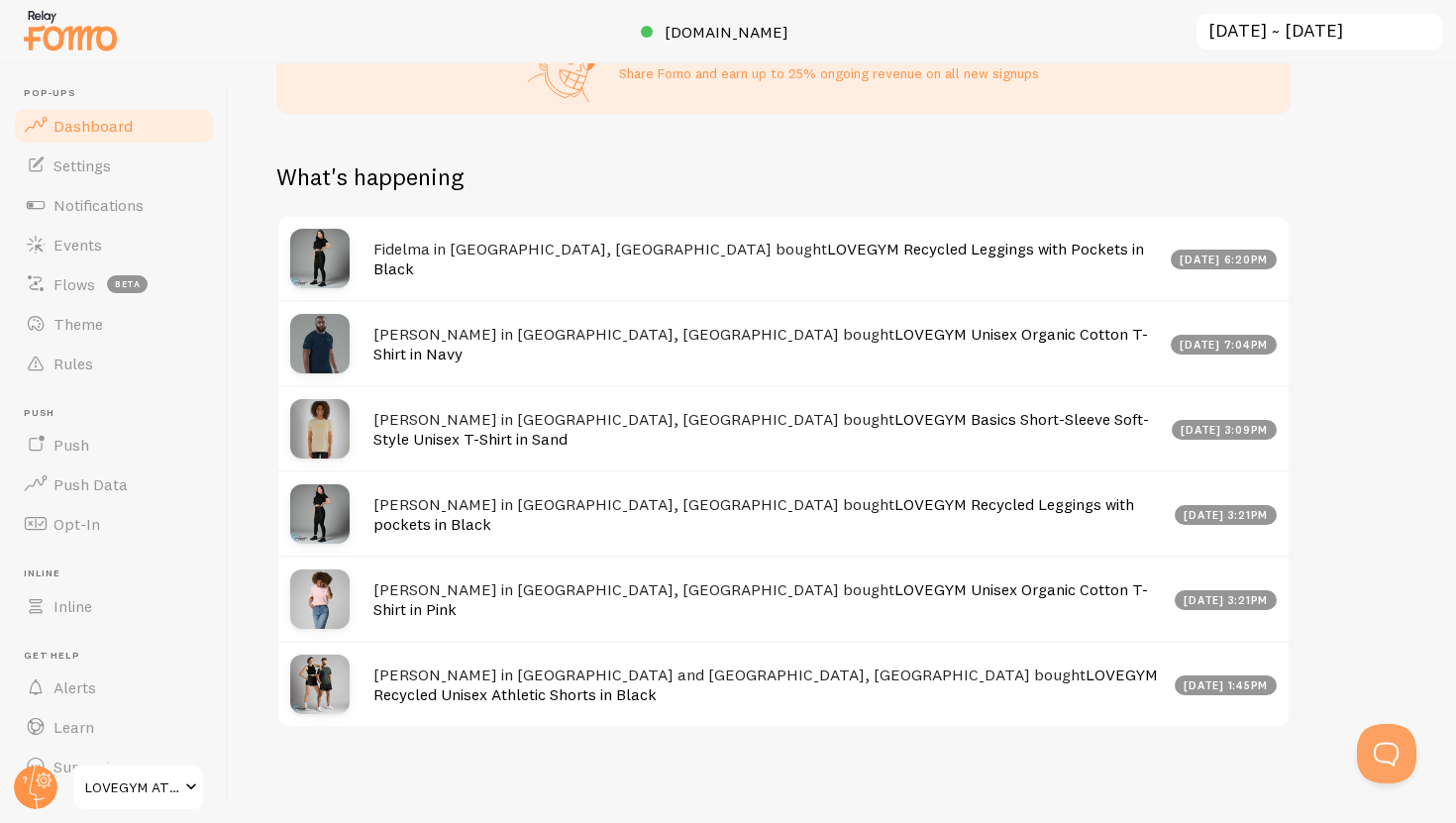 click on "LOVEGYM Recycled Leggings with Pockets in Black" at bounding box center (759, 258) 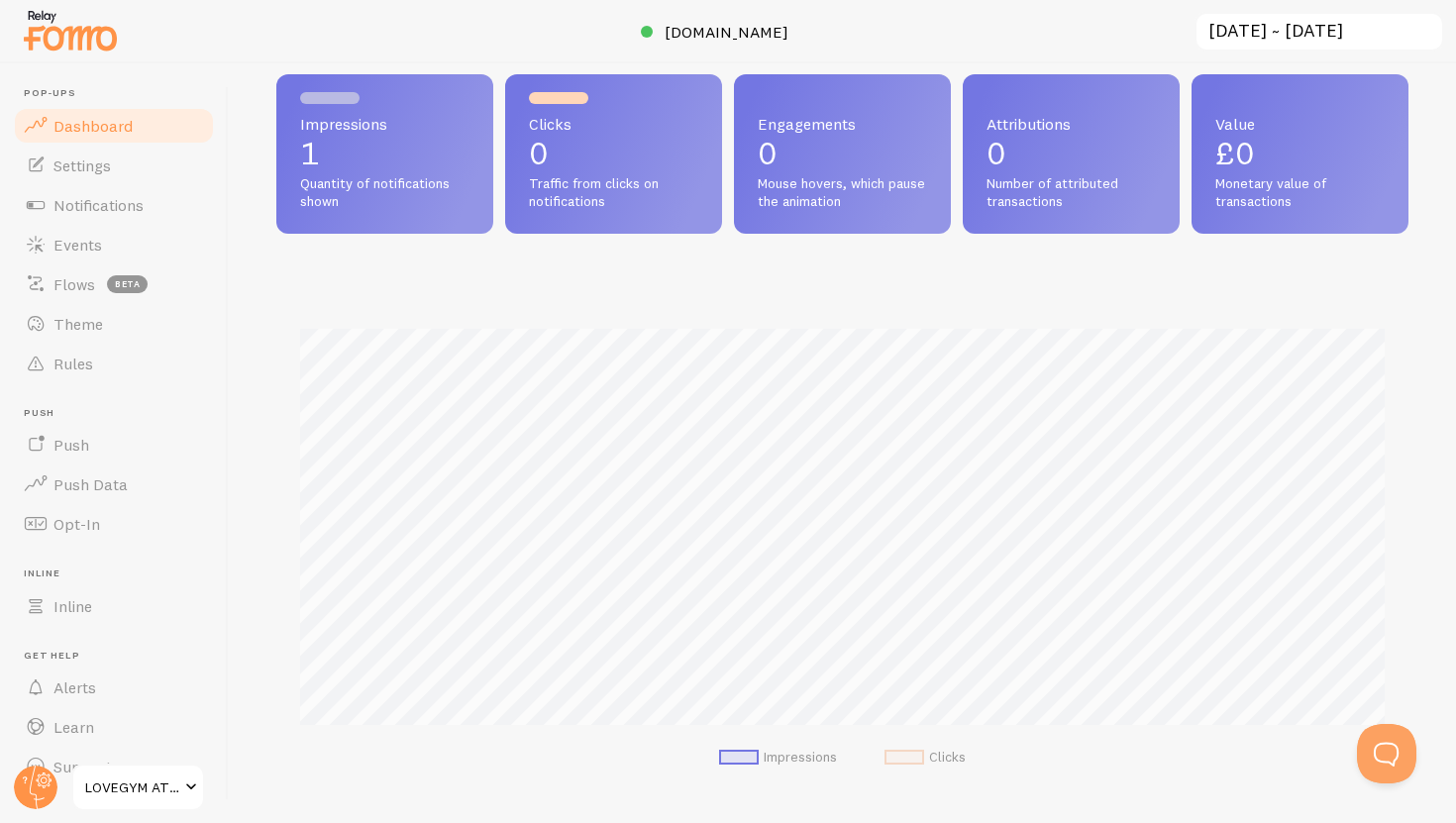 scroll, scrollTop: 0, scrollLeft: 0, axis: both 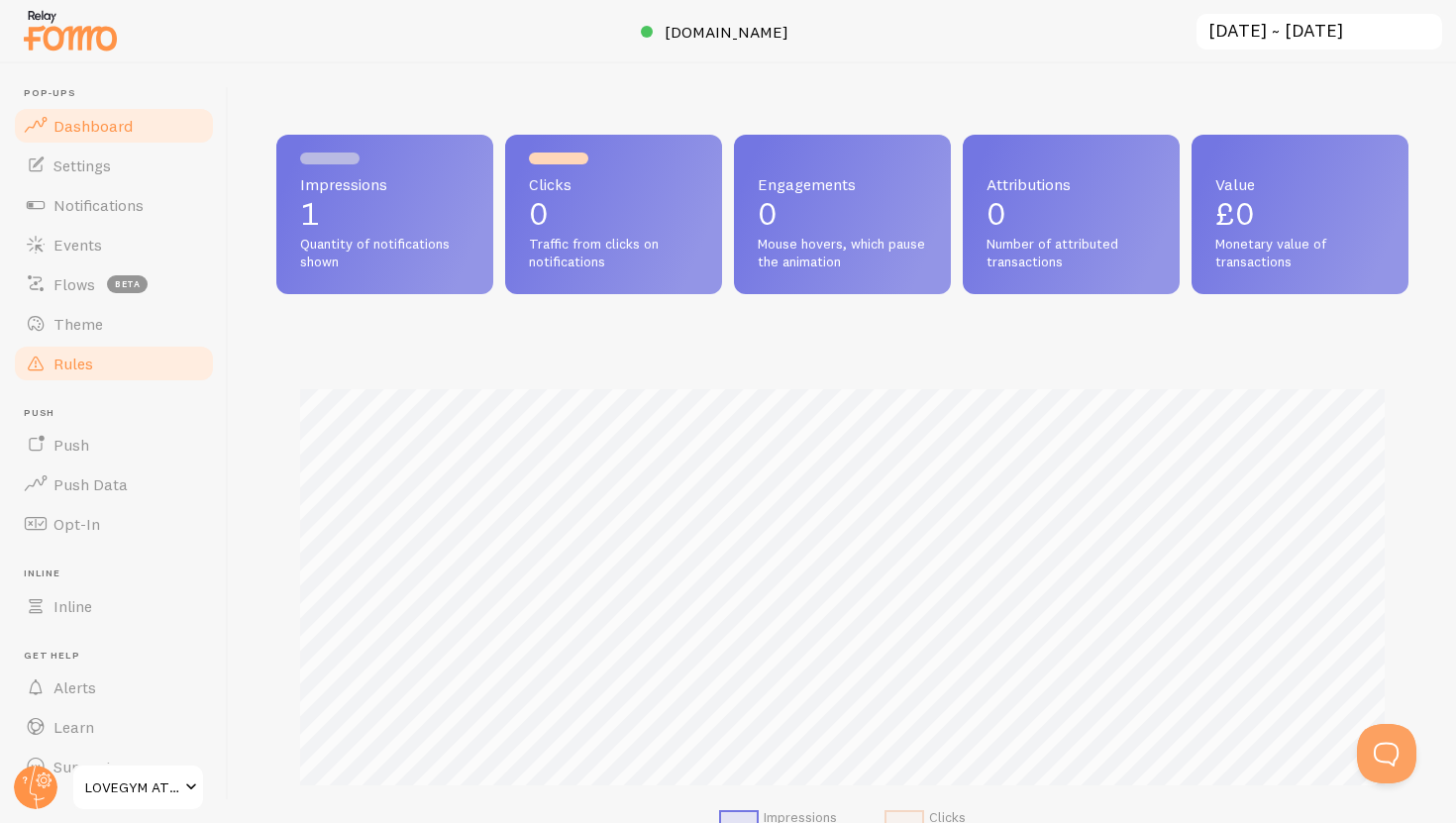 click on "Rules" at bounding box center [114, 363] 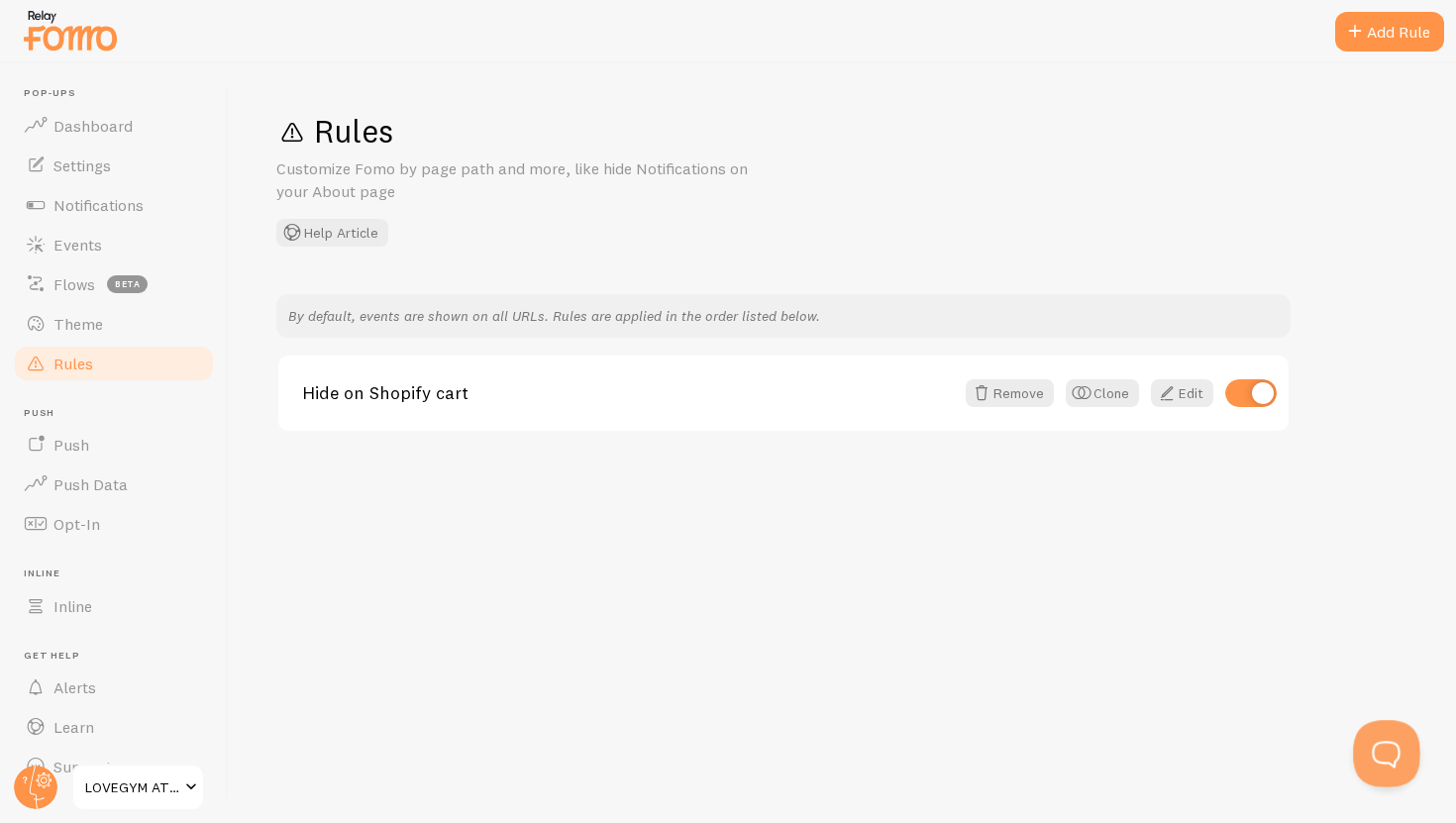 click at bounding box center (1383, 750) 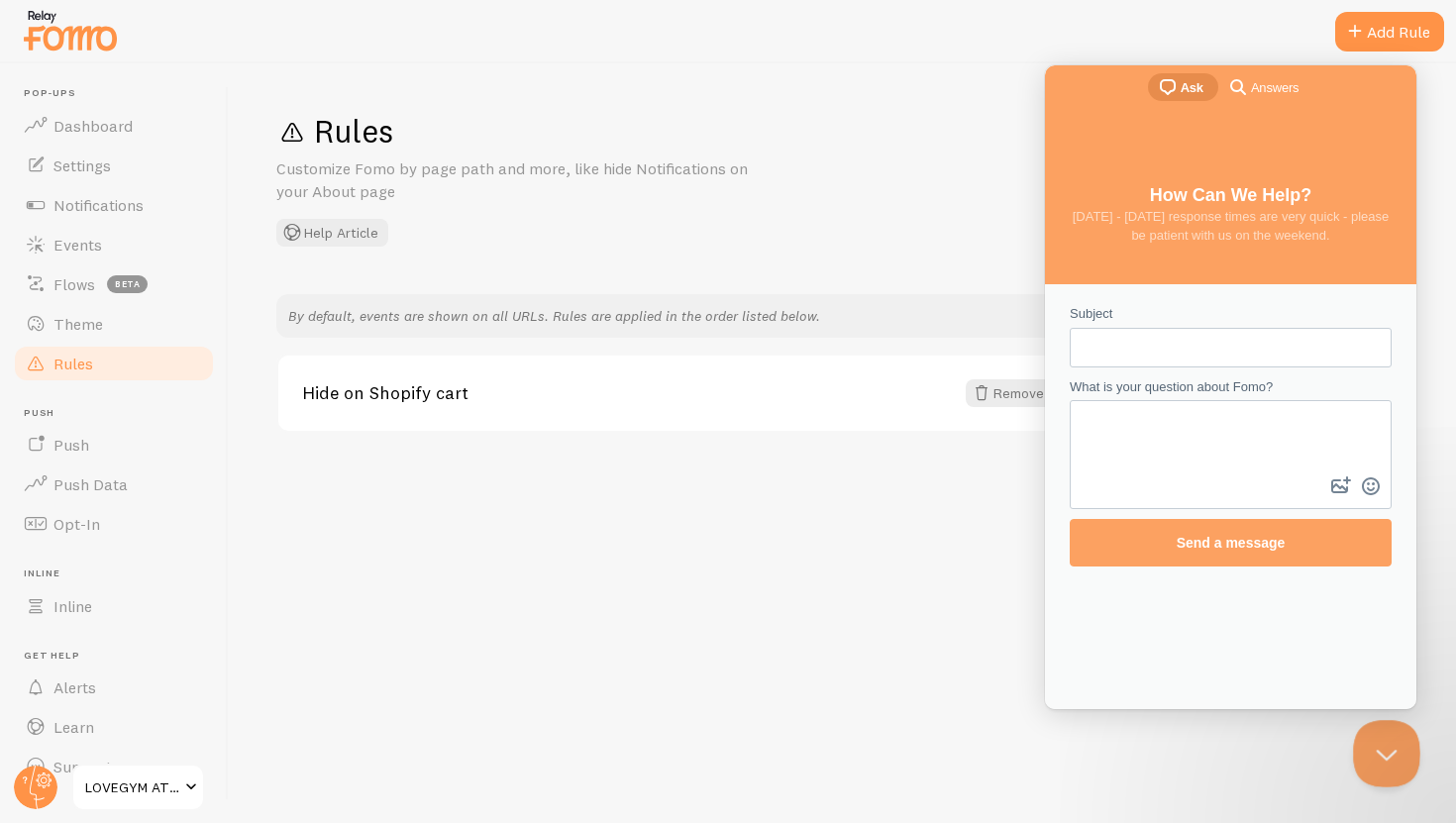 scroll, scrollTop: 0, scrollLeft: 0, axis: both 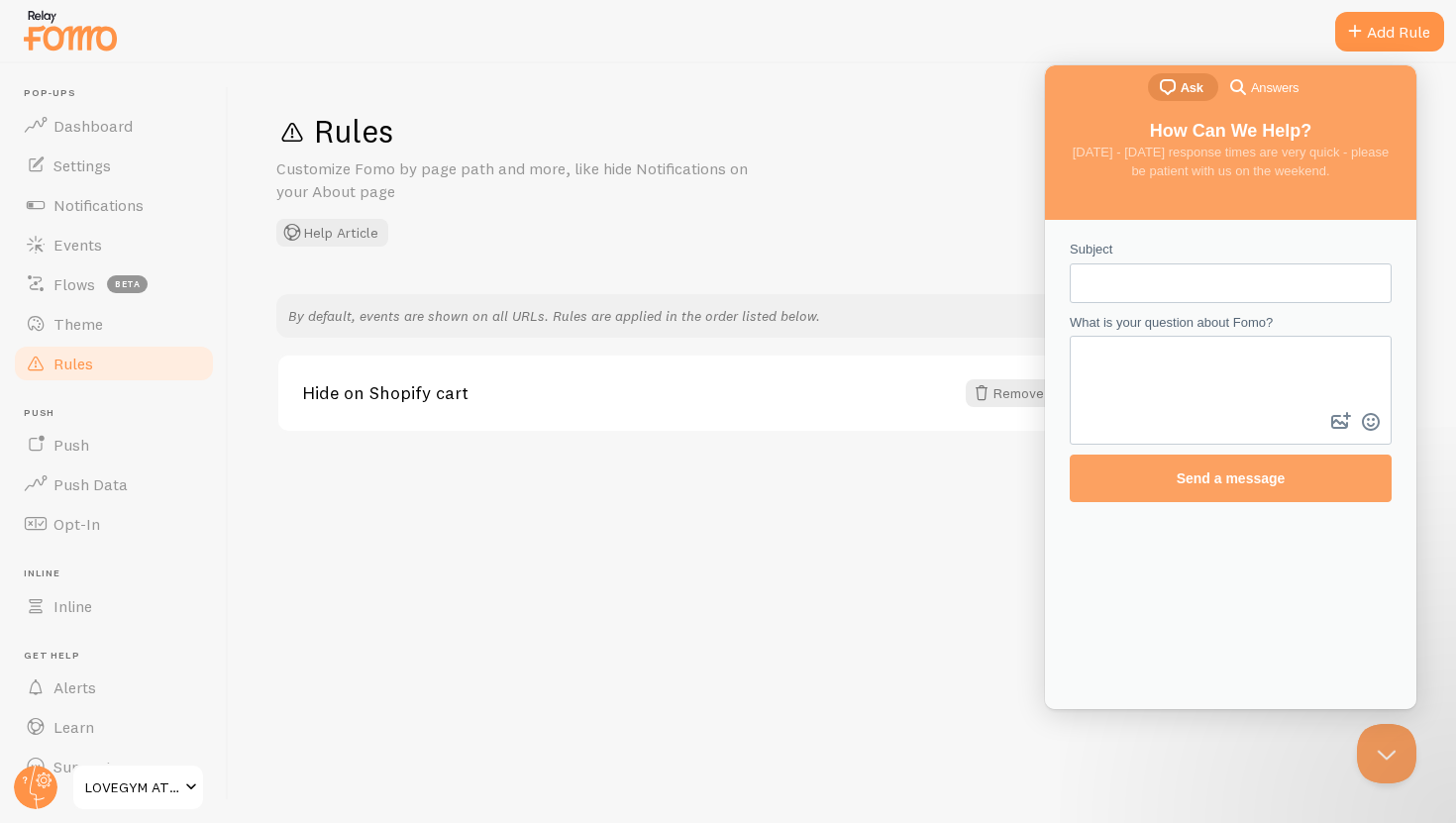 click on "Rules
Customize Fomo by page path and more, like hide Notifications on your About page
Help Article
By default, events are shown on all URLs. Rules are applied in the order listed below.
Hide on Shopify cart
Remove
Clone
Edit" at bounding box center [842, 443] 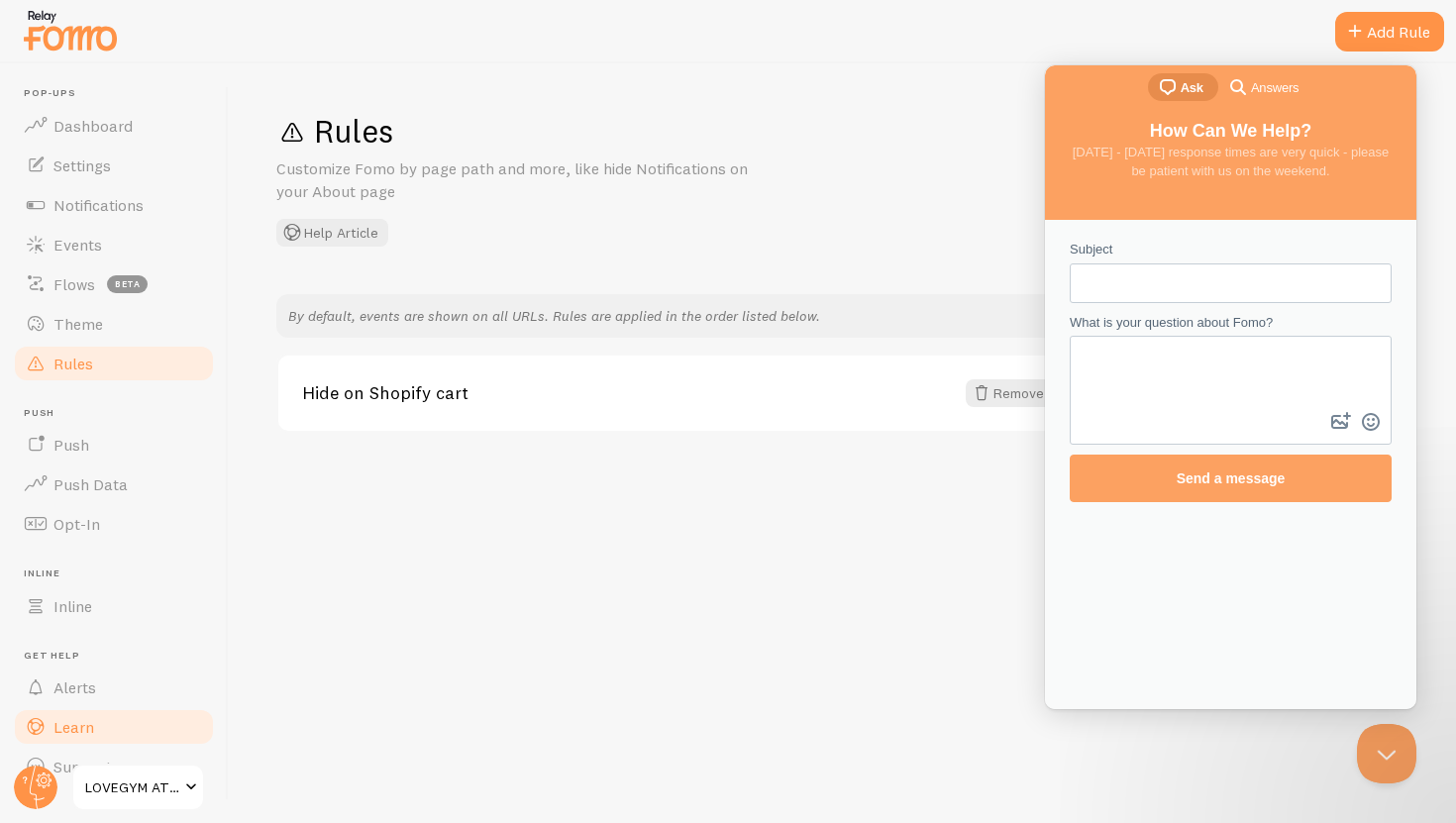 scroll, scrollTop: 35, scrollLeft: 0, axis: vertical 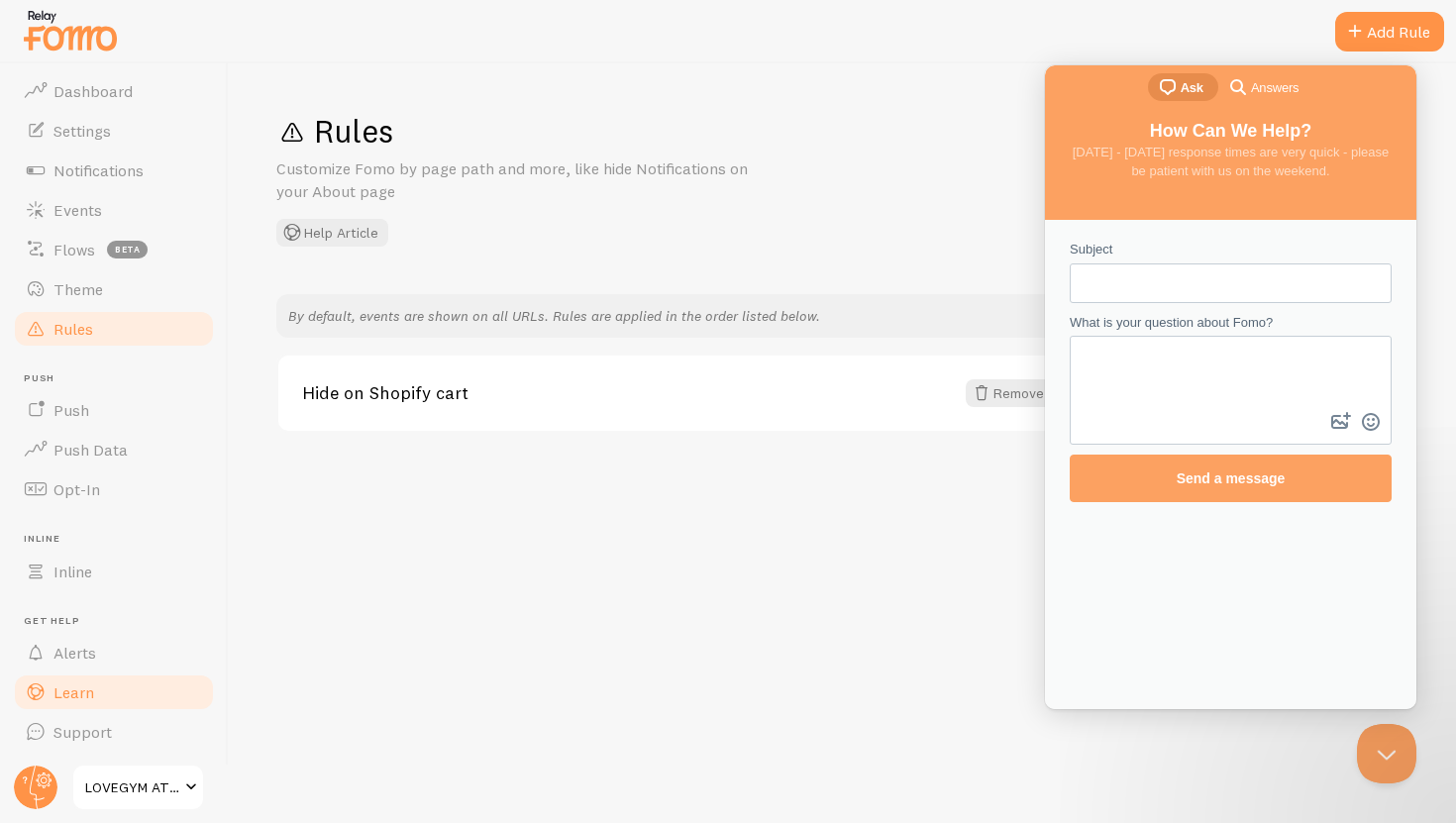 click on "Learn" at bounding box center (114, 692) 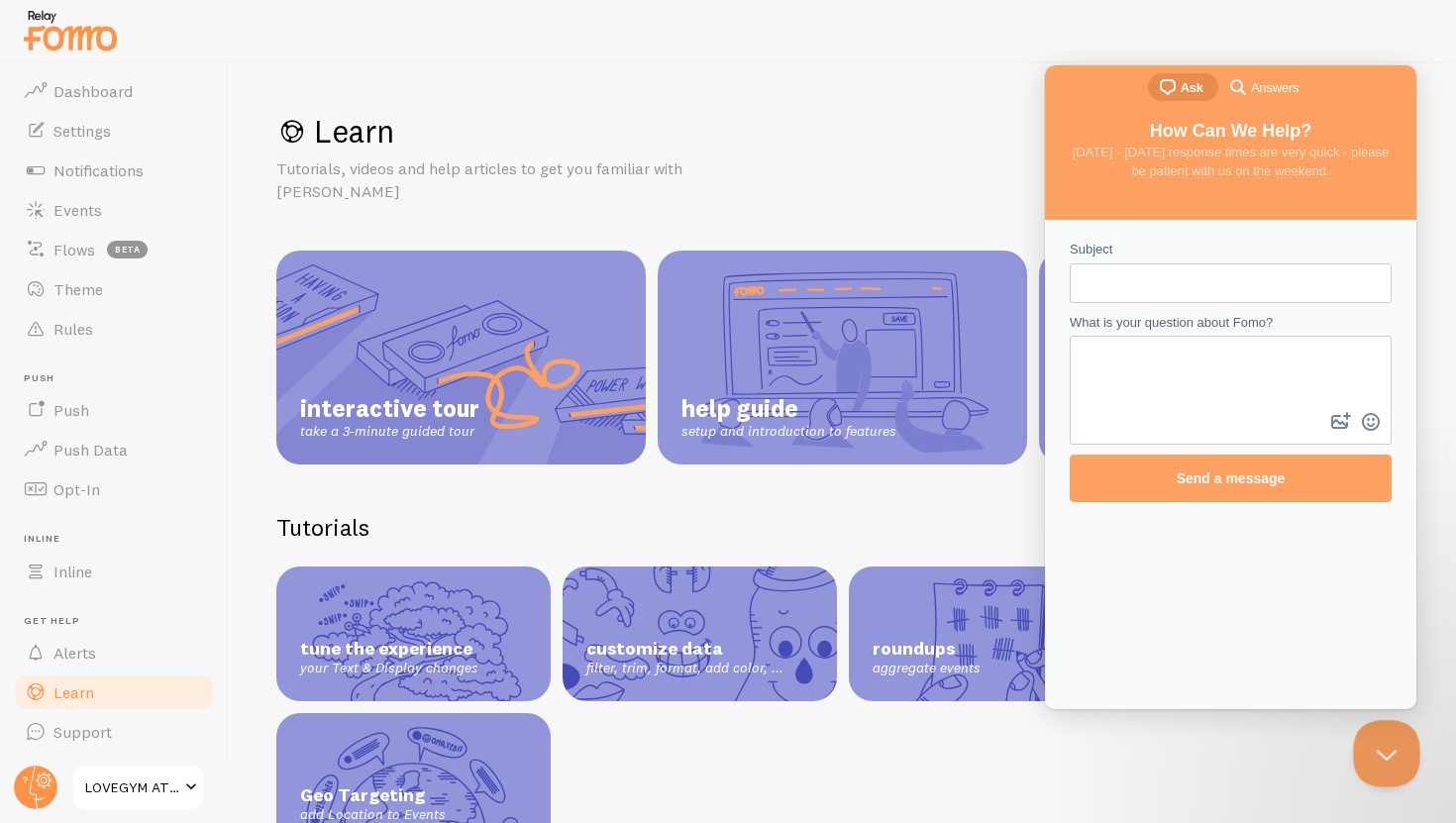 click at bounding box center (1383, 750) 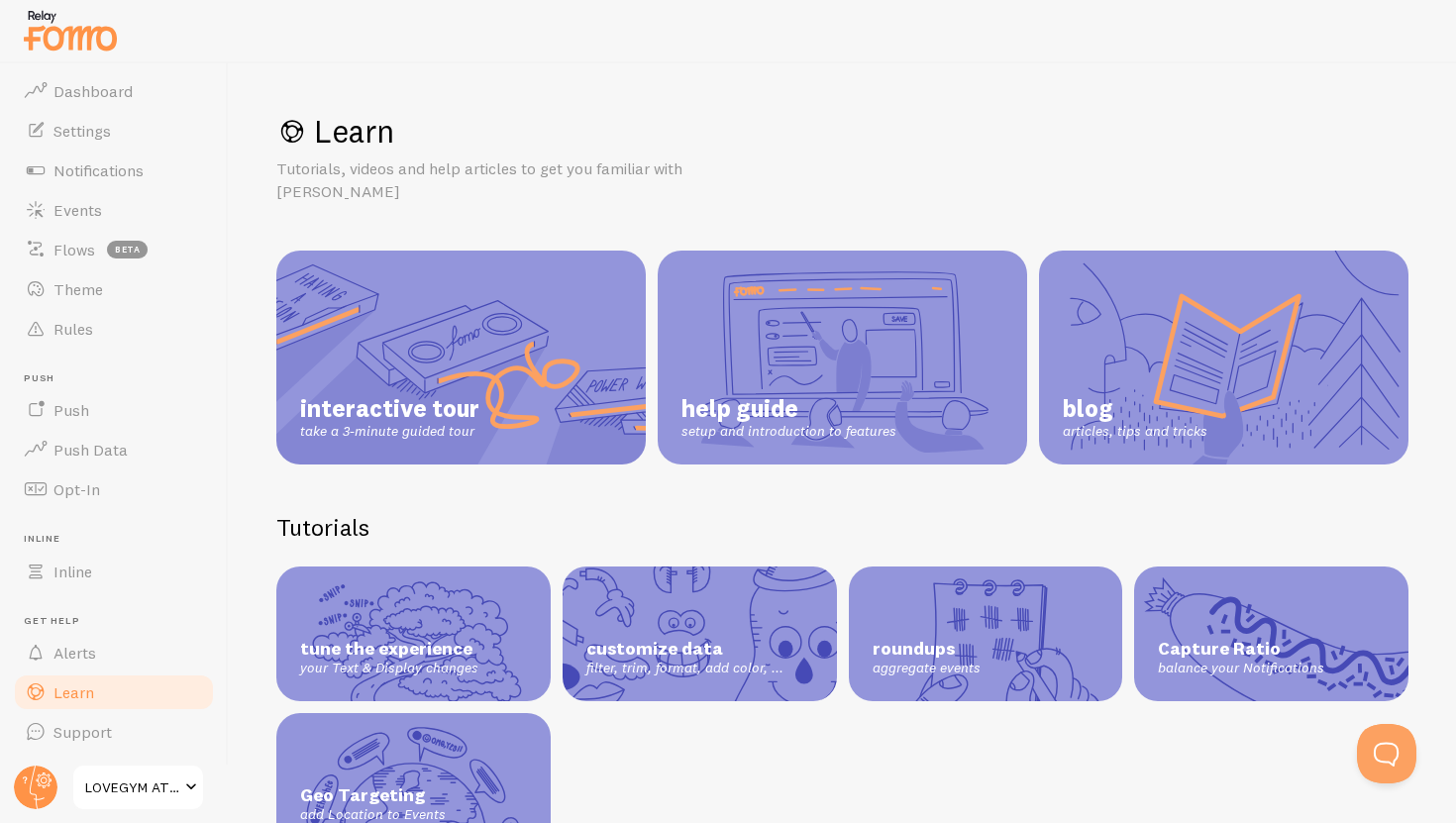 scroll, scrollTop: 73, scrollLeft: 0, axis: vertical 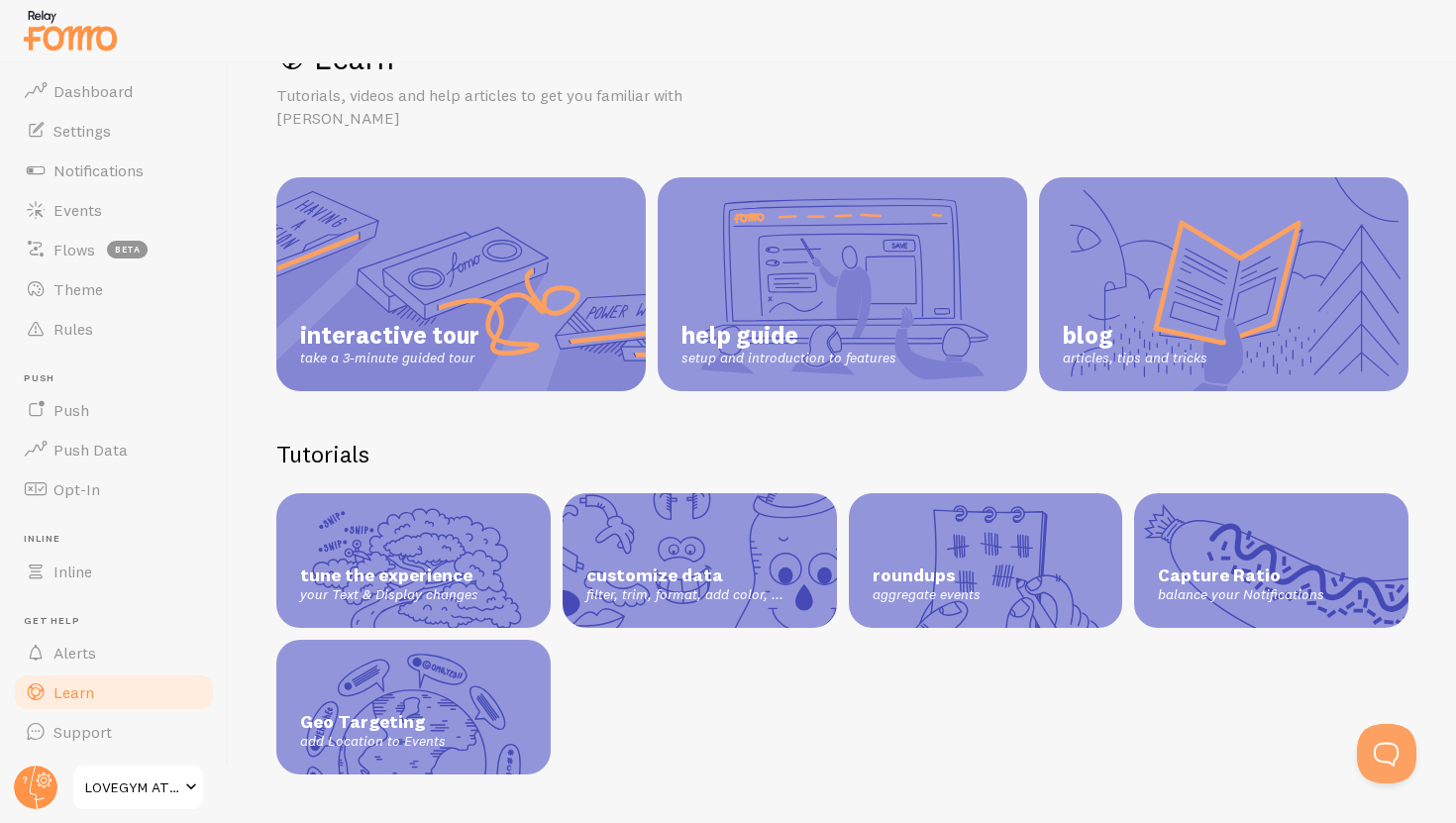 click on "interactive tour
take a 3-minute guided tour" at bounding box center [461, 284] 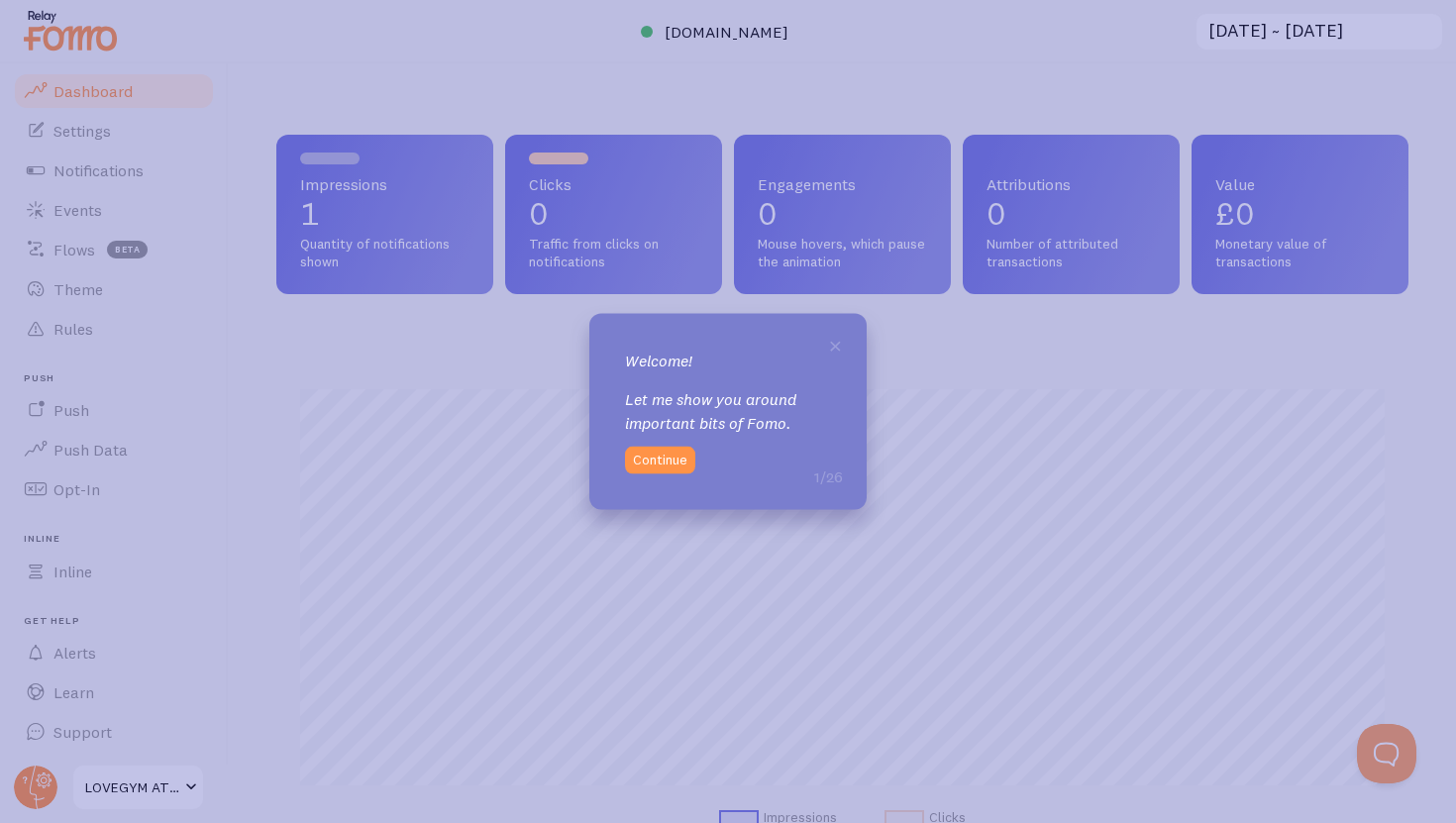 scroll, scrollTop: 989852, scrollLeft: 989344, axis: both 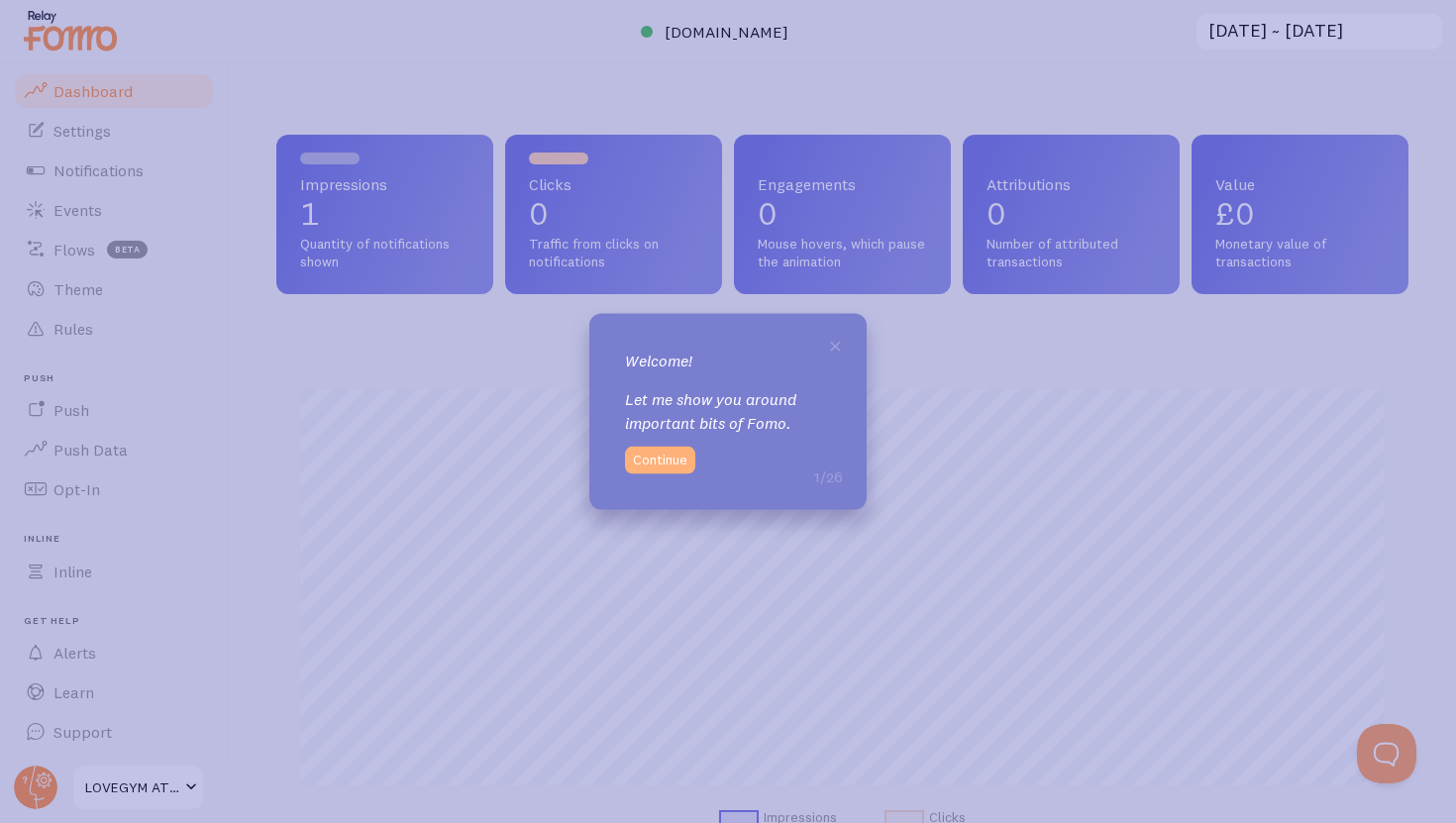 click on "Continue" at bounding box center [660, 461] 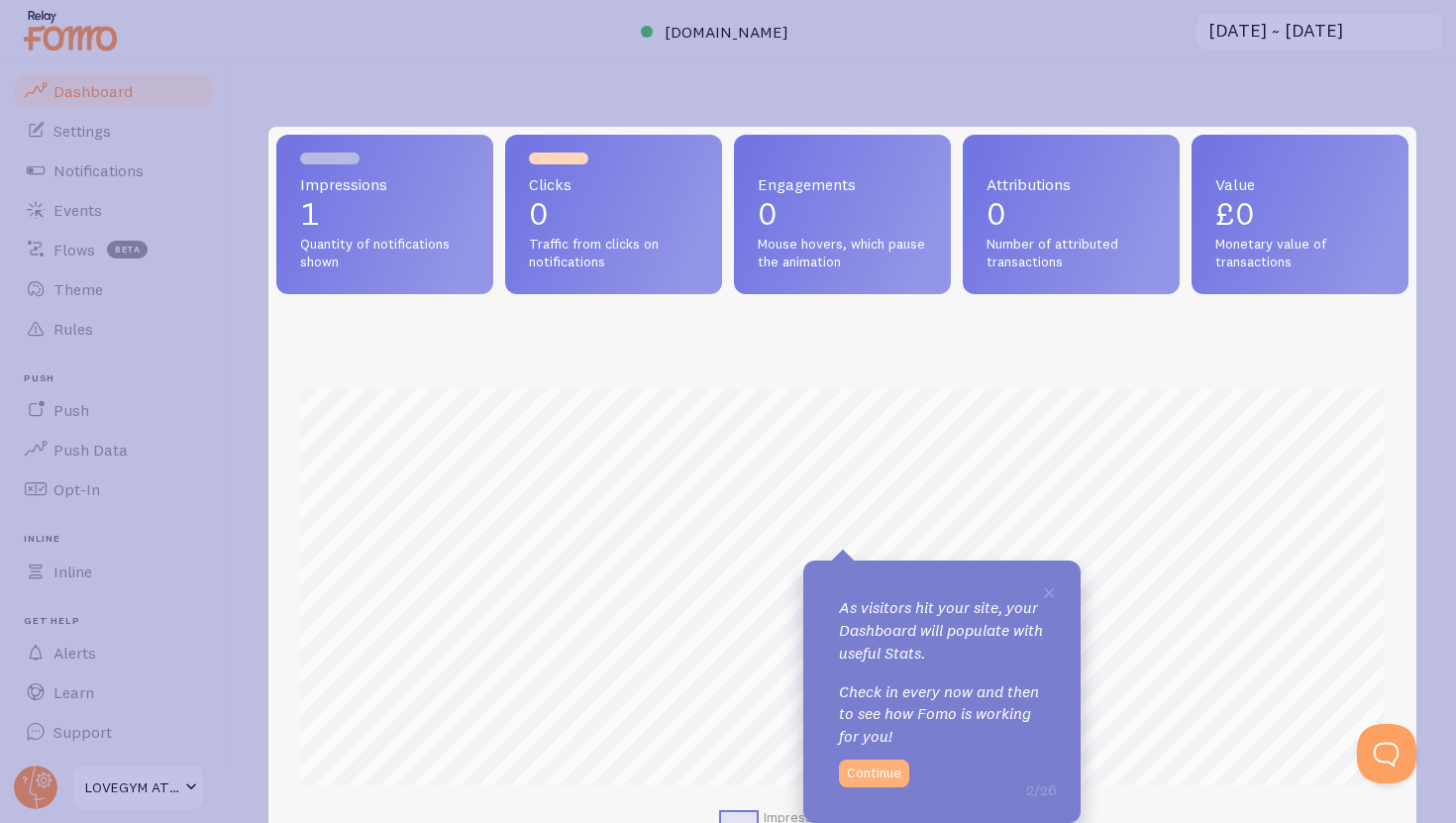 click on "Continue" at bounding box center [874, 773] 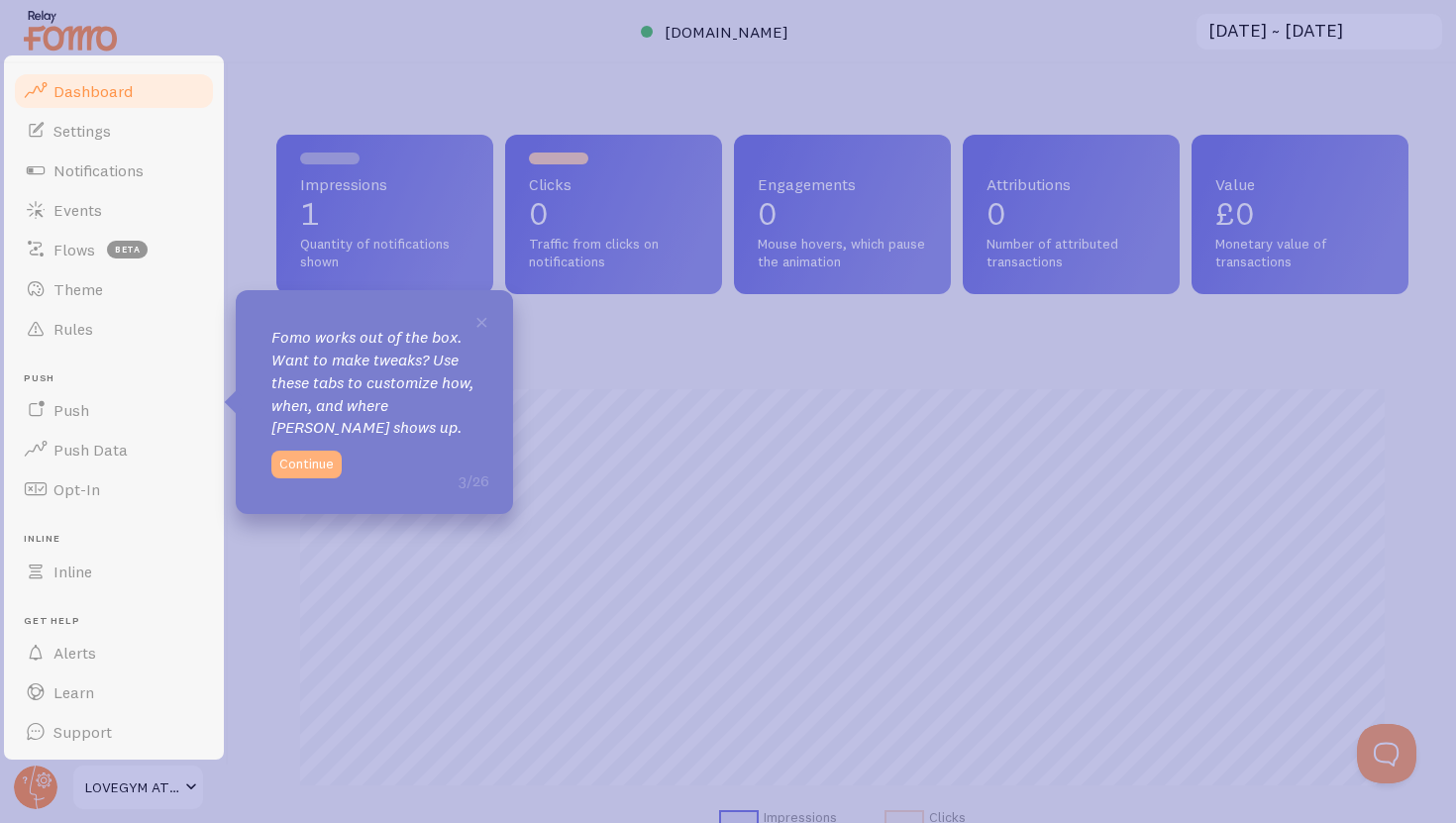 click on "Continue" at bounding box center [306, 464] 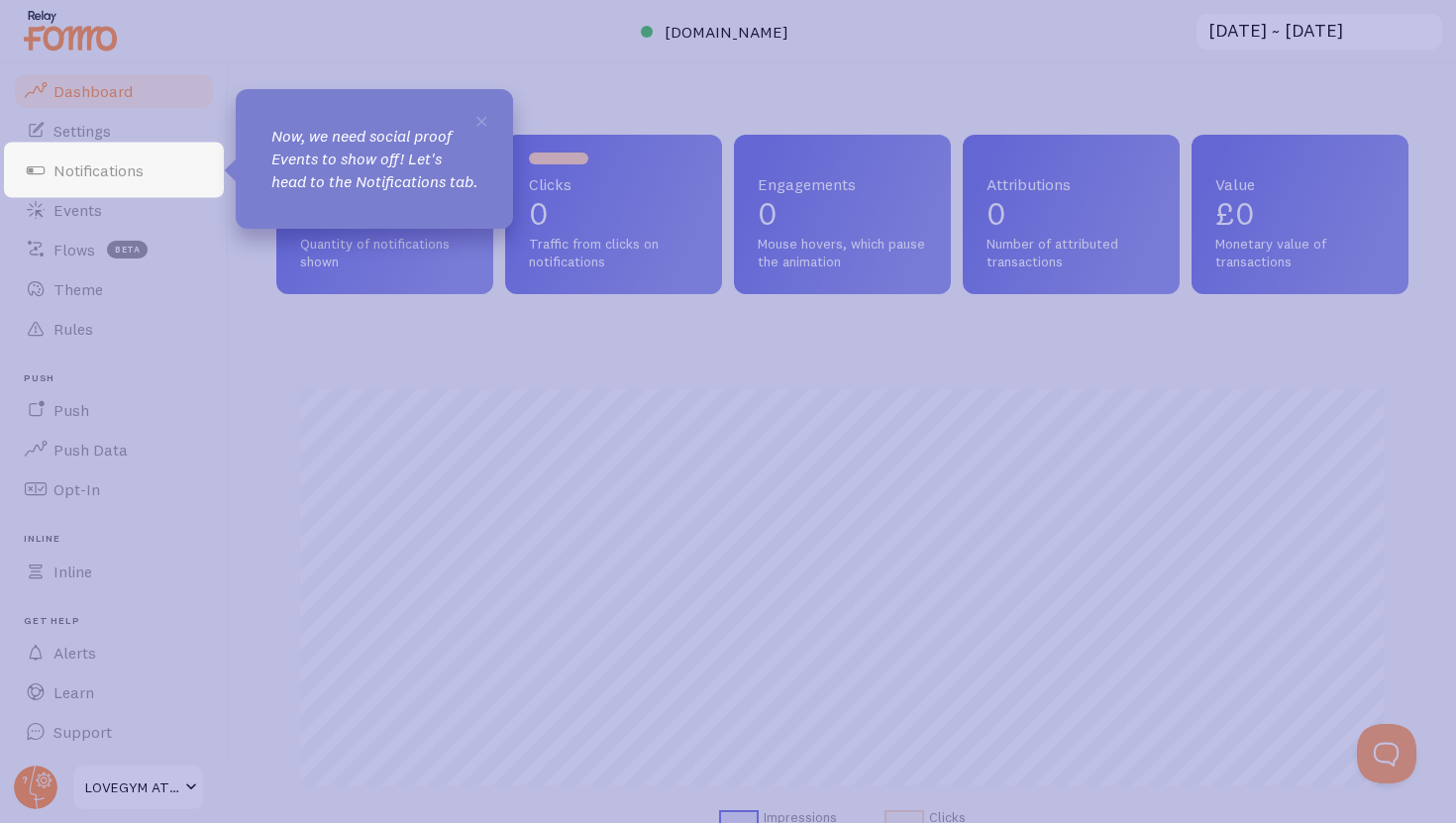 click on "Now, we need social proof Events to show off! Let's head to the Notifications tab." at bounding box center [374, 158] 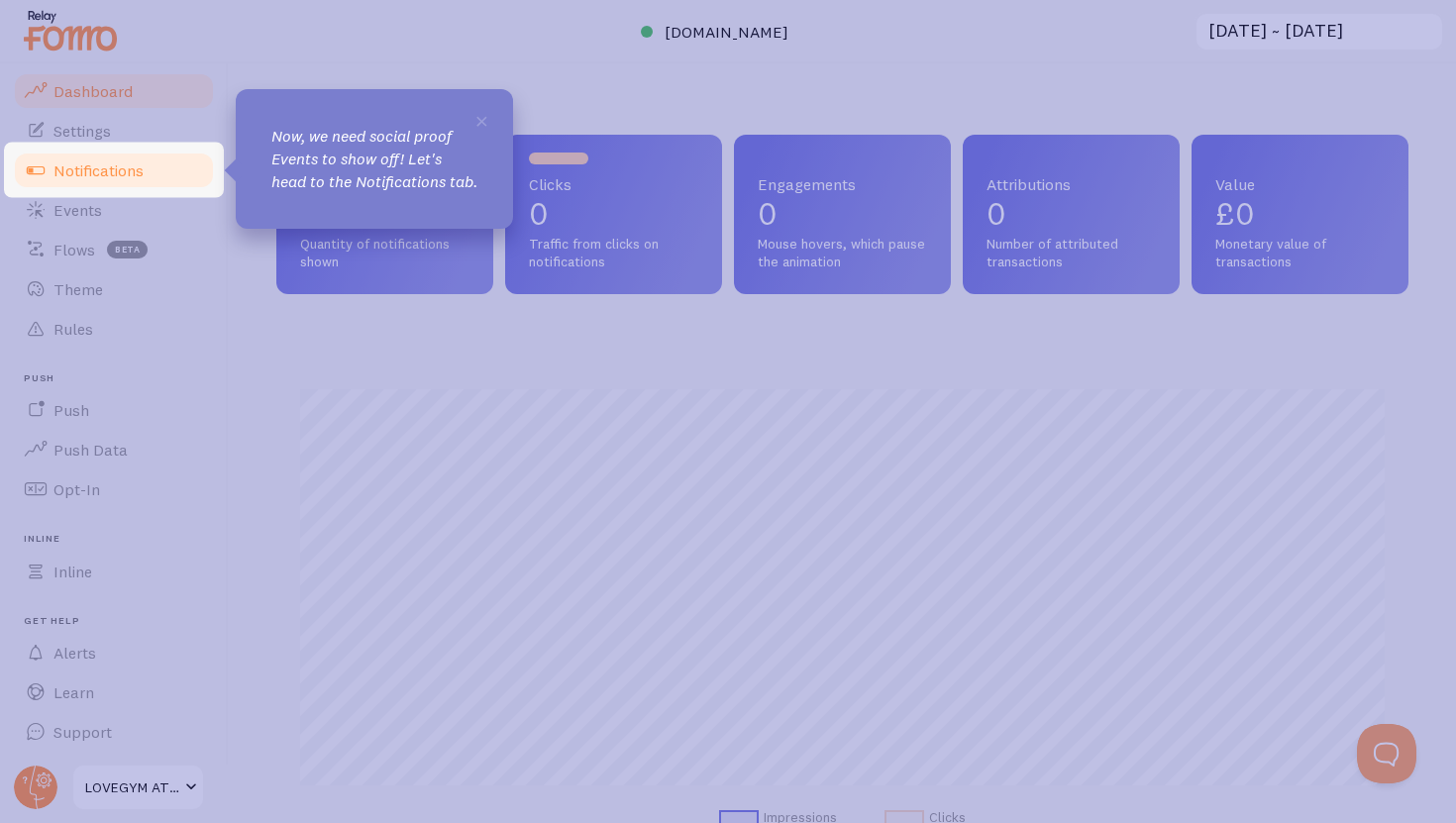 click on "Notifications" at bounding box center [114, 170] 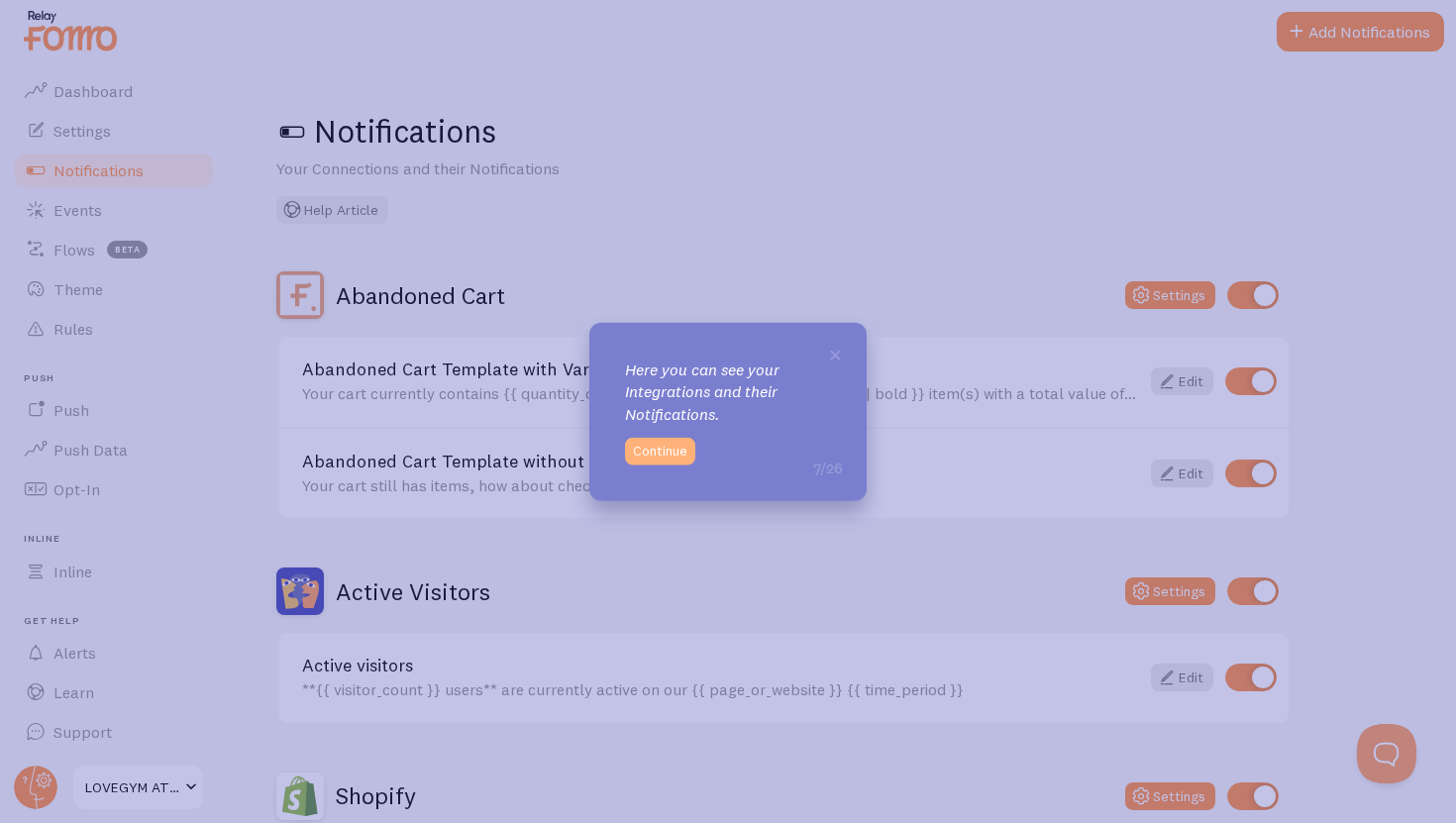 click on "Continue" at bounding box center (660, 452) 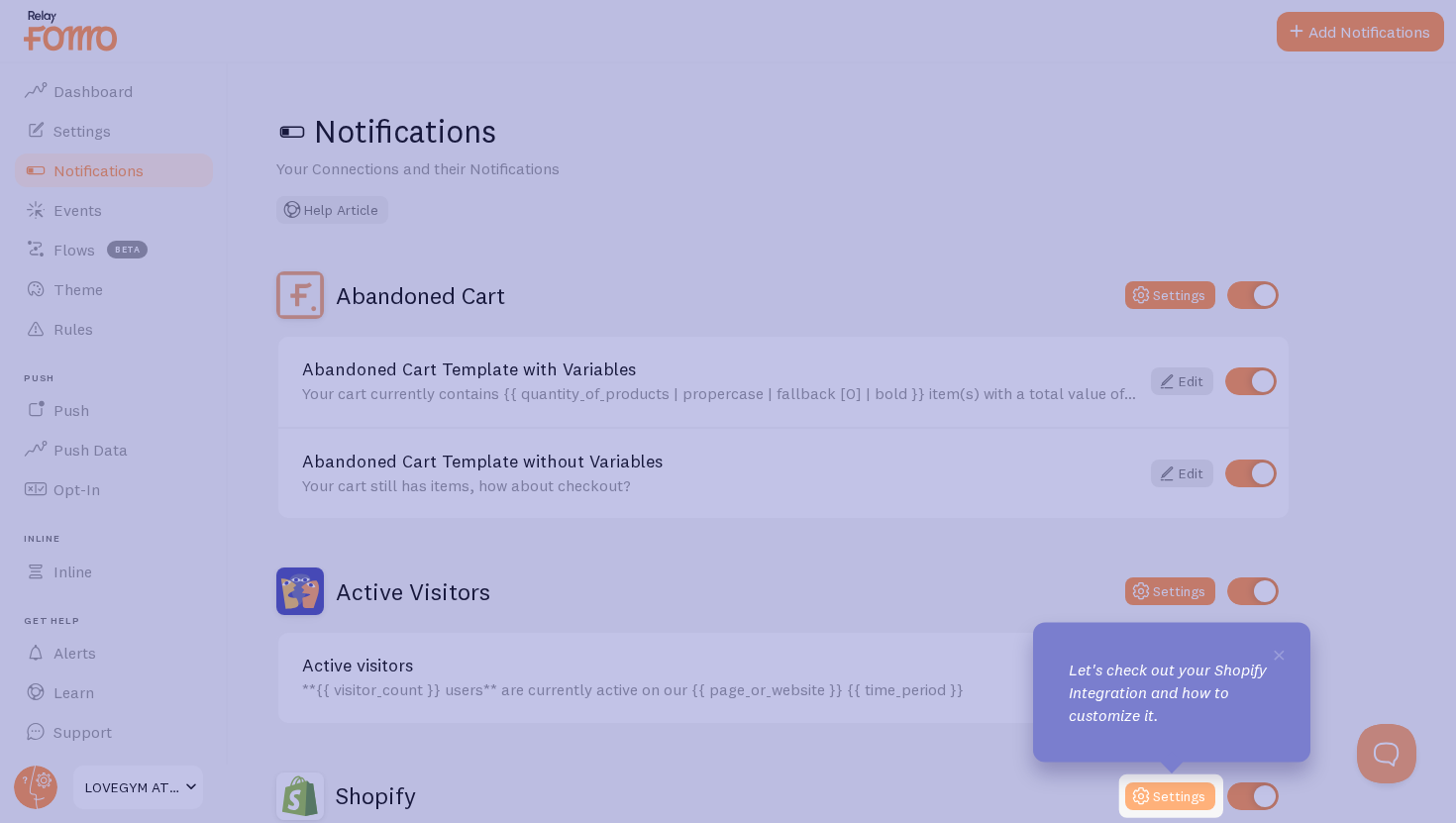 click at bounding box center [1141, 796] 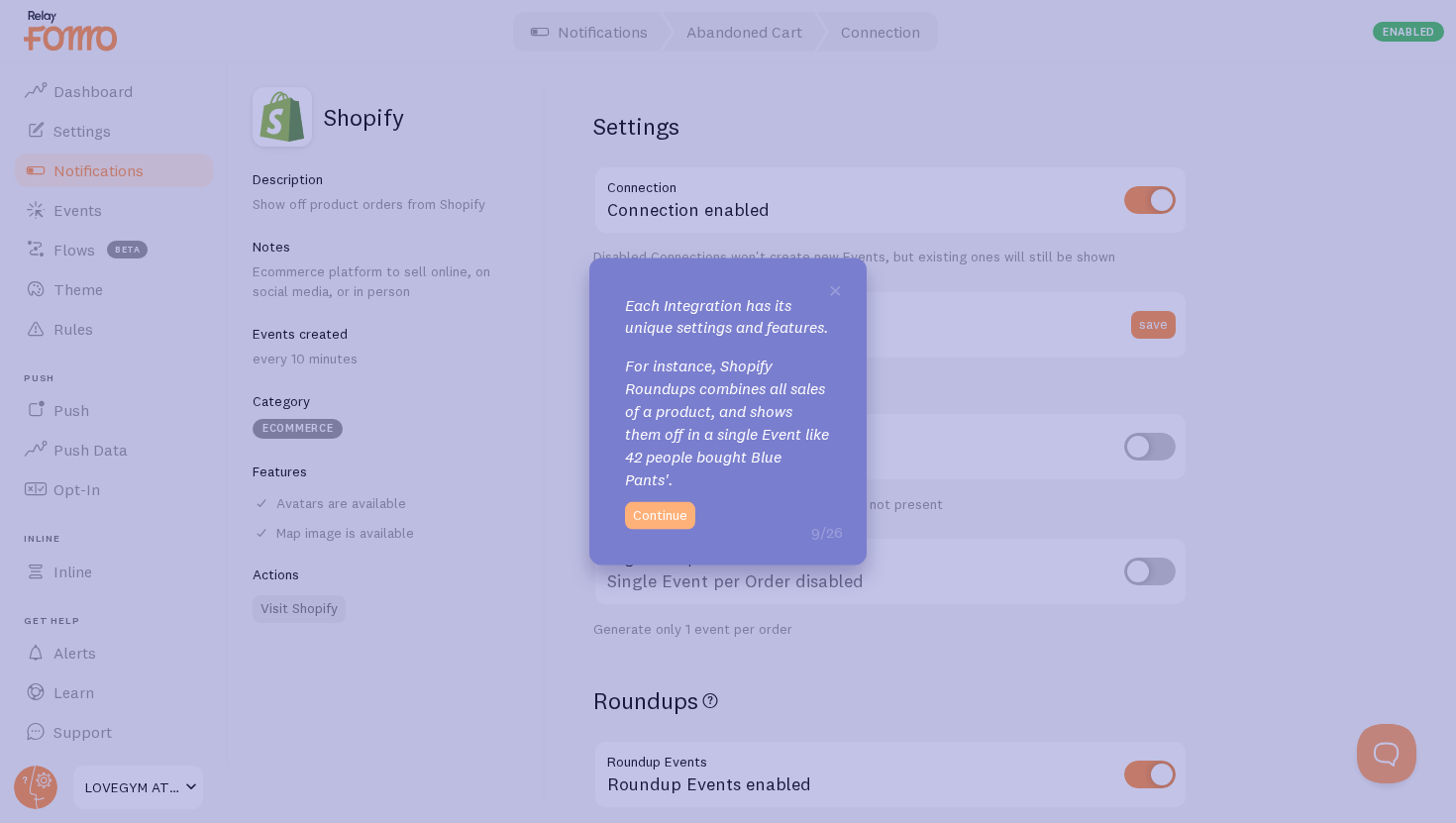 click on "Continue" at bounding box center [660, 516] 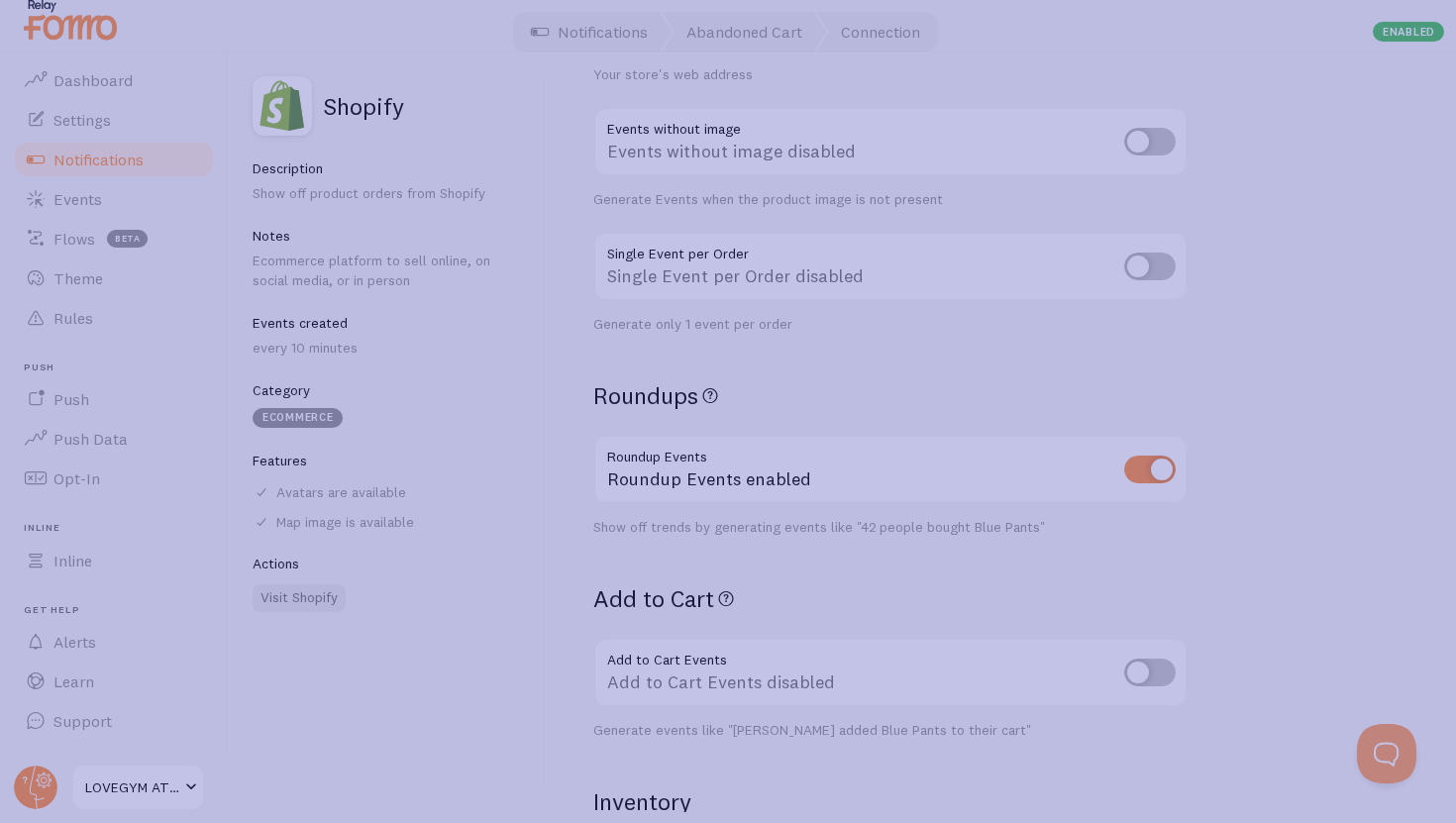 scroll, scrollTop: 633, scrollLeft: 0, axis: vertical 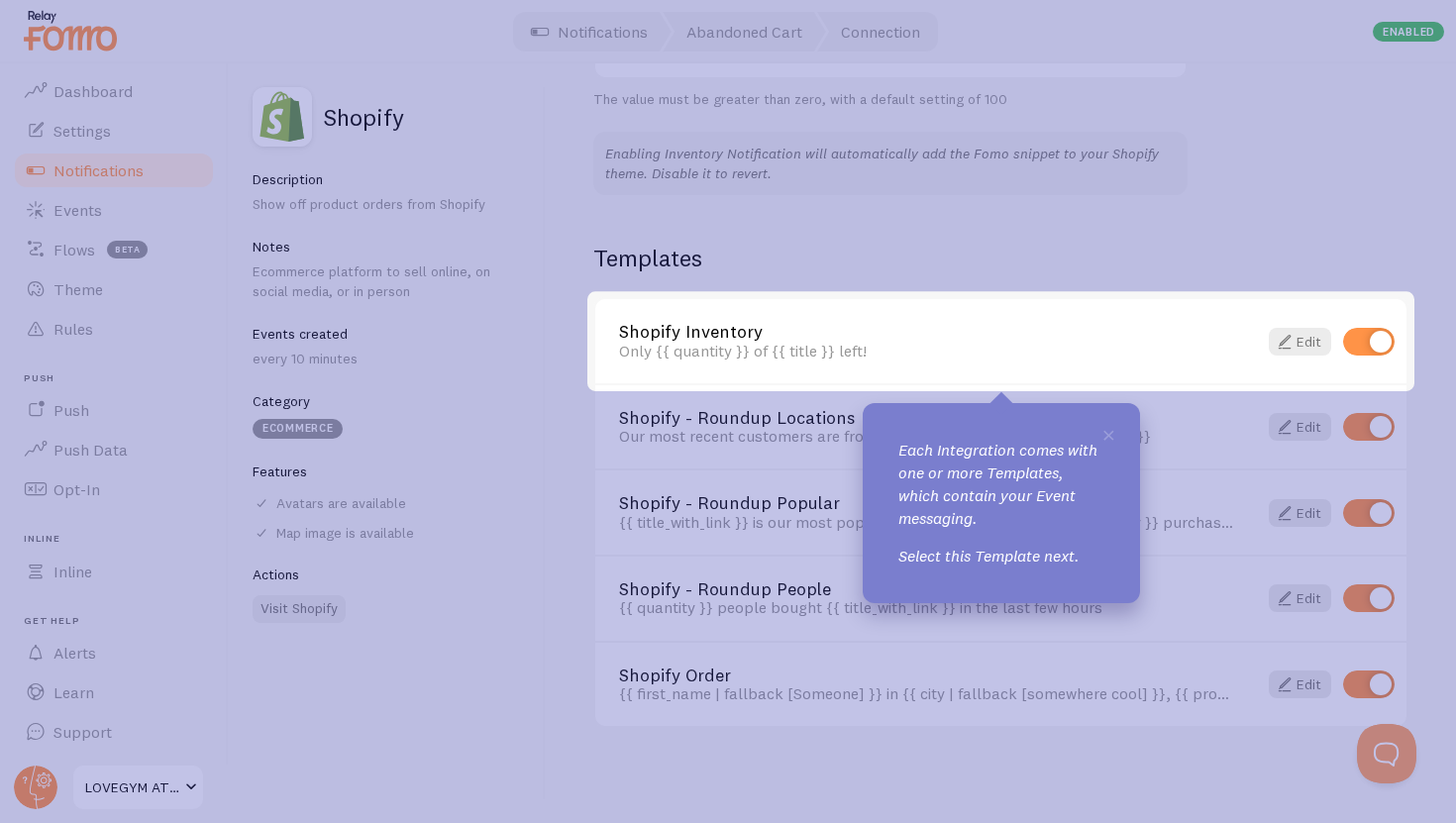 click on "Shopify Inventory
Only {{ quantity }} of {{ title }} left!
Edit" at bounding box center [1000, 341] 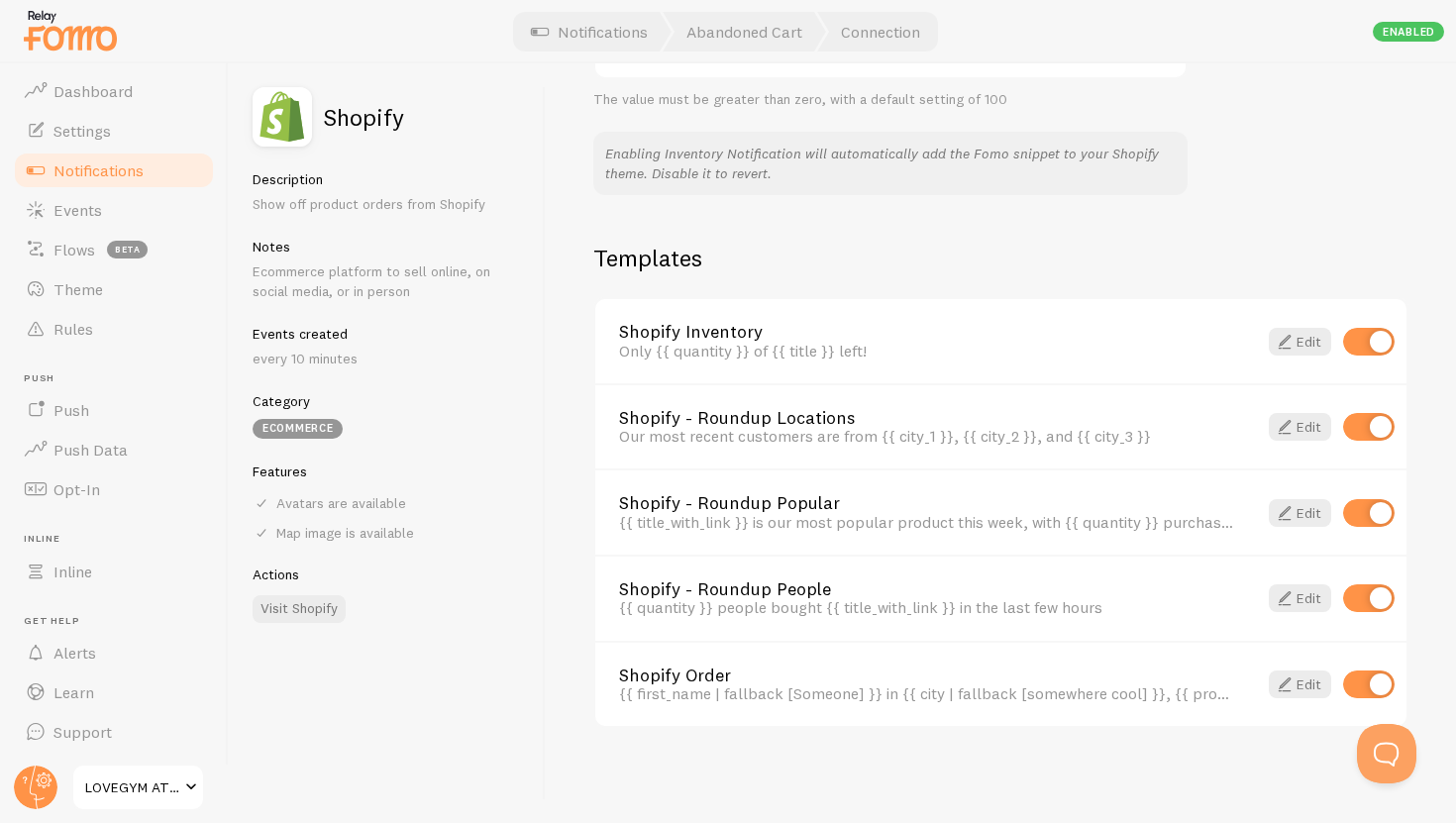 click at bounding box center (1369, 342) 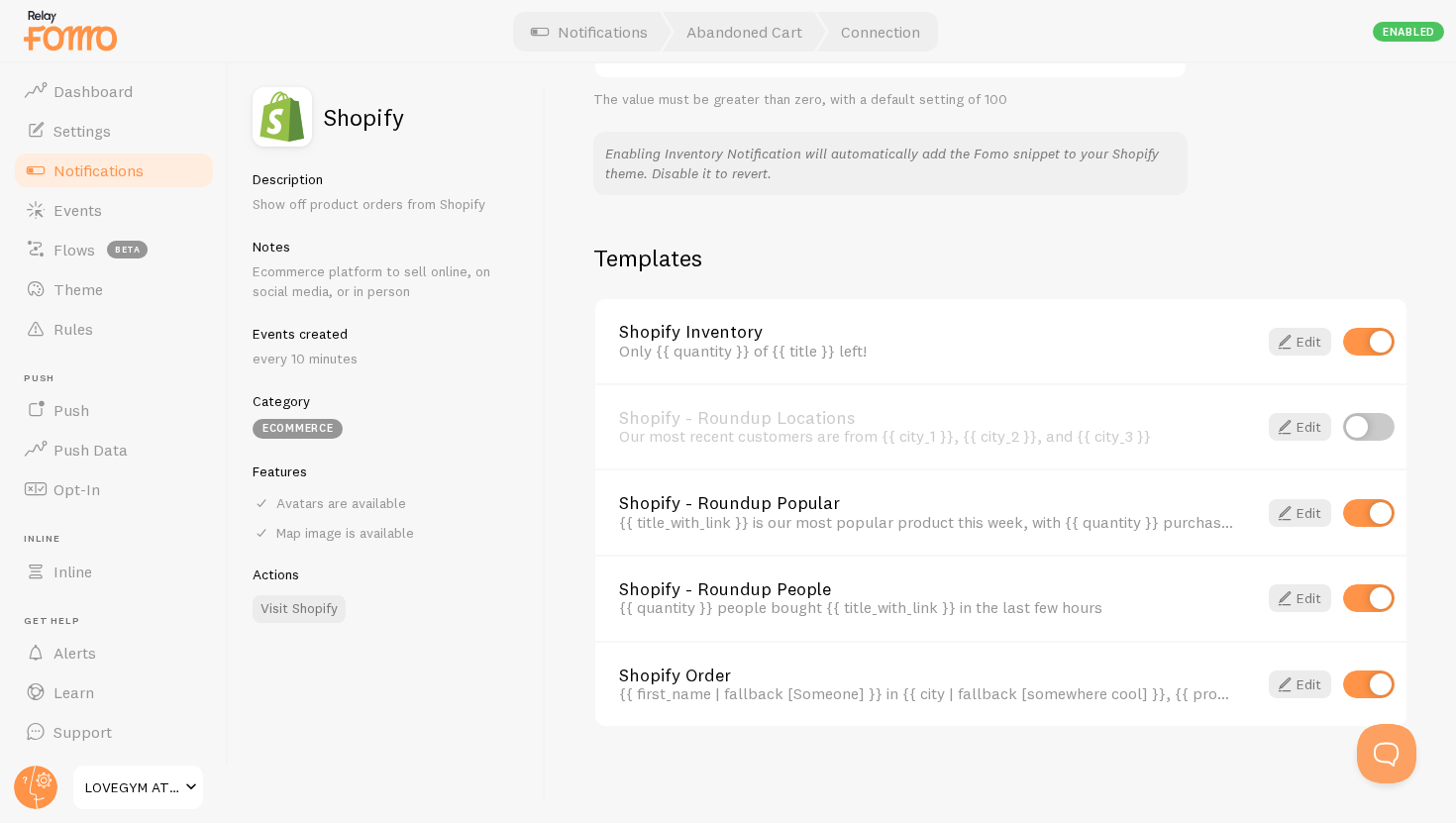 click at bounding box center (1369, 427) 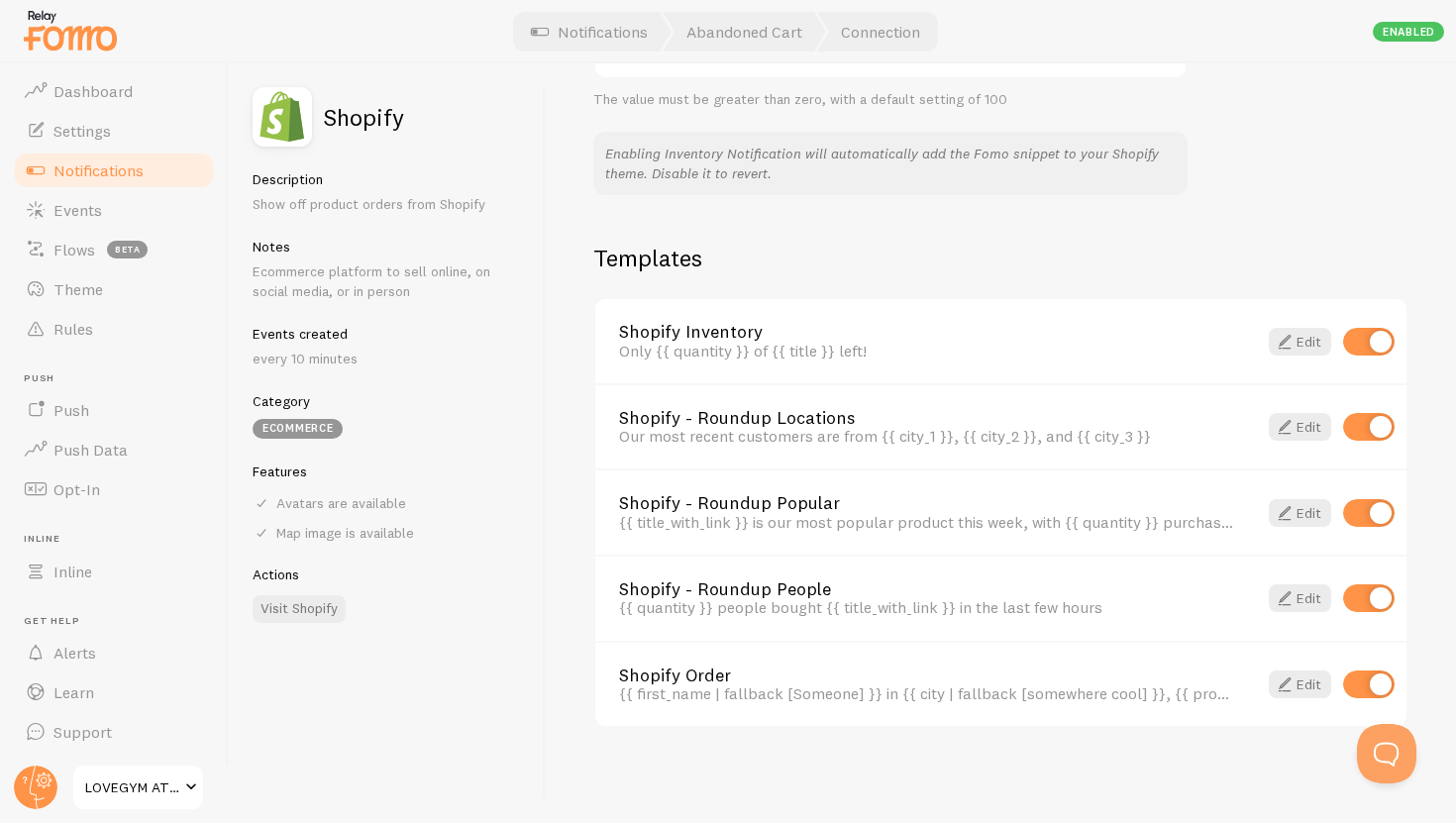 click at bounding box center (1369, 342) 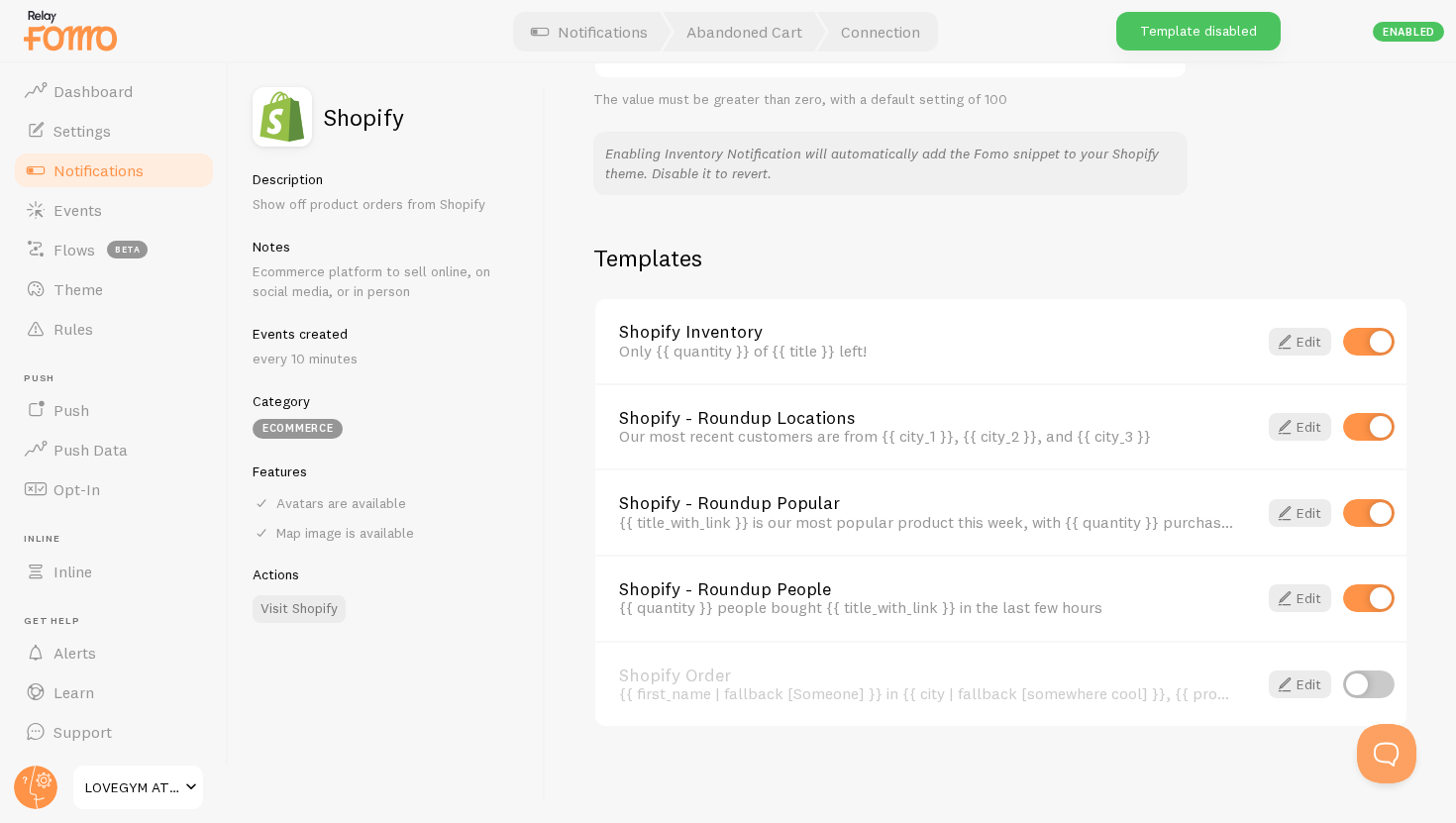 click at bounding box center (1369, 684) 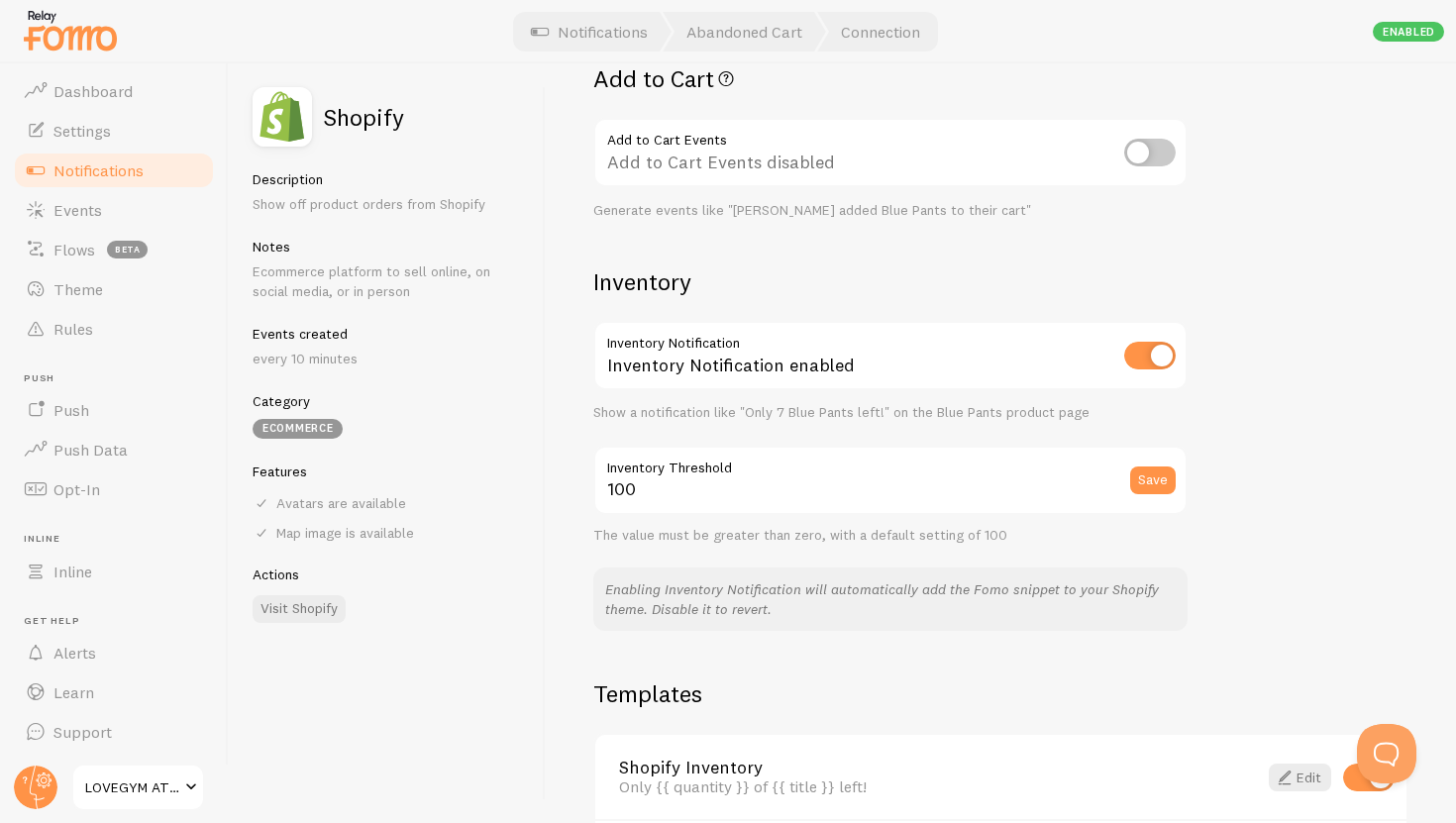 scroll, scrollTop: 1261, scrollLeft: 0, axis: vertical 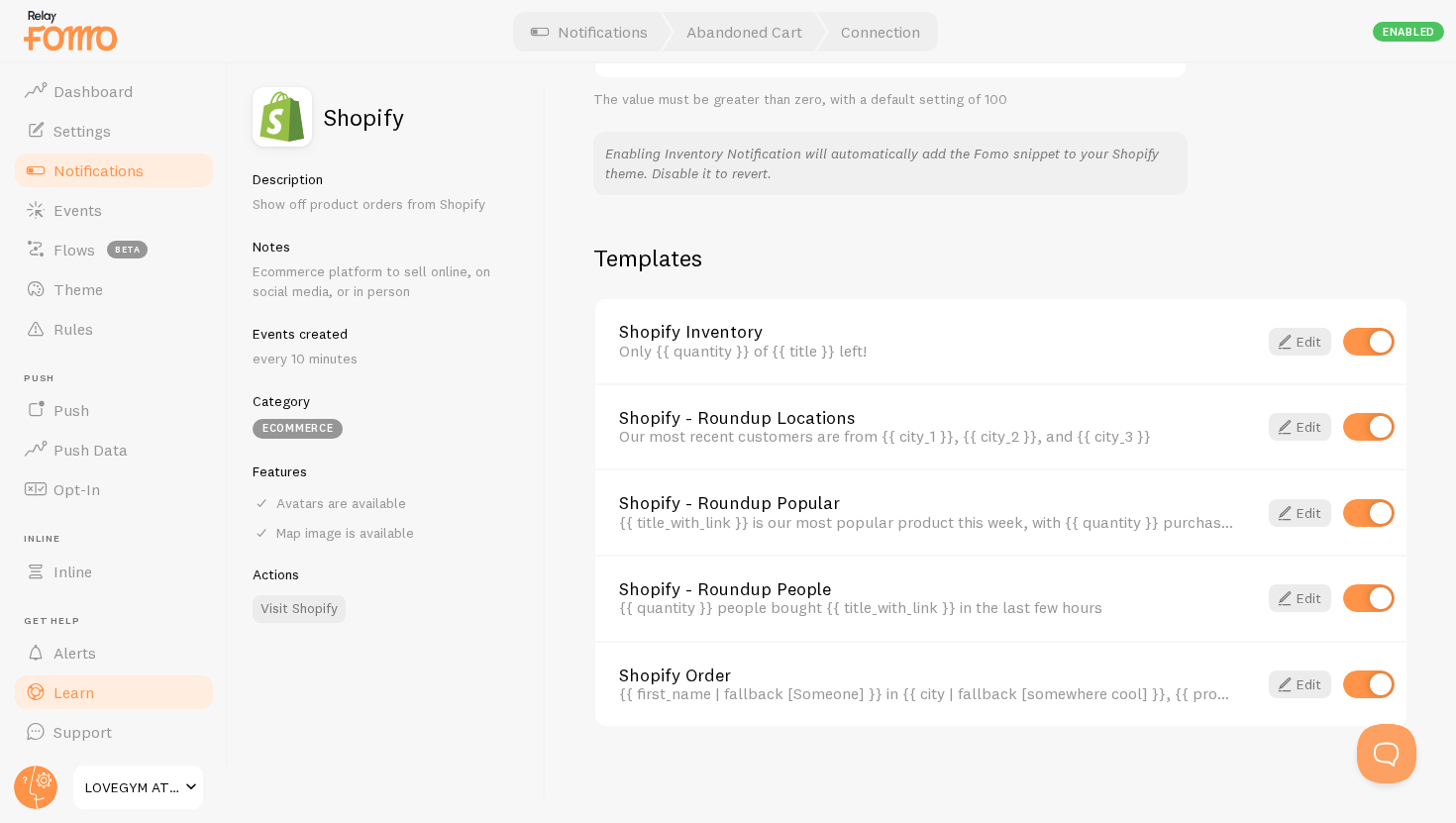 click on "Learn" at bounding box center (73, 692) 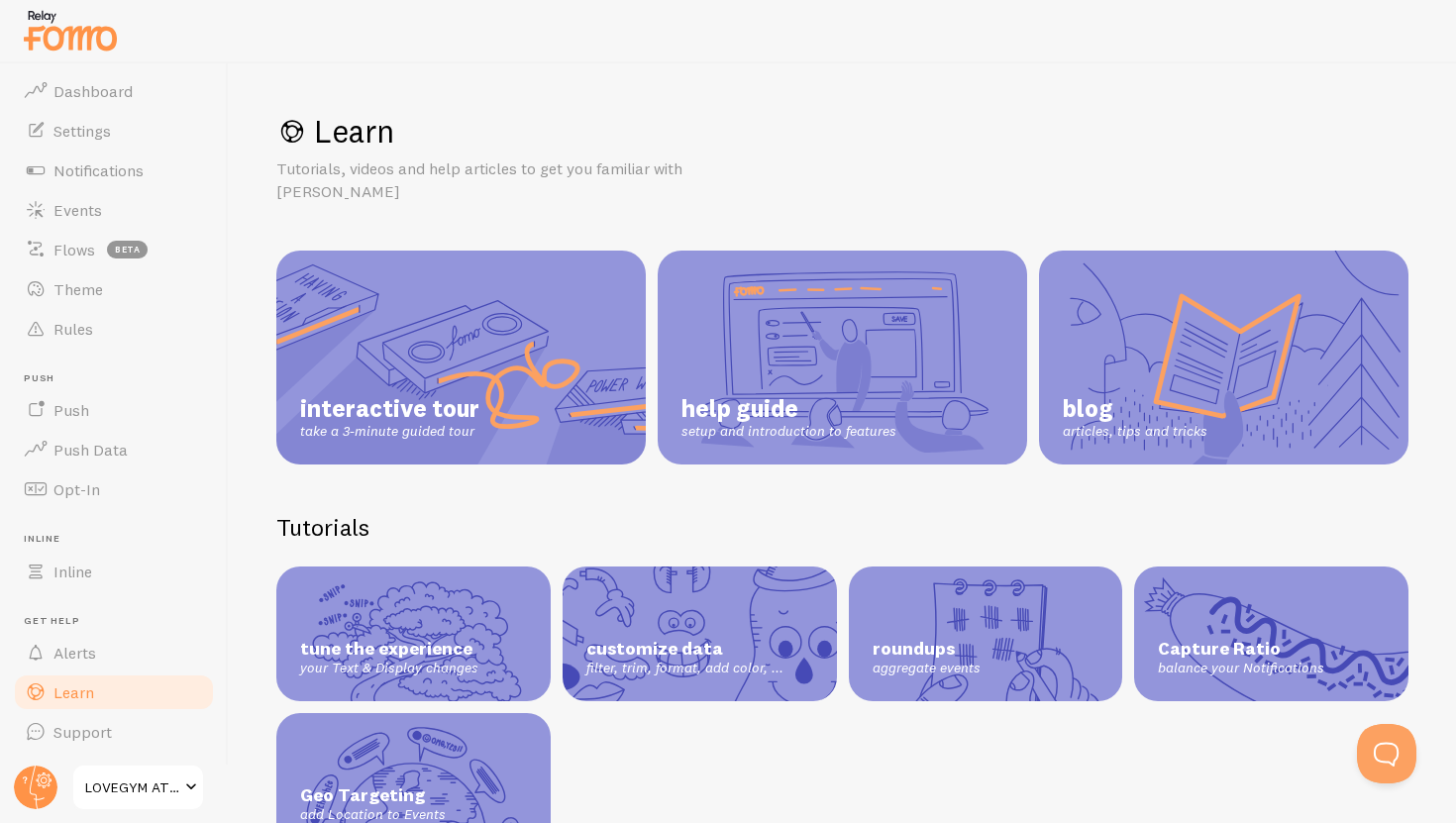 click on "interactive tour
take a 3-minute guided tour" at bounding box center [461, 358] 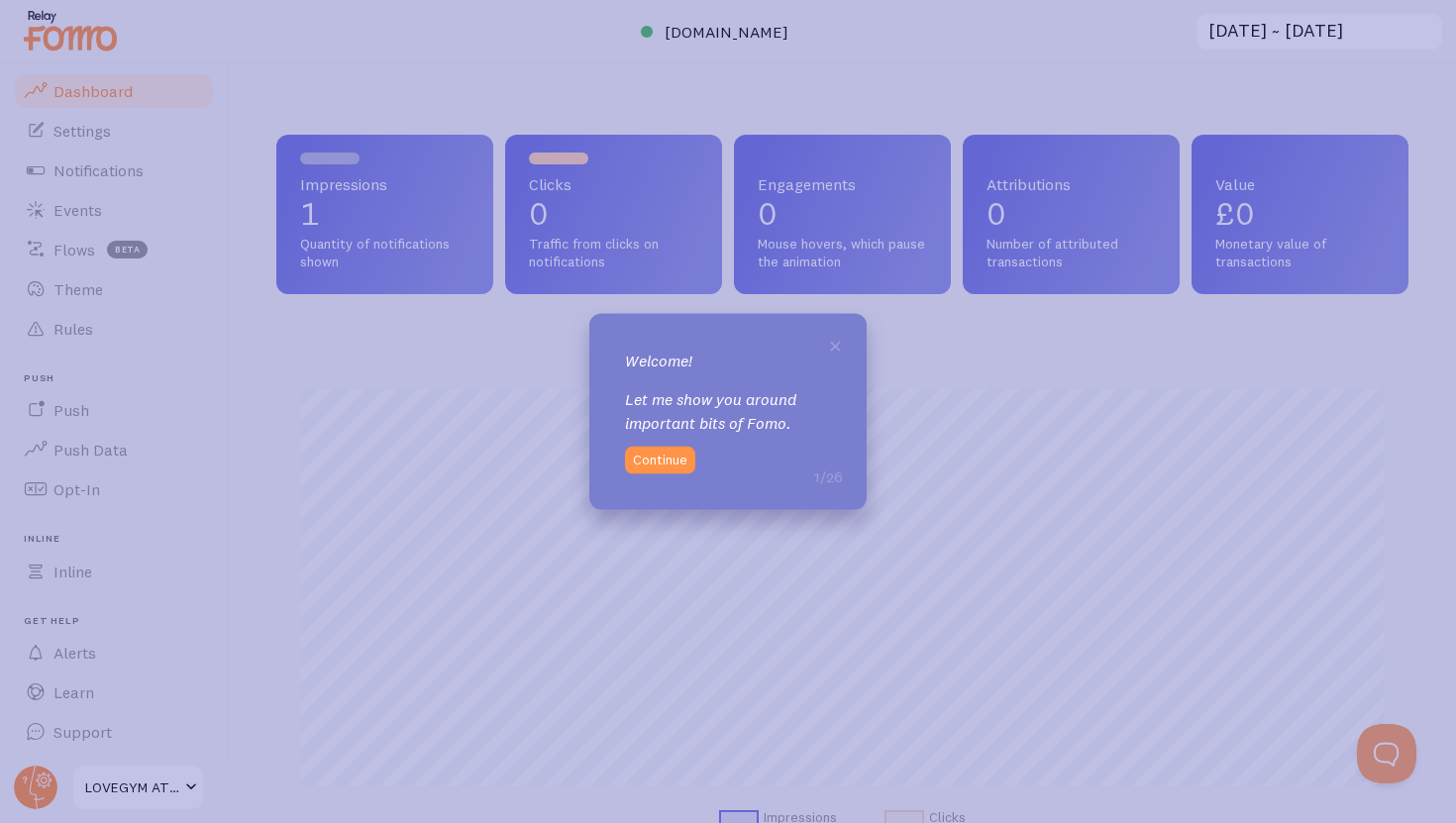 scroll, scrollTop: 989852, scrollLeft: 989344, axis: both 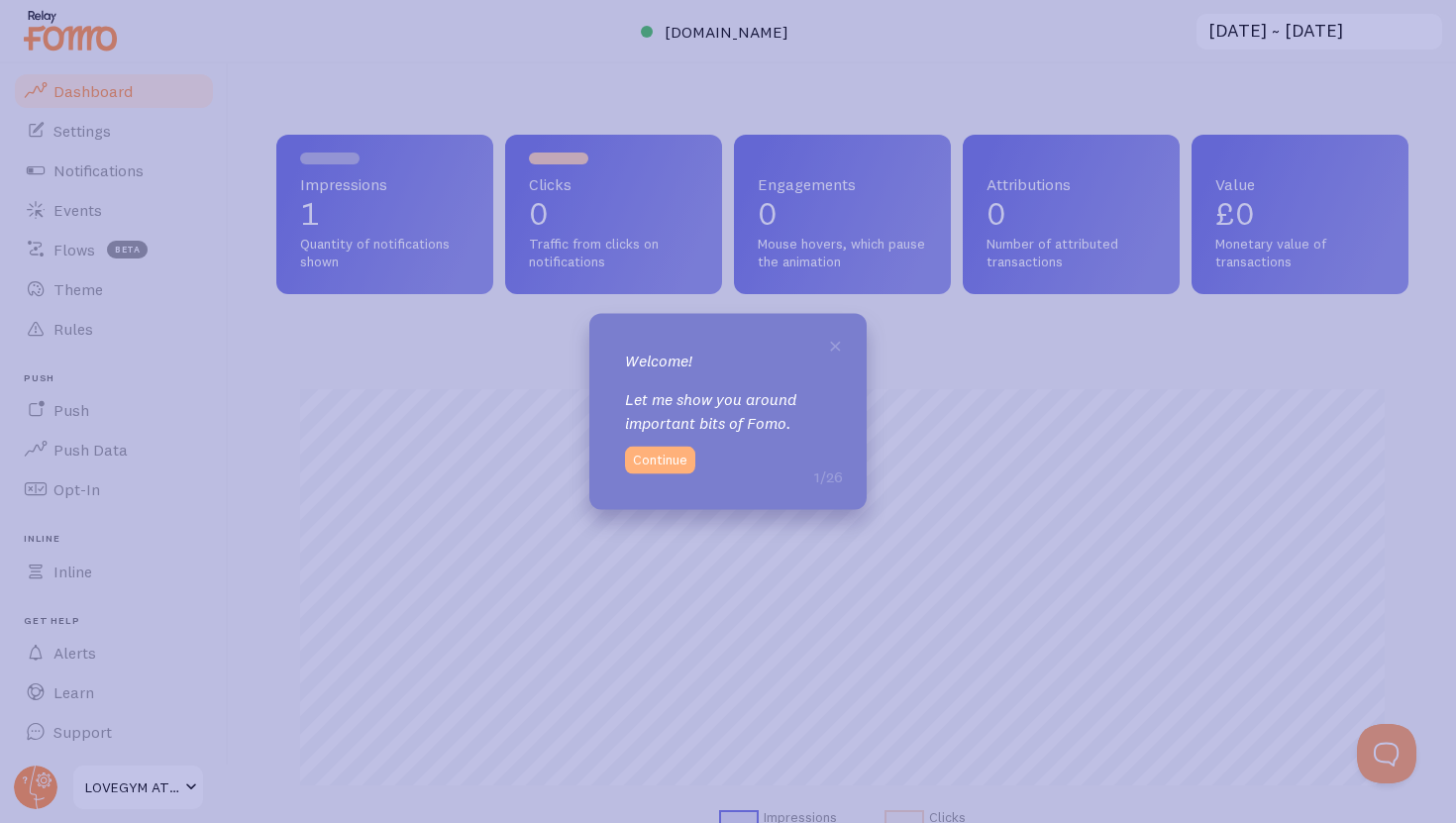 click on "Continue" at bounding box center (660, 461) 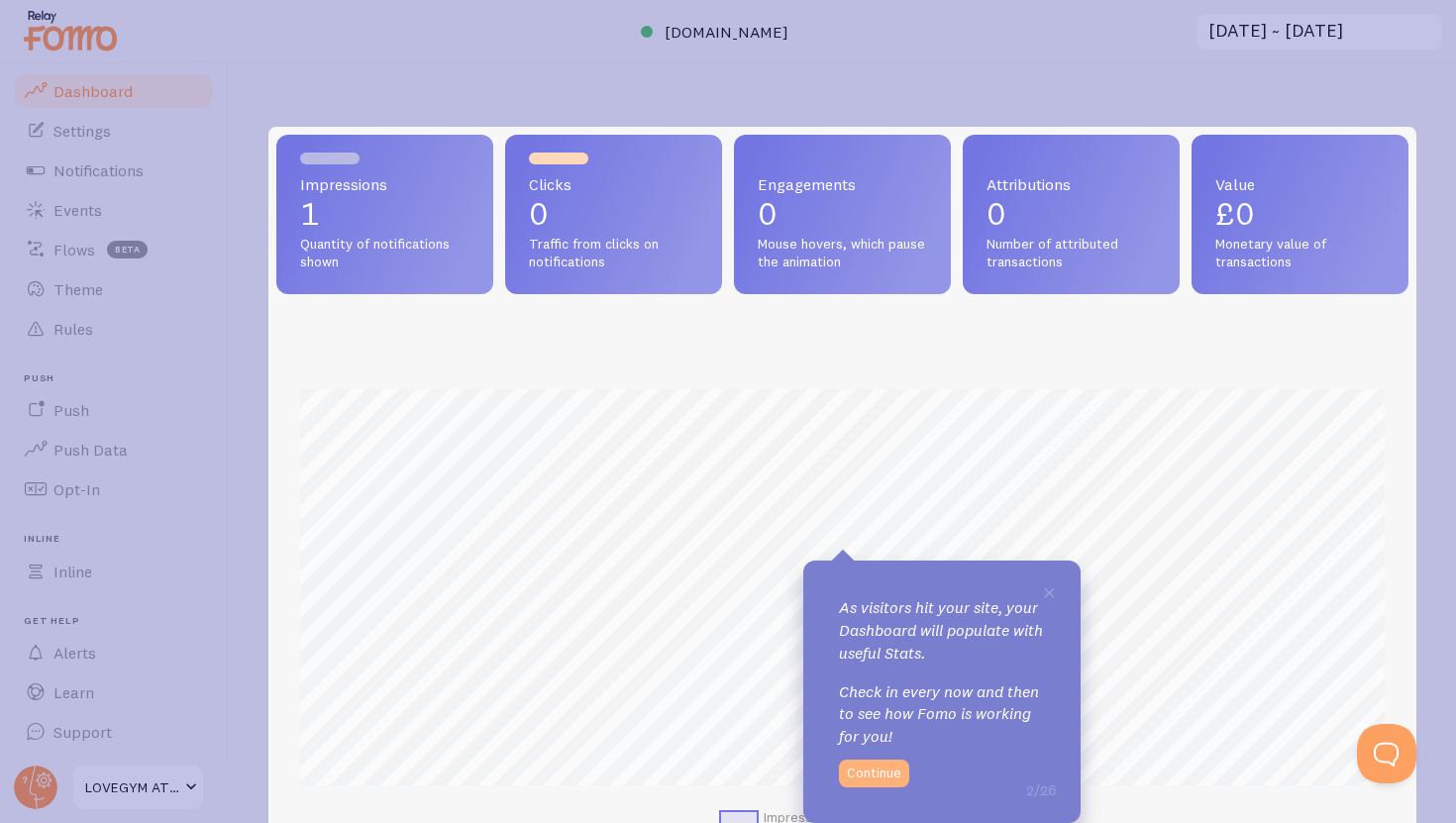 click on "Continue" at bounding box center (874, 773) 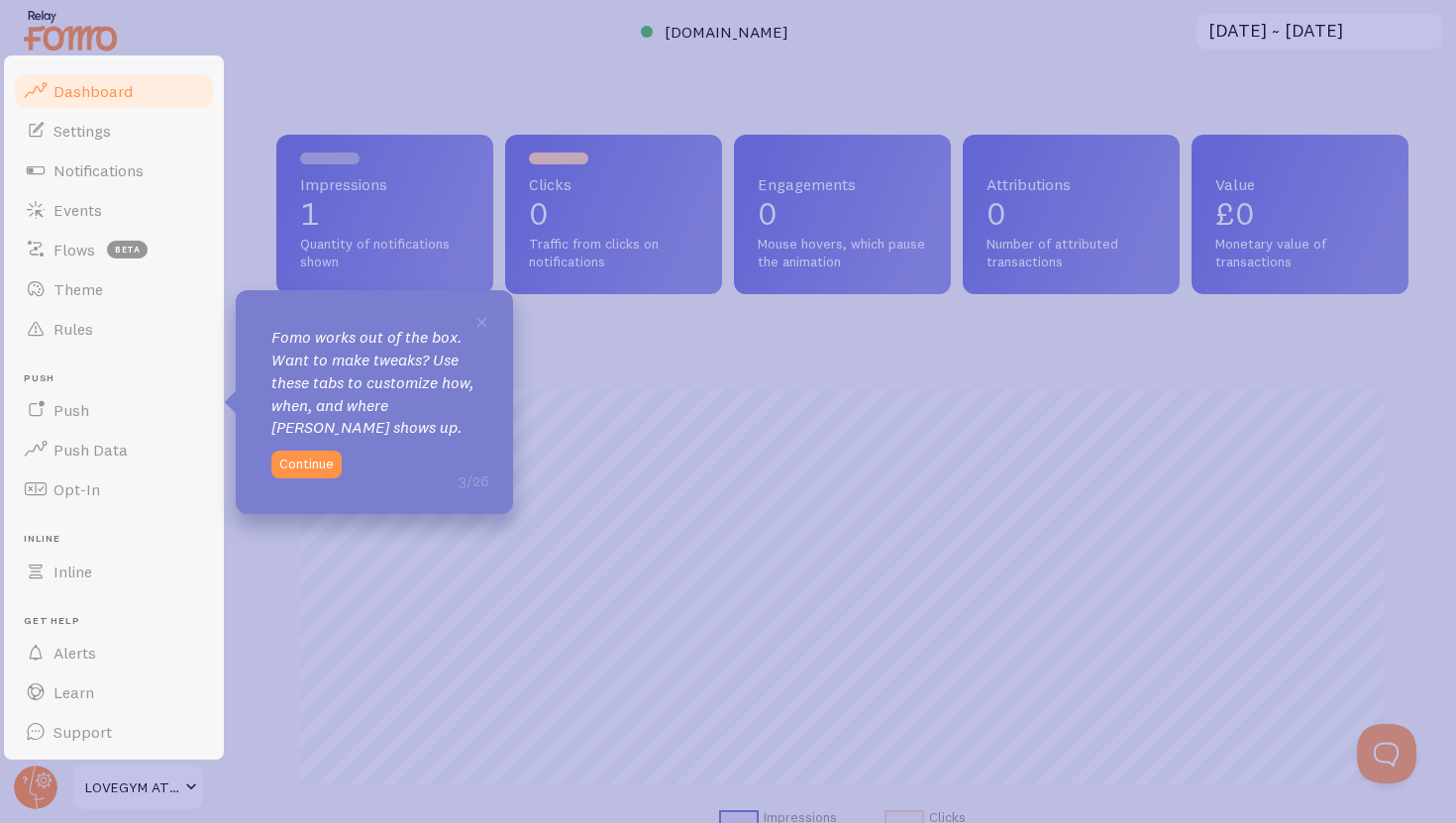 click on "×   Fomo works out of the box. Want to make tweaks? Use these tabs to customize how, when, and where Fomo shows up.   3/26 Continue" at bounding box center [374, 402] 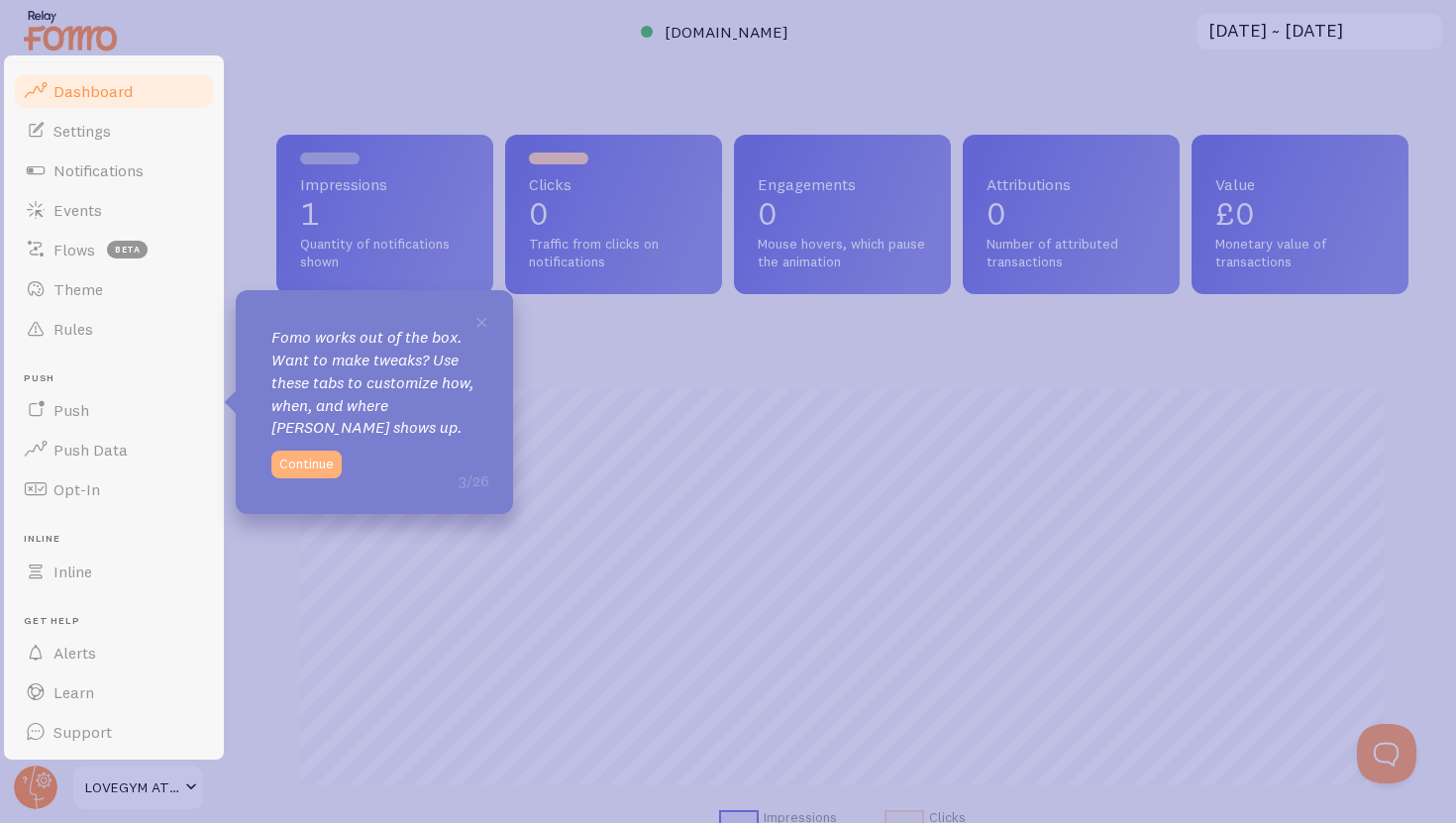click on "Continue" at bounding box center [306, 464] 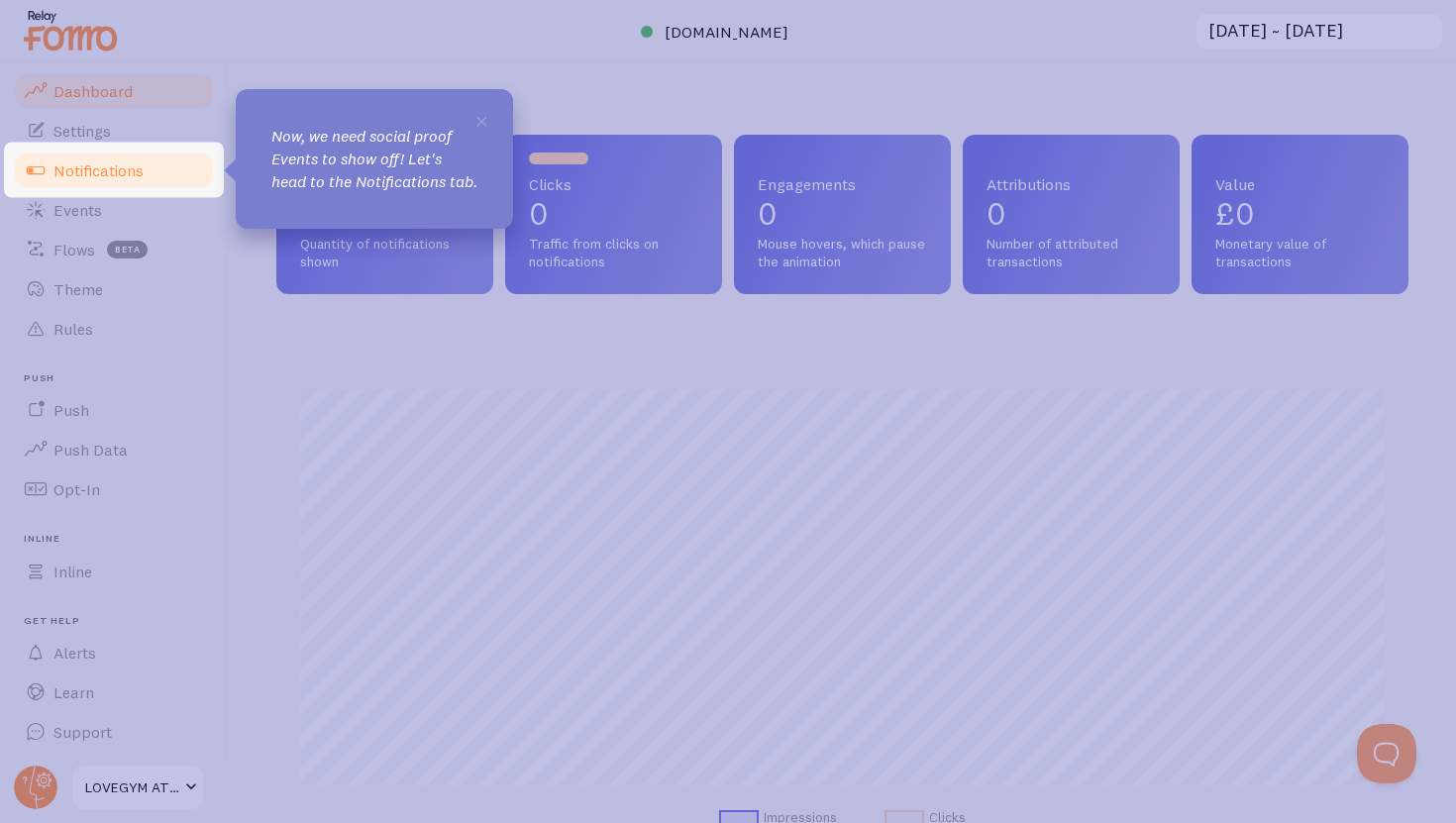 click on "Notifications" at bounding box center (114, 170) 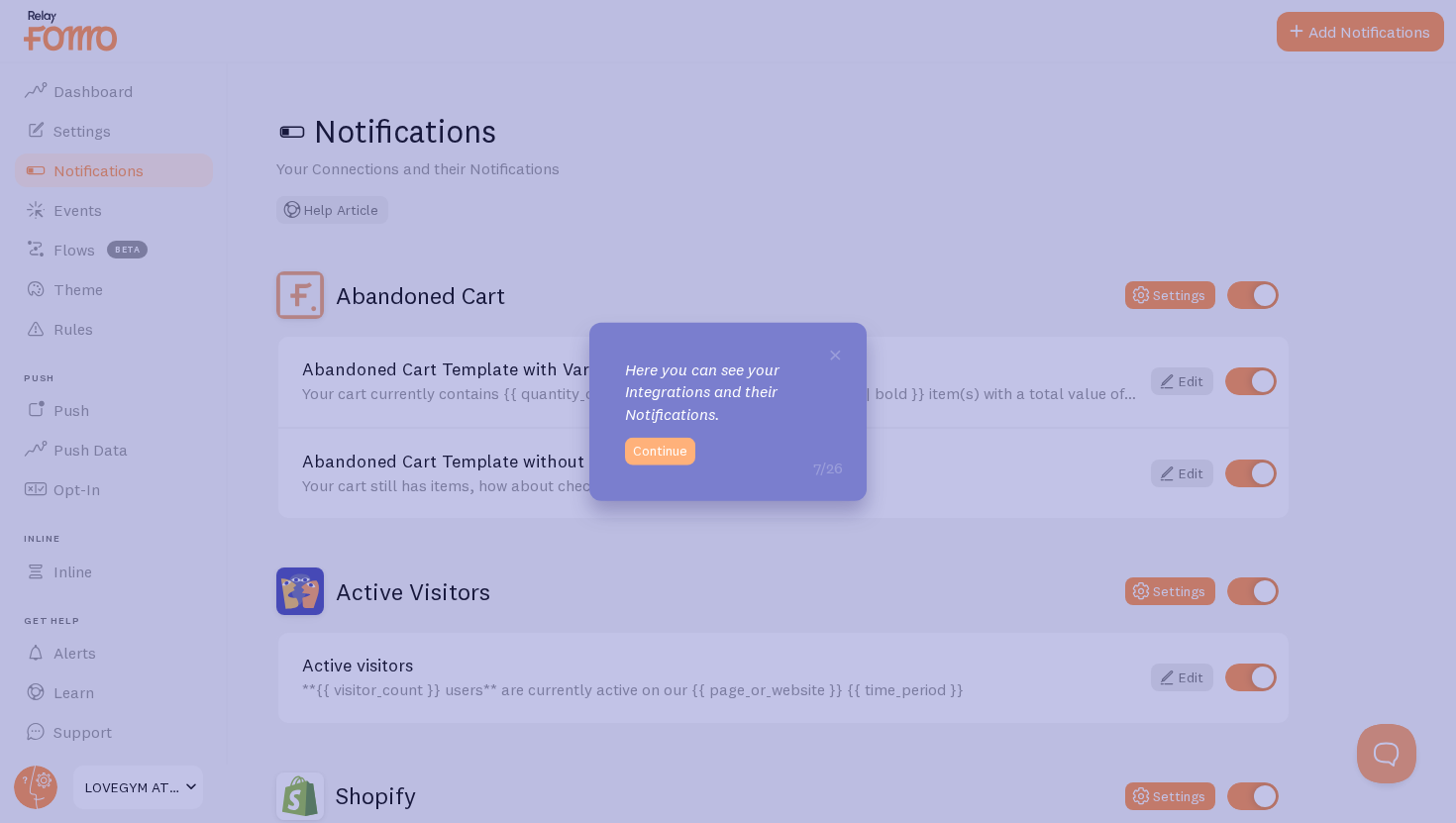 click on "Continue" at bounding box center (660, 452) 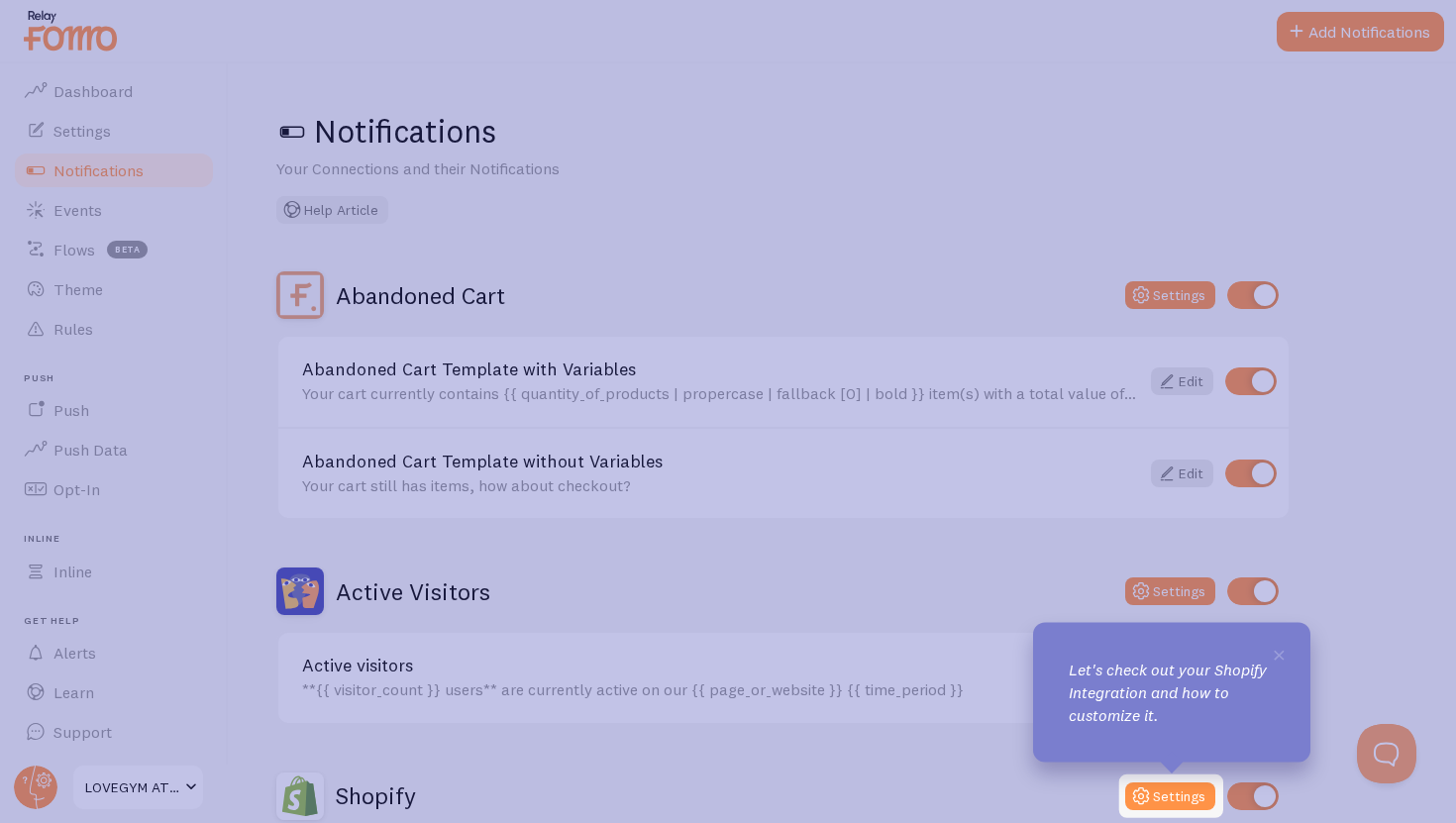 click on "Shopify
Settings" at bounding box center (783, 796) 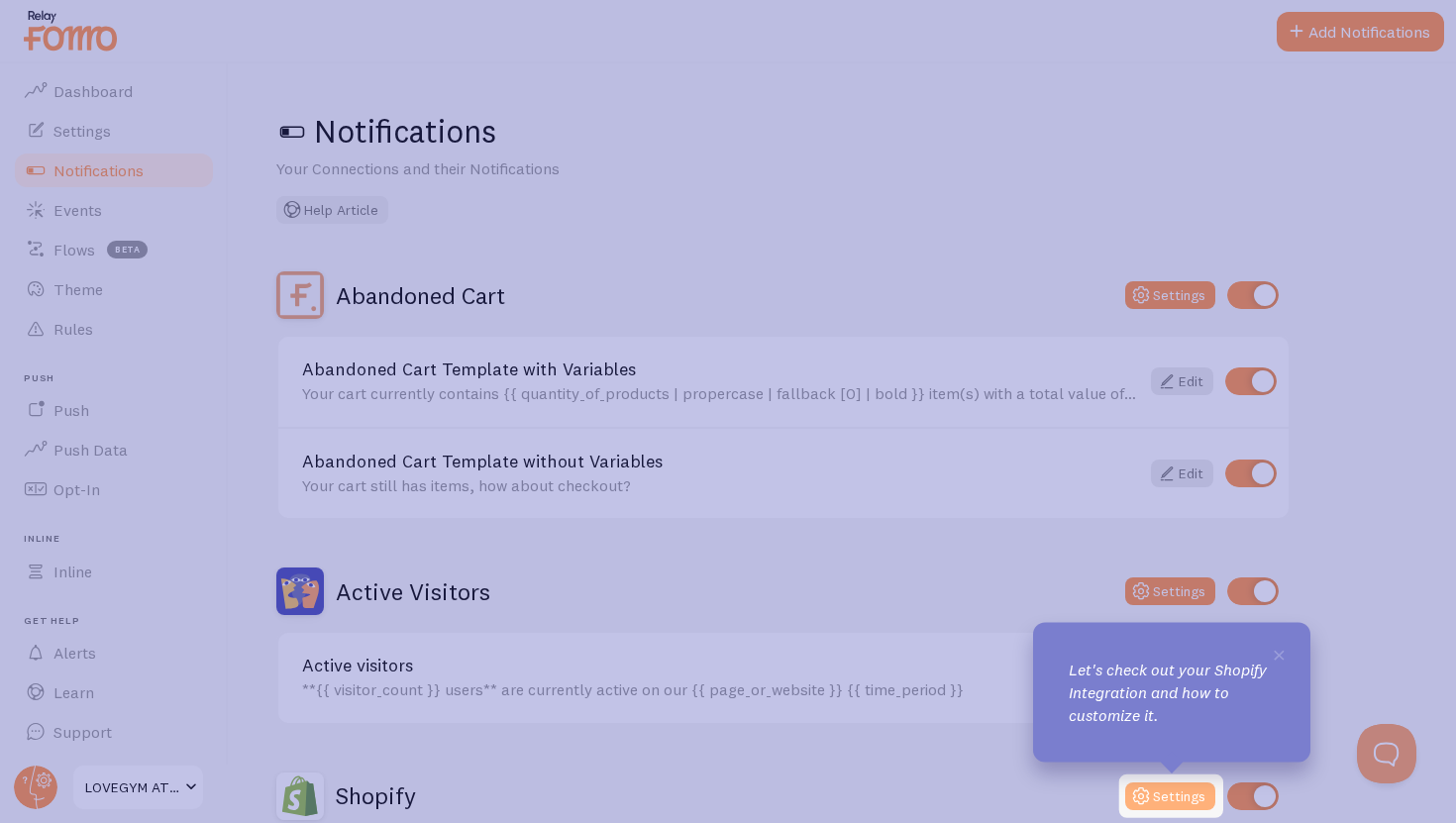 click on "Settings" at bounding box center (1170, 796) 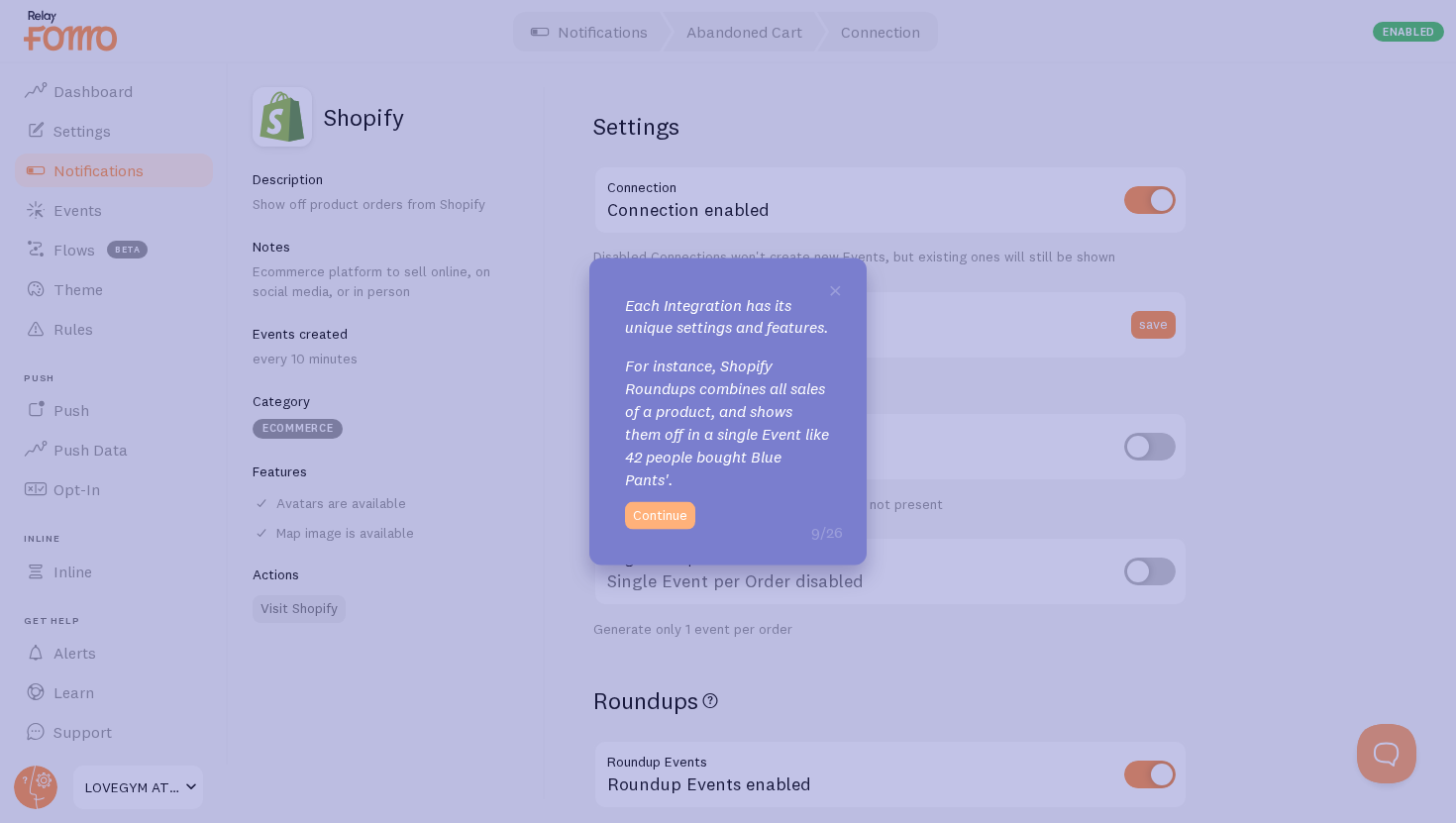 click on "Continue" at bounding box center [660, 516] 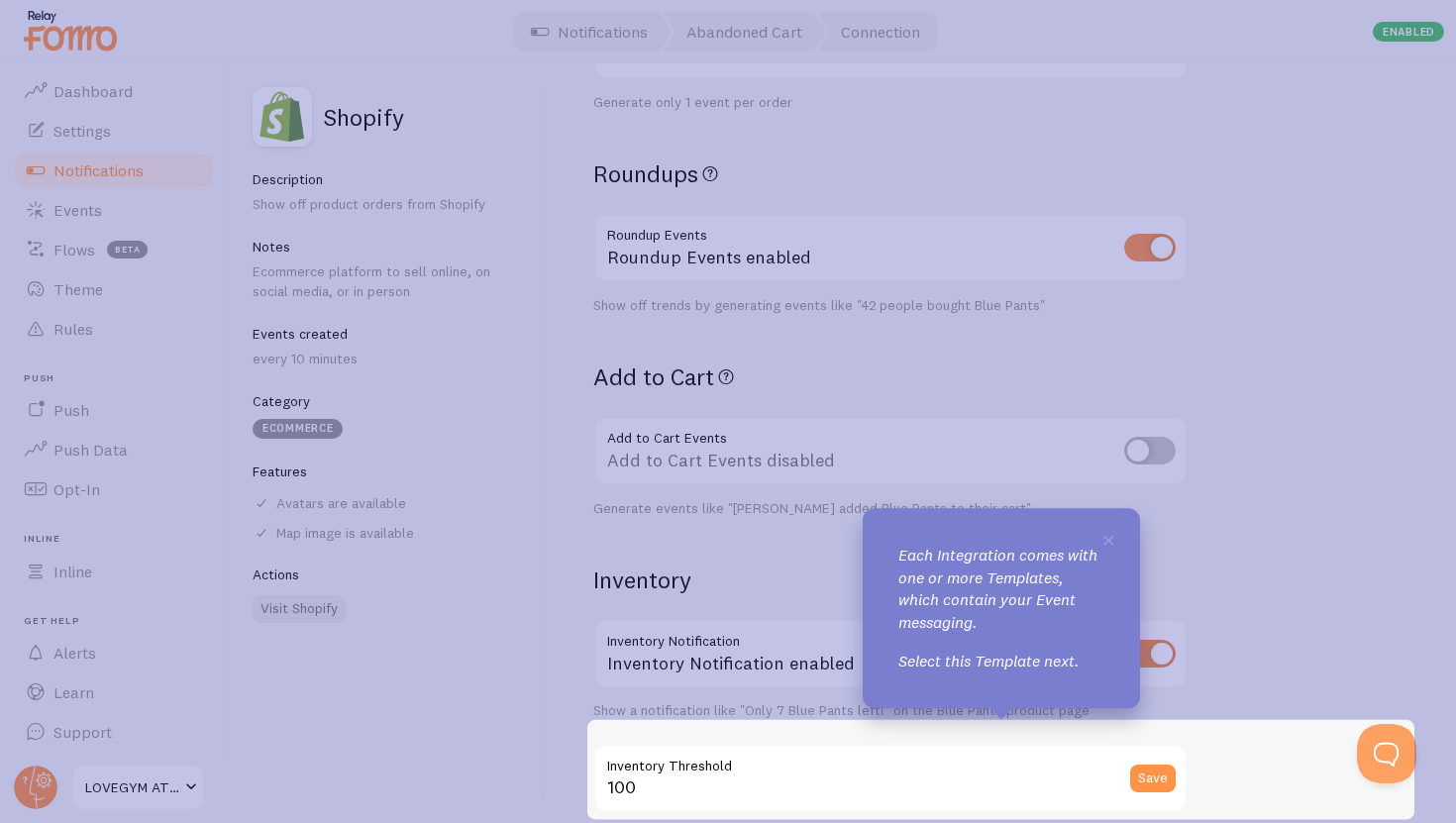 scroll, scrollTop: 879, scrollLeft: 0, axis: vertical 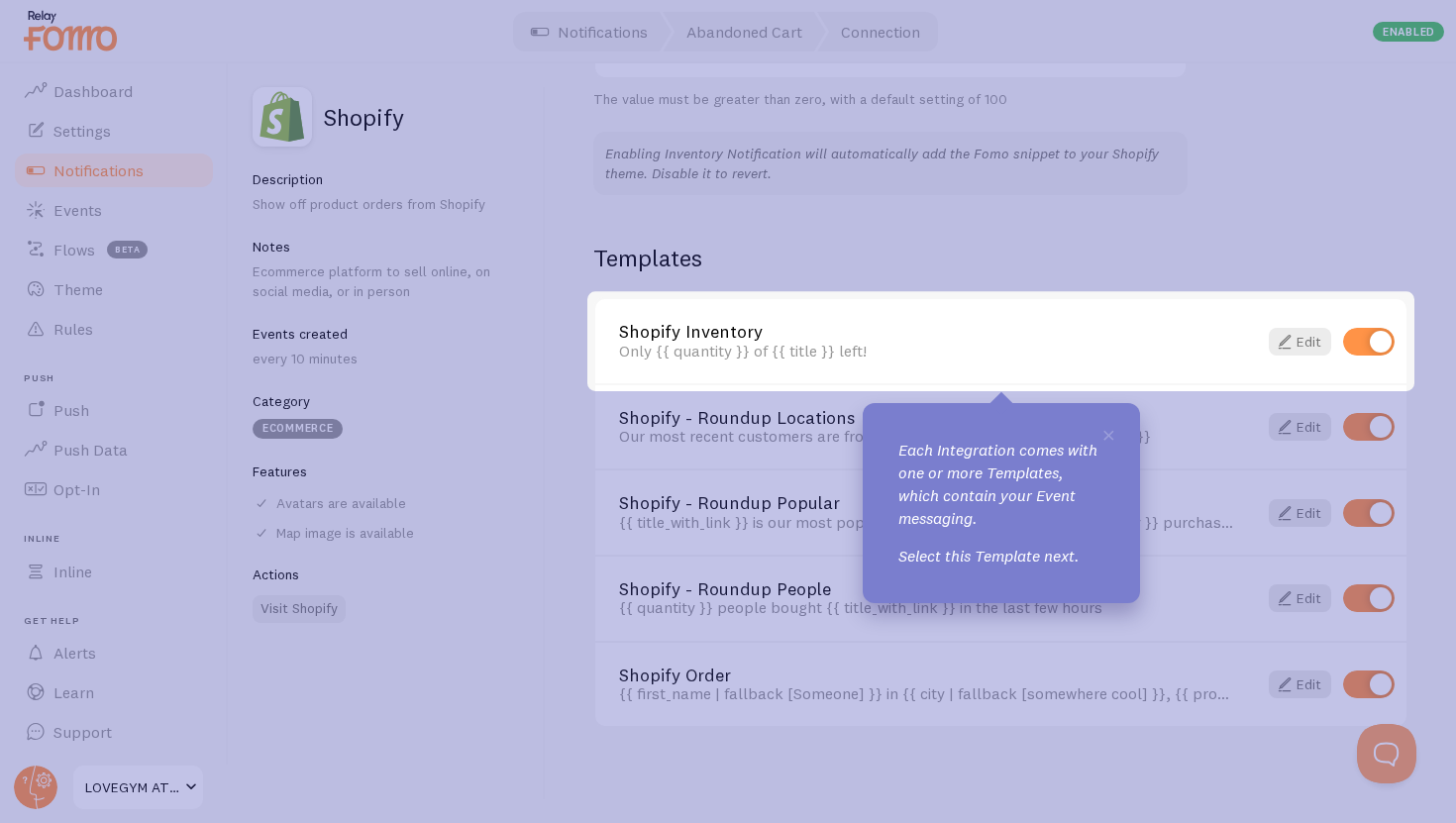 click on "Only {{ quantity }} of {{ title }} left!" at bounding box center (926, 351) 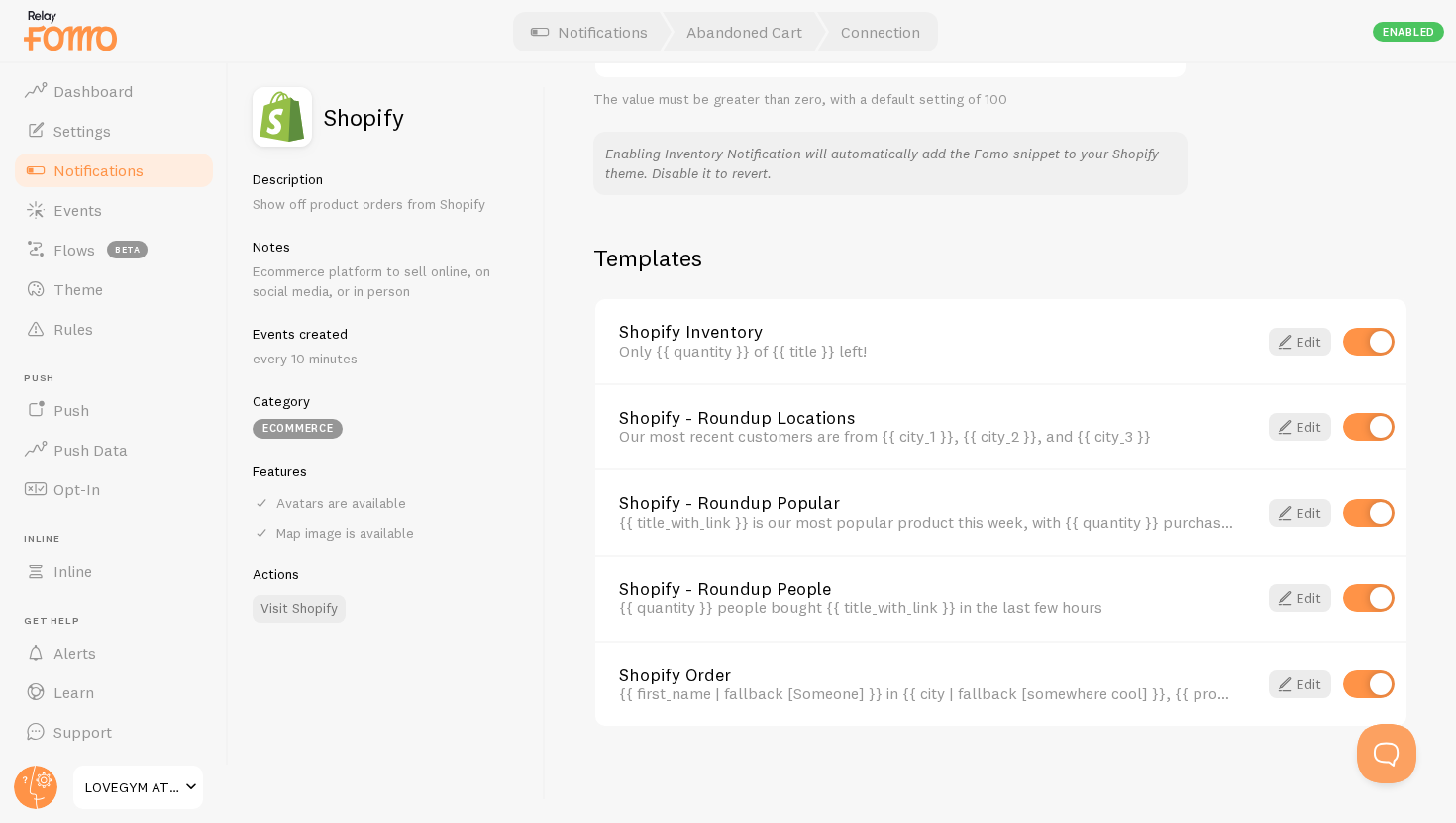 click on "Only {{ quantity }} of {{ title }} left!" at bounding box center (926, 351) 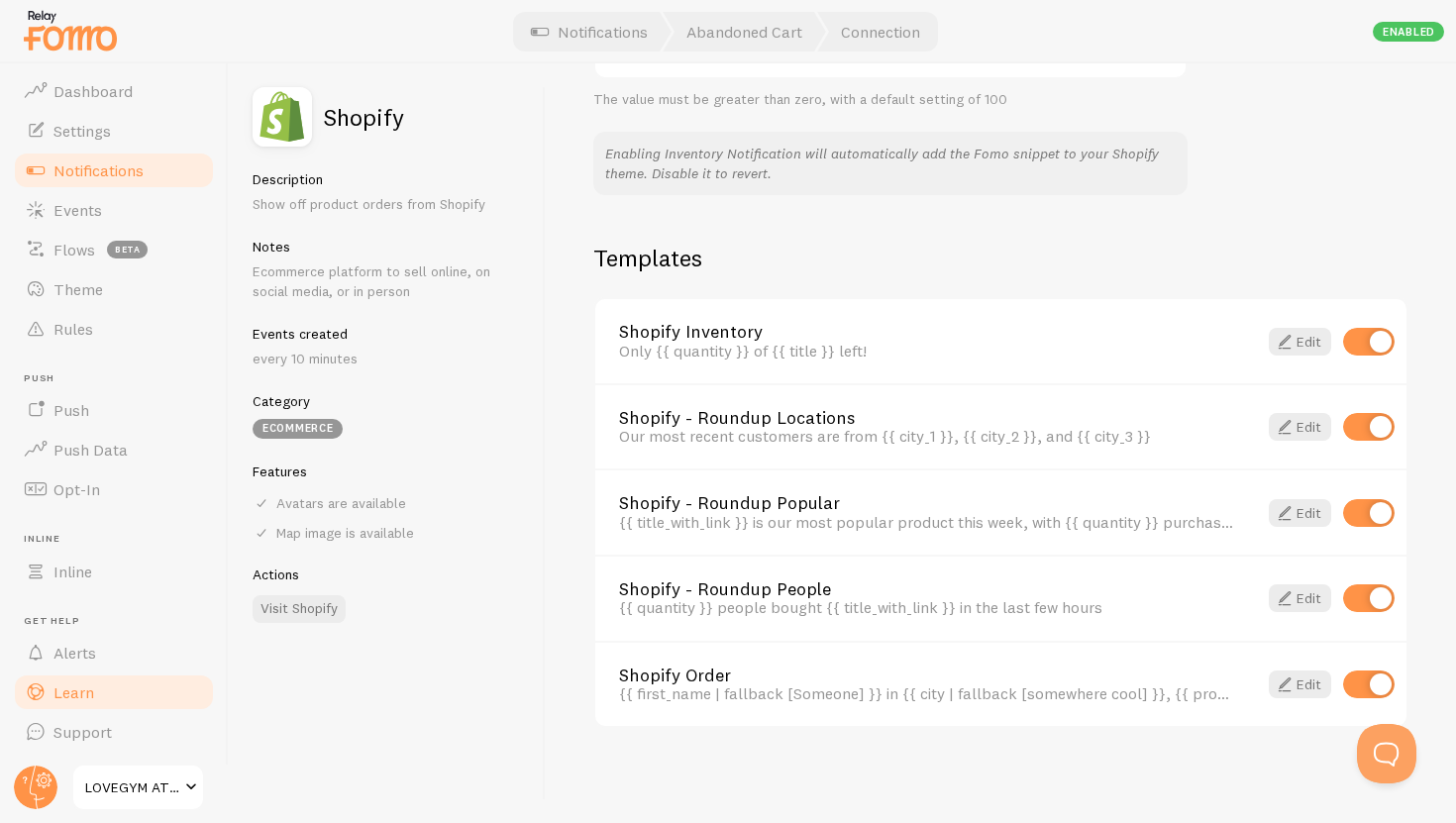 click on "Learn" at bounding box center (73, 692) 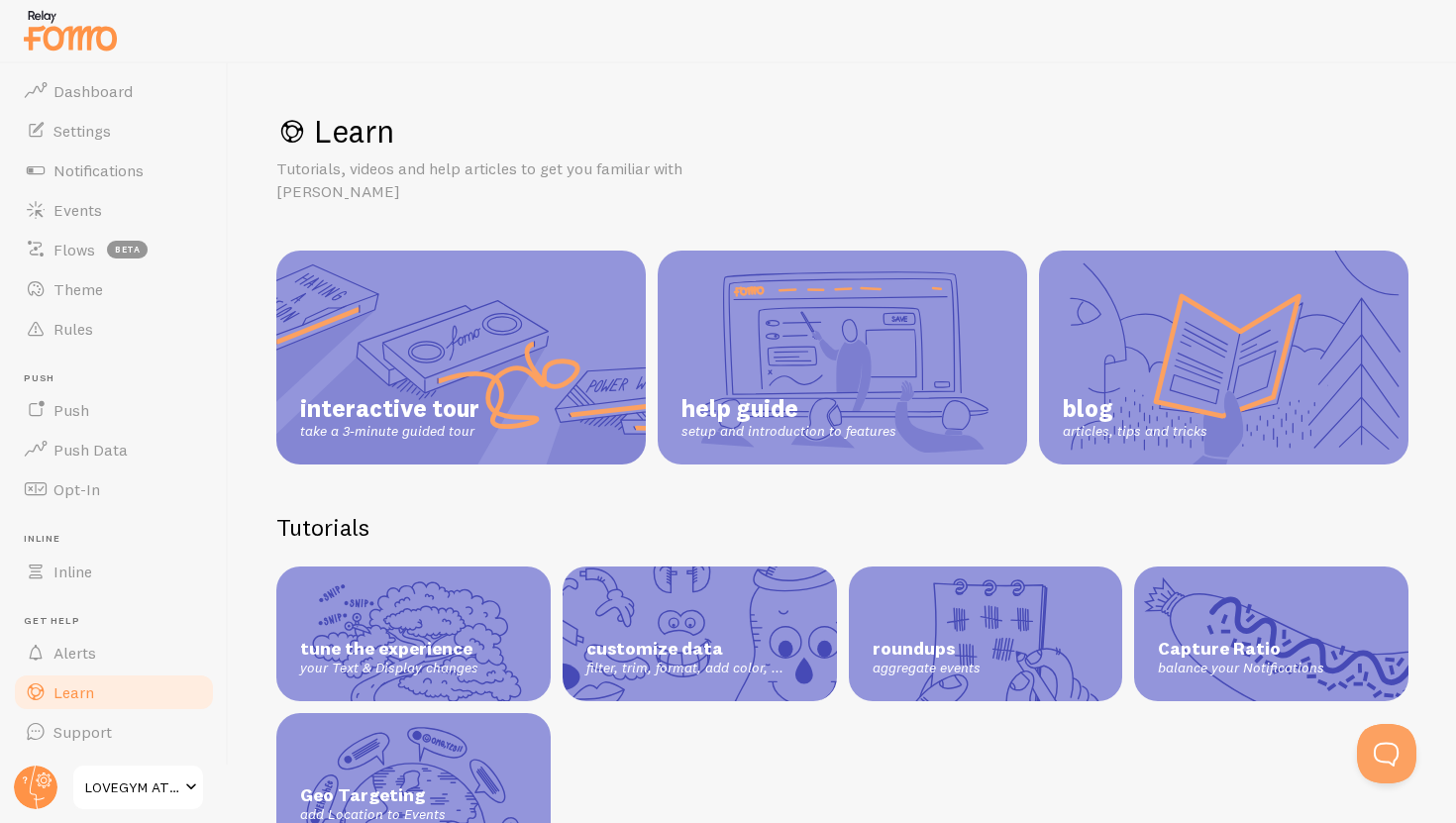 click on "help guide" at bounding box center (788, 408) 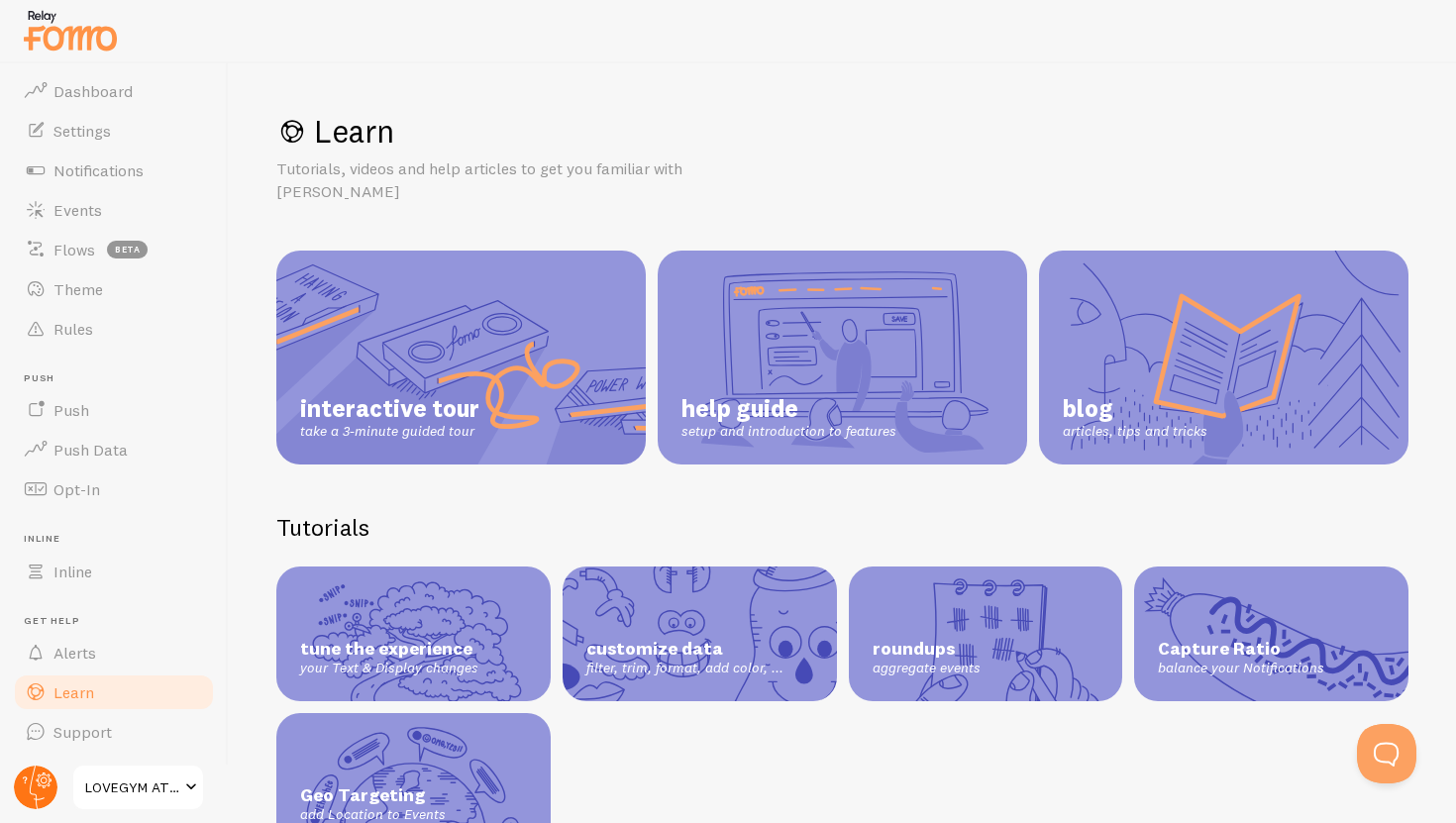 click 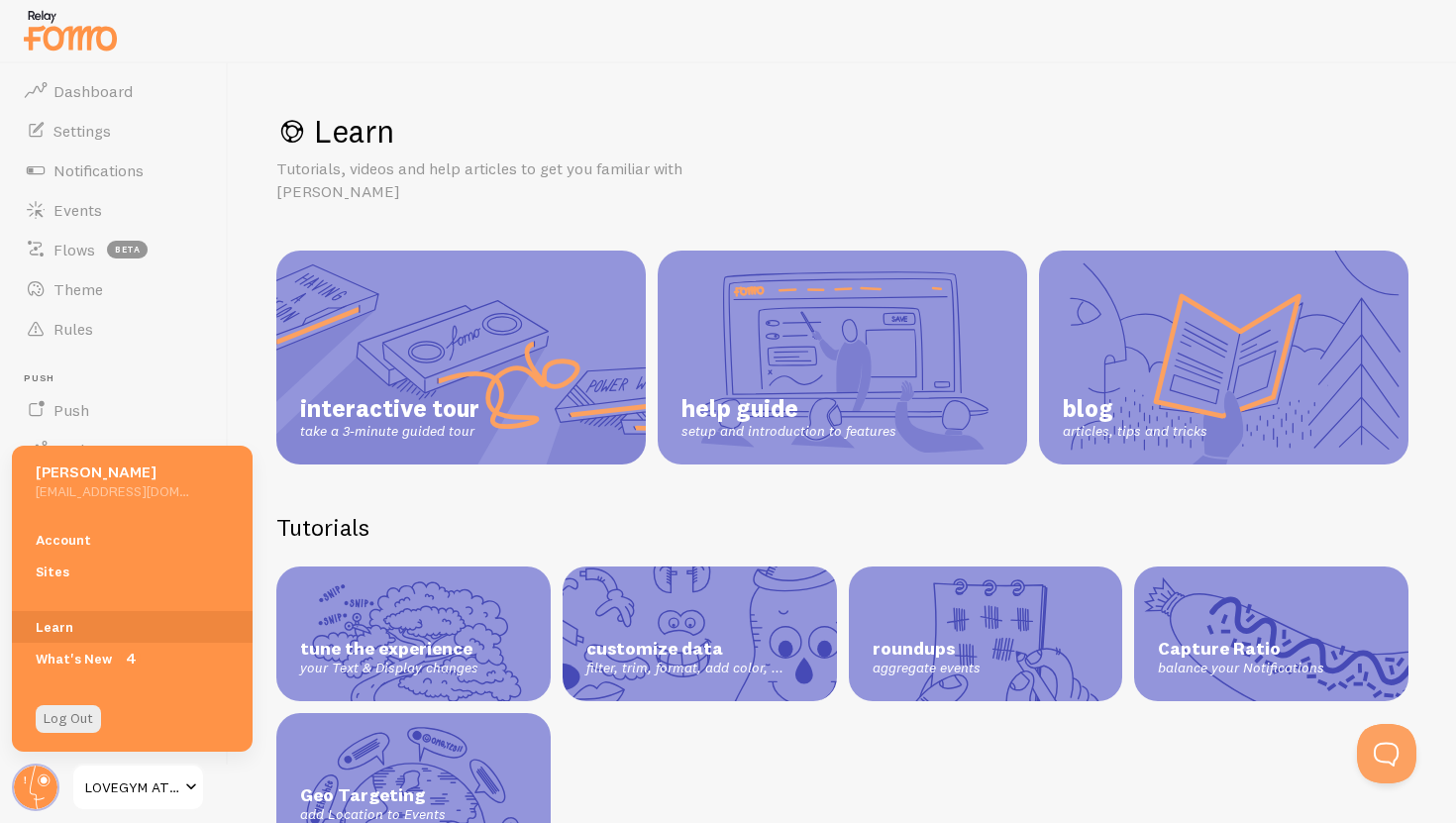click on "Learn
Tutorials, videos and help articles to get you familiar with Fomo" at bounding box center (842, 156) 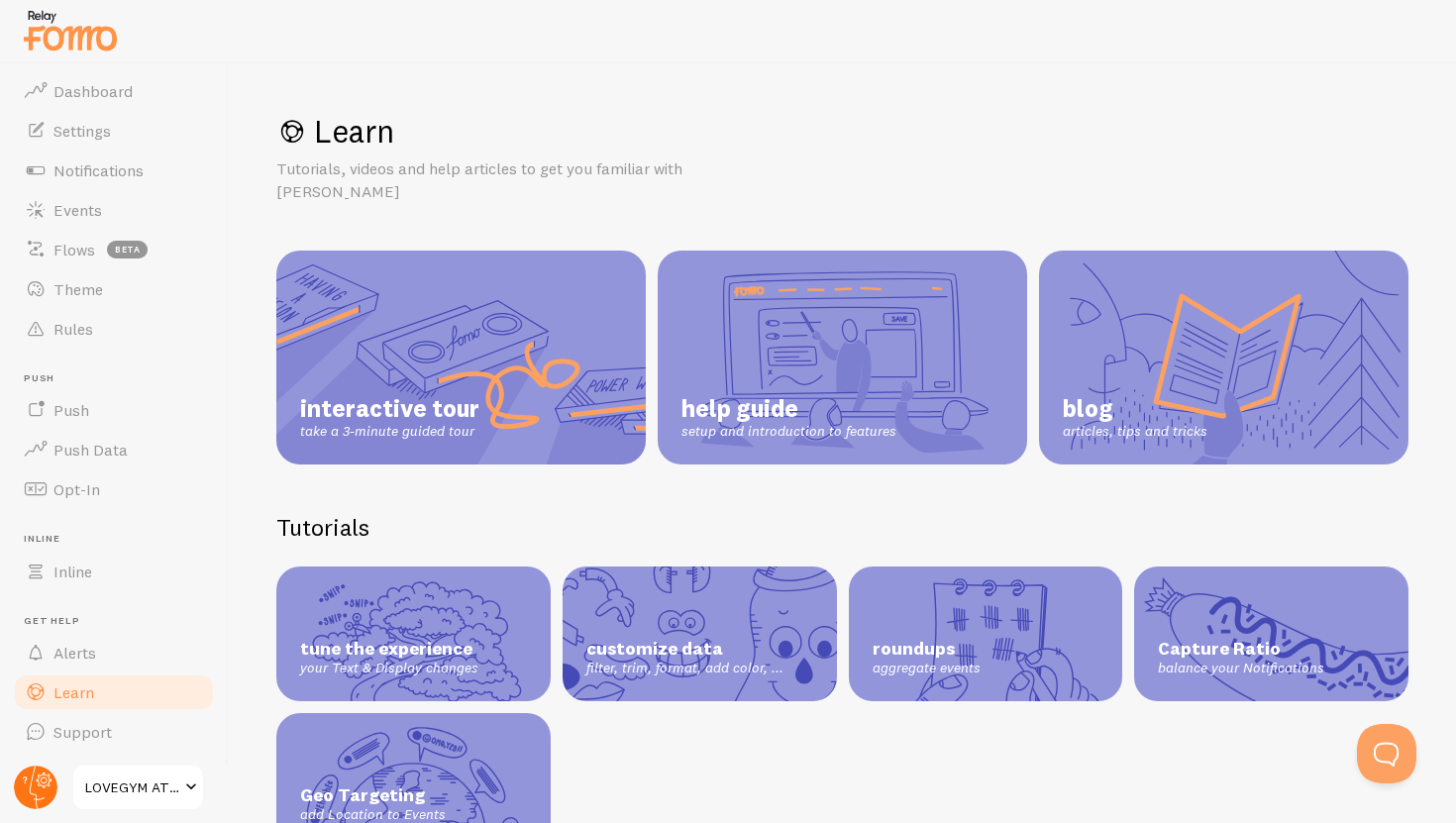 click 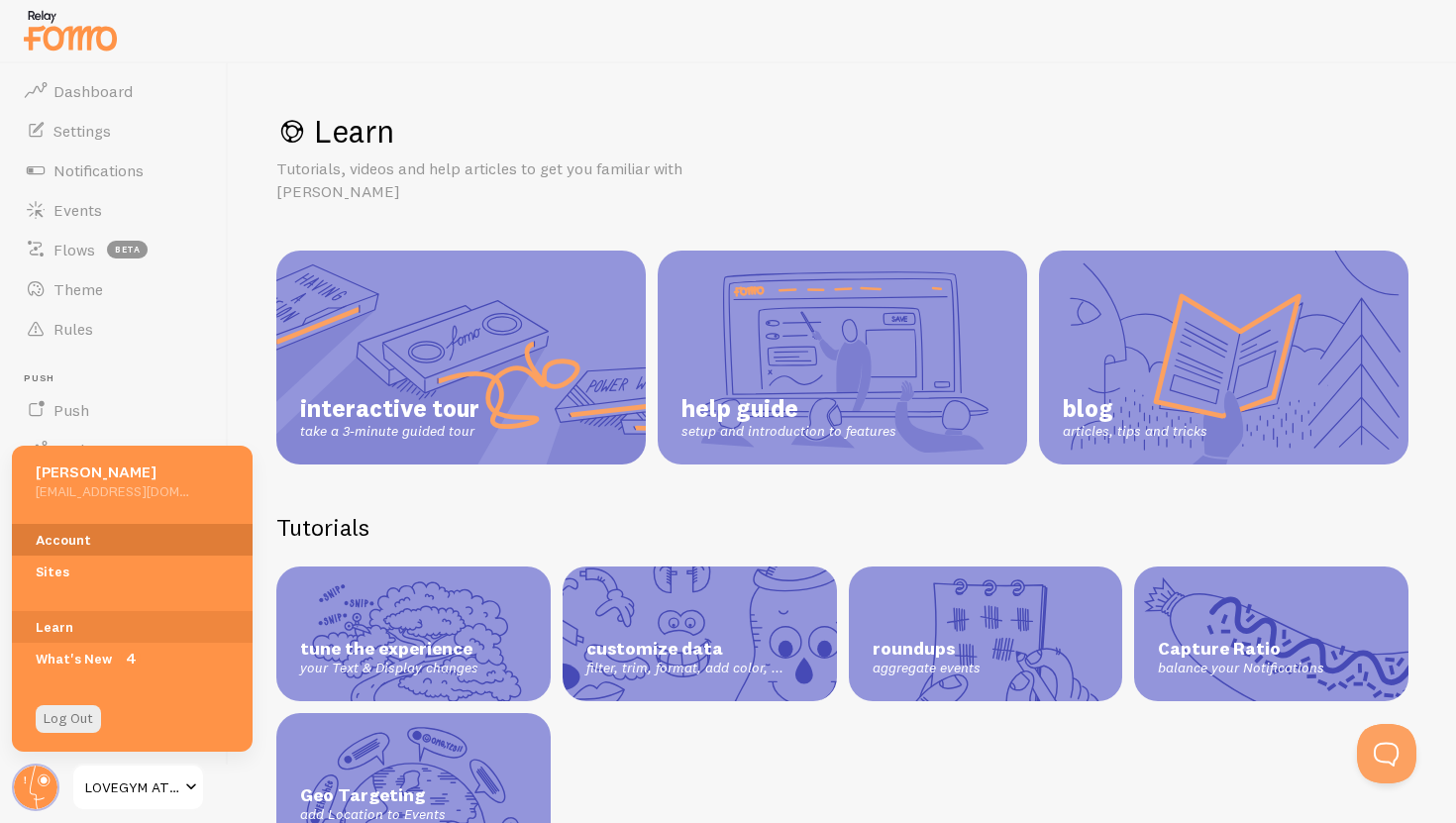 click on "Account" at bounding box center [132, 540] 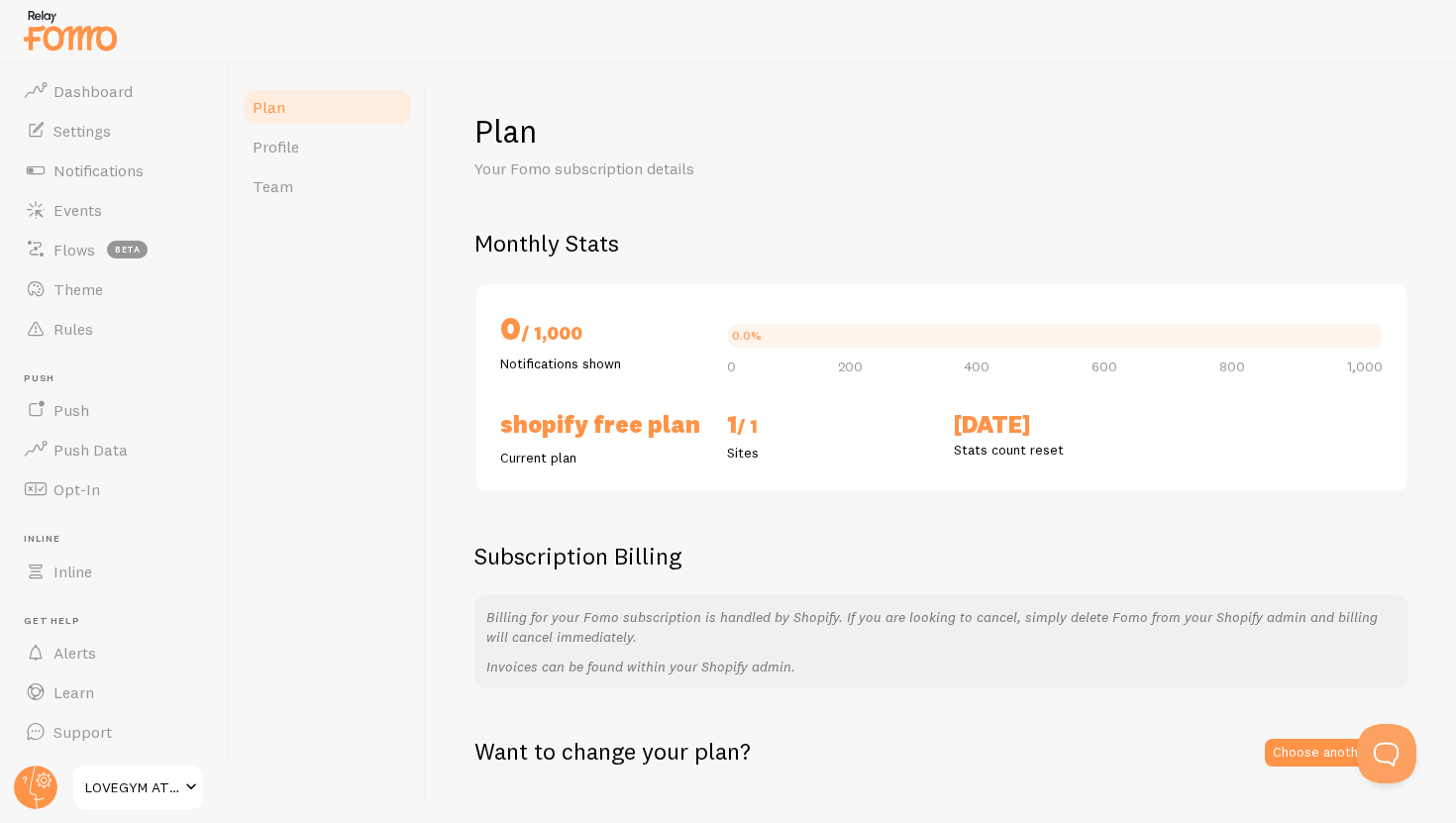 scroll, scrollTop: 38, scrollLeft: 0, axis: vertical 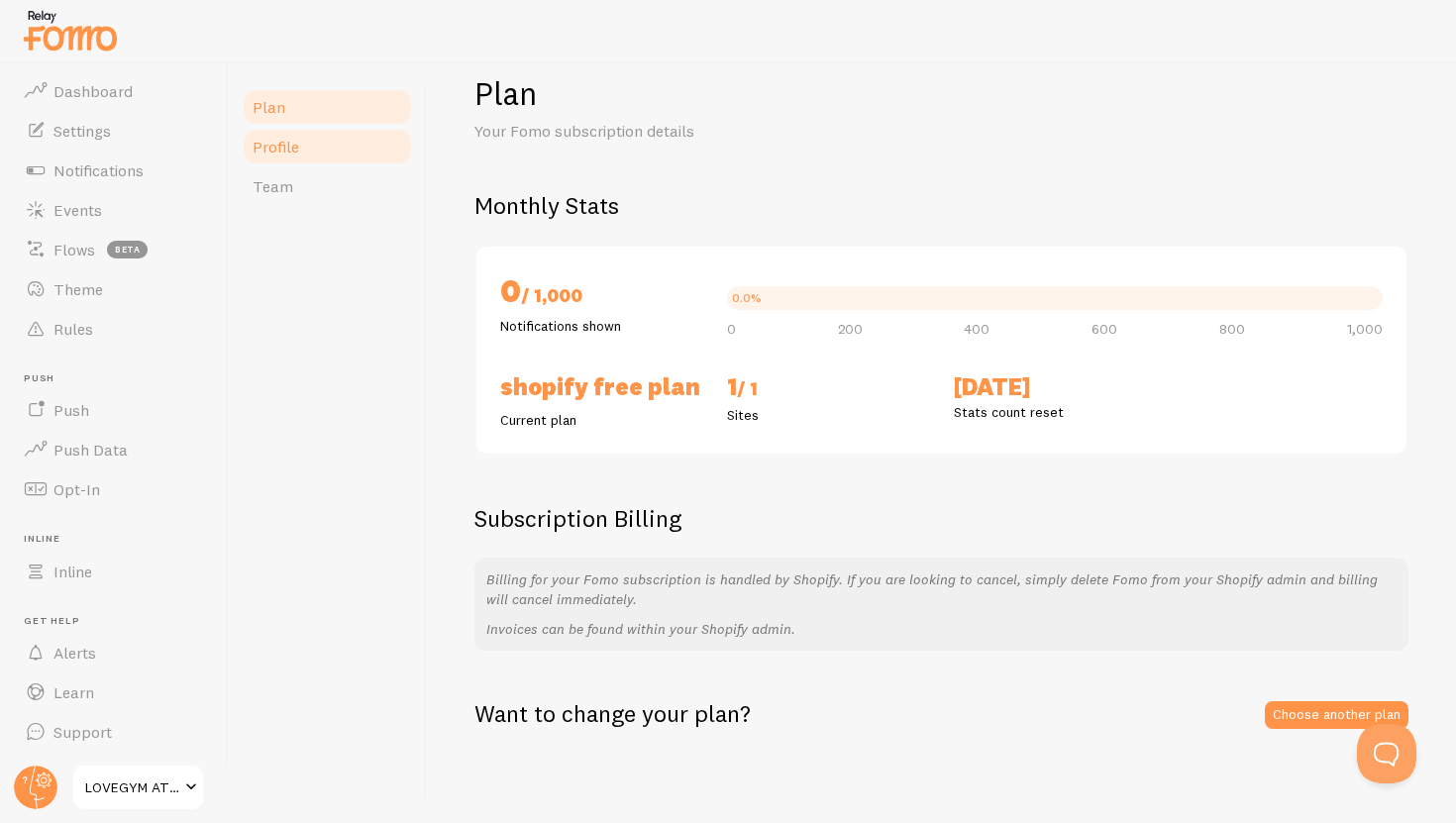 click on "Profile" at bounding box center (327, 147) 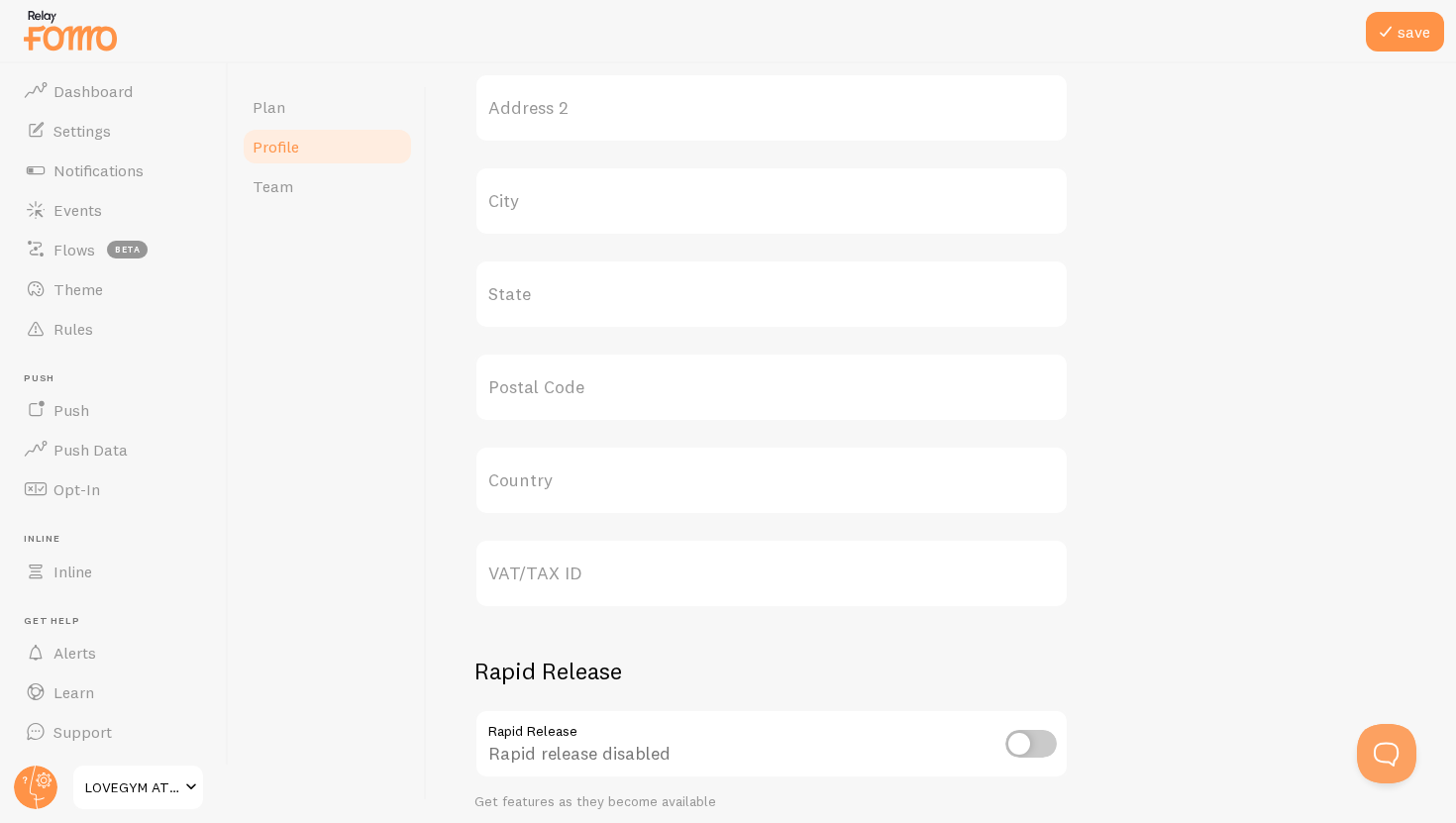 scroll, scrollTop: 873, scrollLeft: 0, axis: vertical 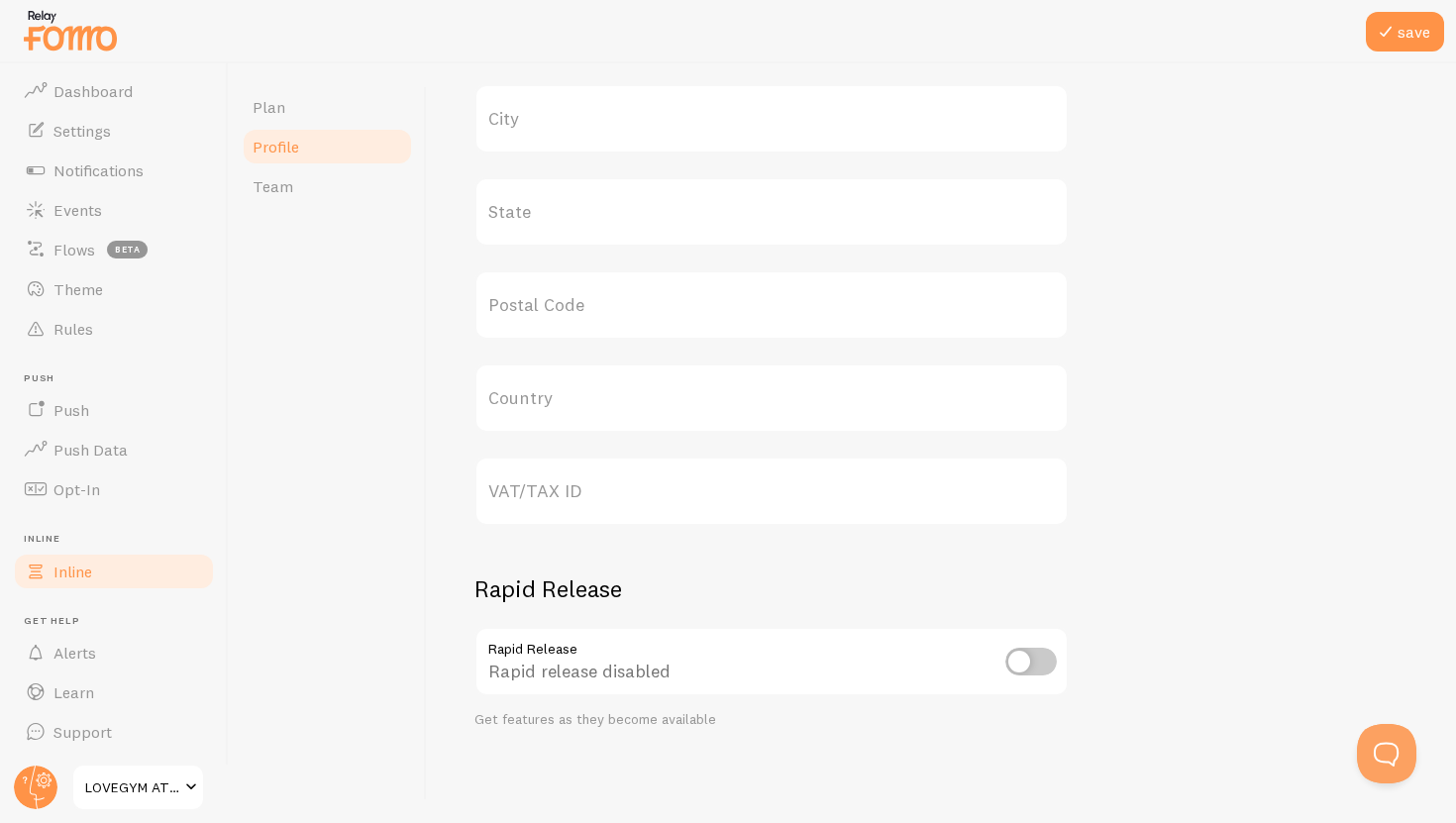 click on "Inline" at bounding box center (114, 571) 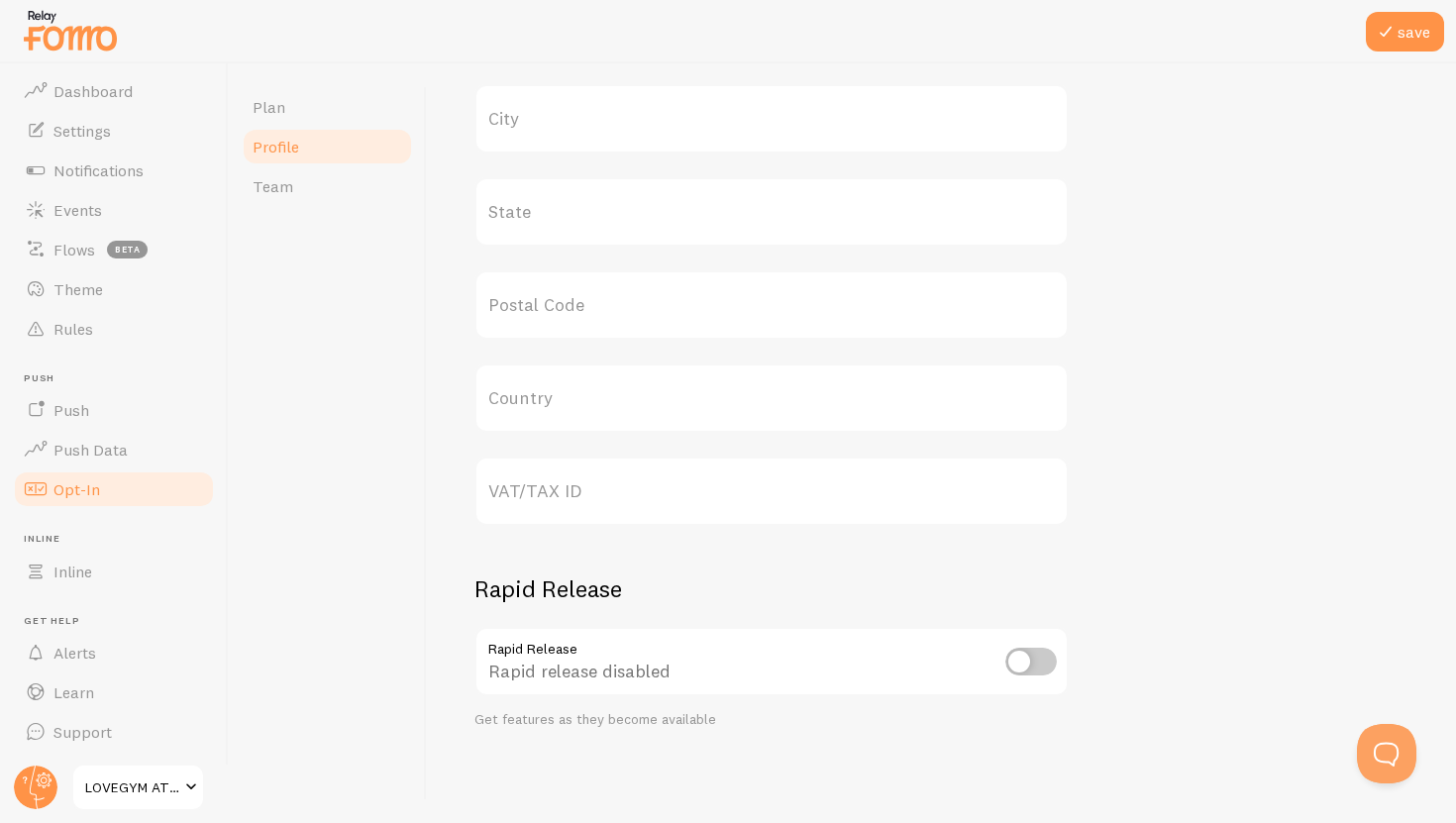 click on "Opt-In" at bounding box center [114, 489] 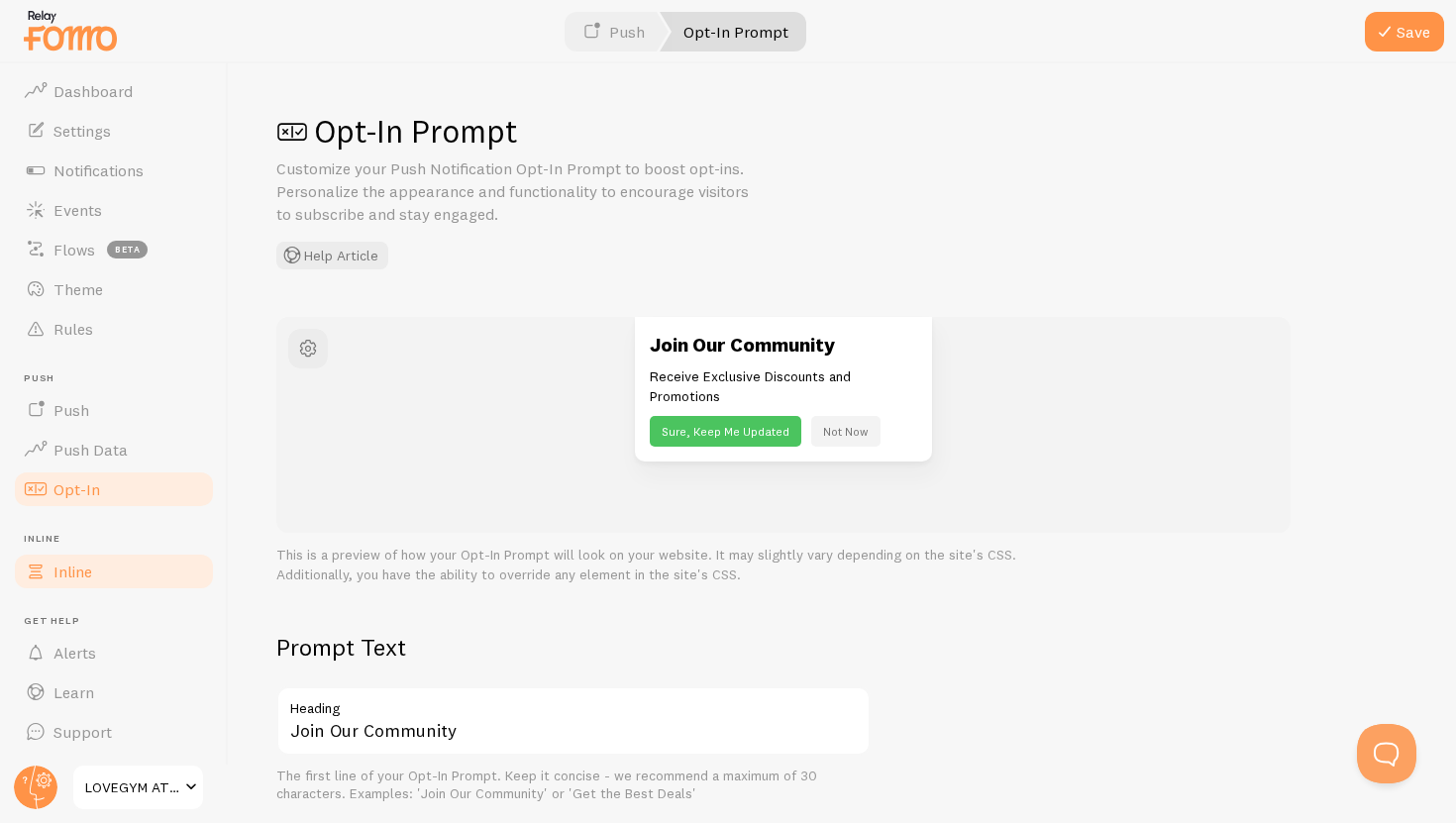 click on "Inline" at bounding box center (114, 571) 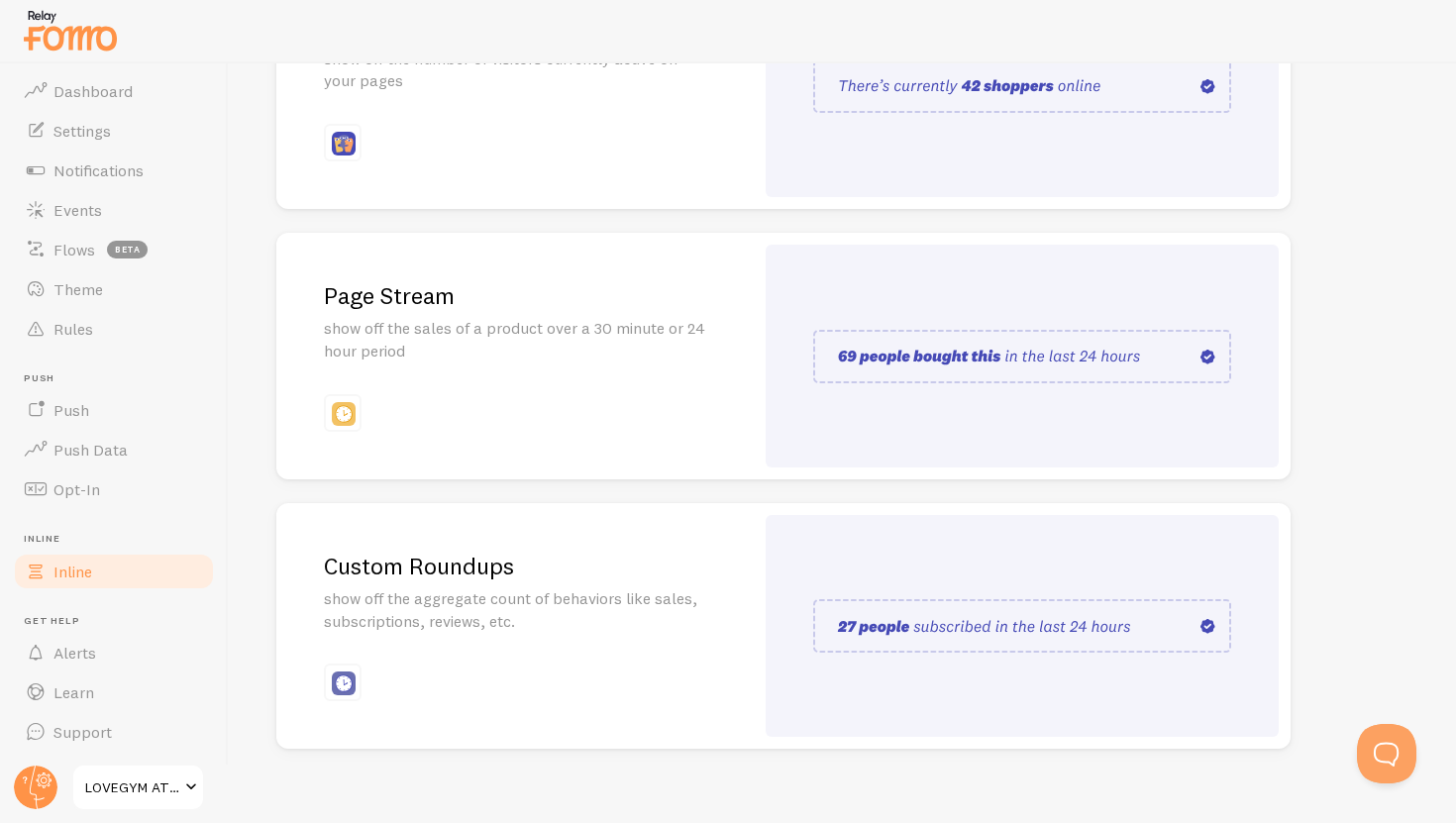 scroll, scrollTop: 371, scrollLeft: 0, axis: vertical 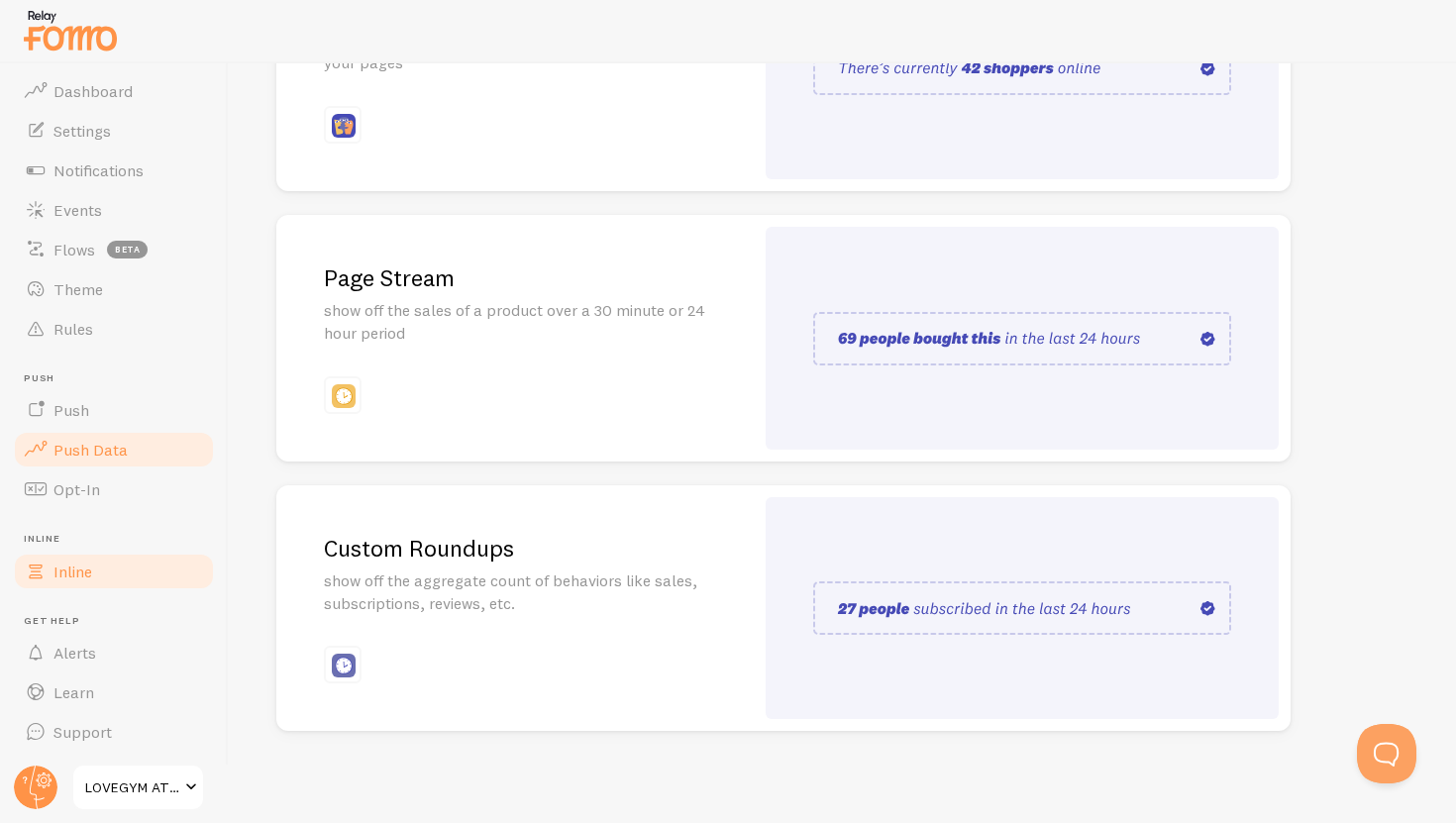 click on "Push Data" at bounding box center [90, 450] 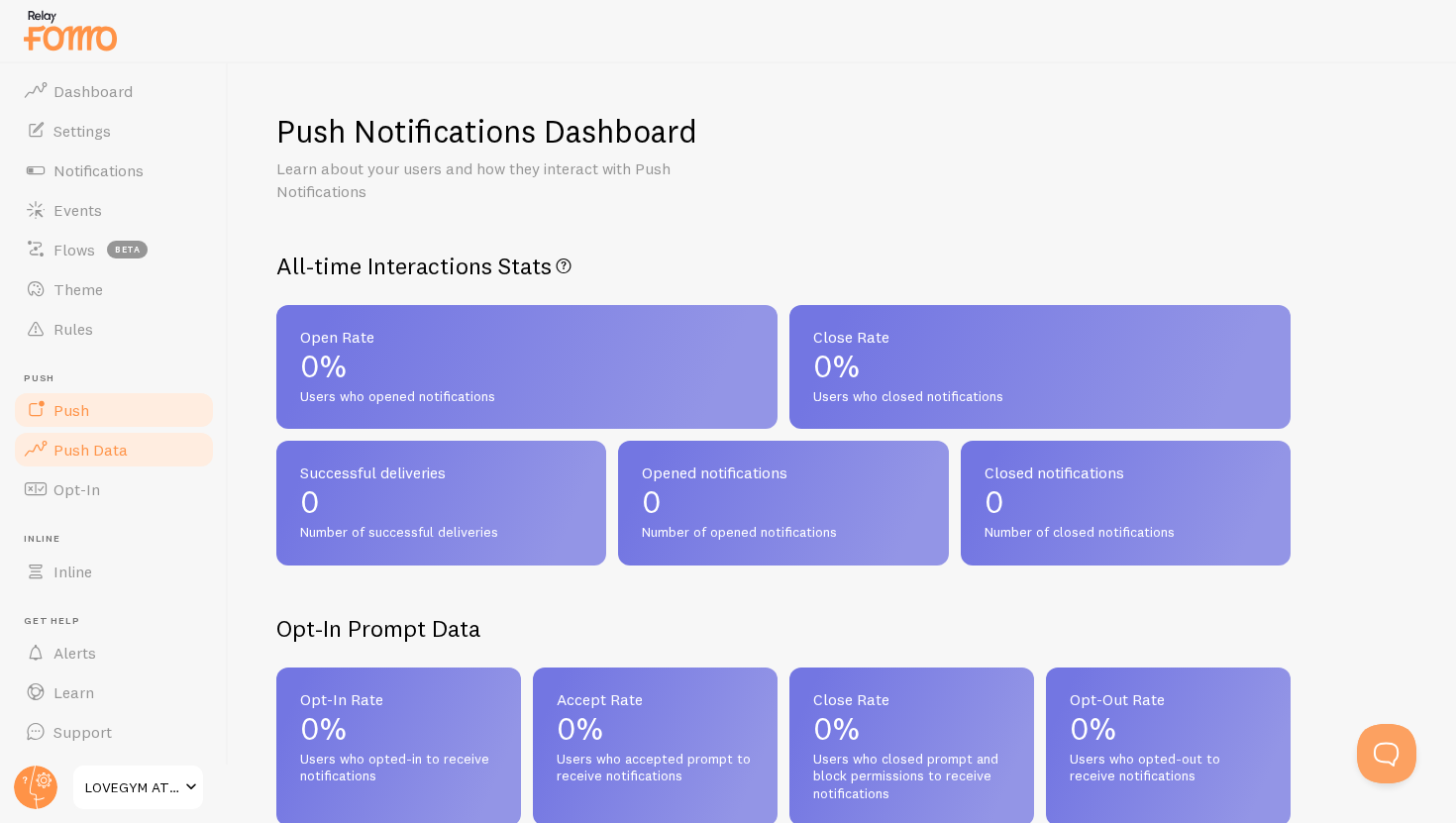 click on "Push" at bounding box center [114, 410] 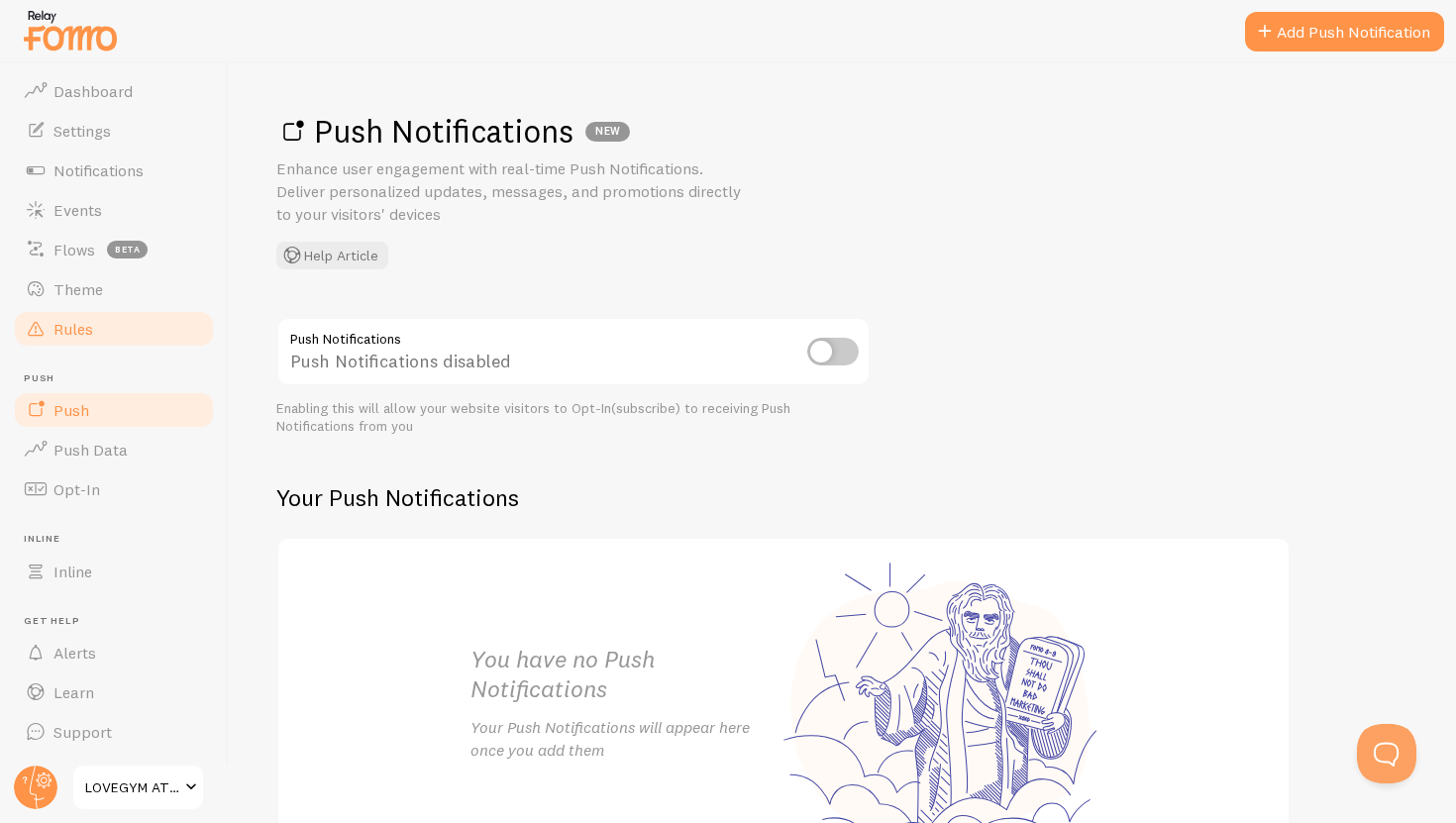 click on "Rules" at bounding box center [114, 329] 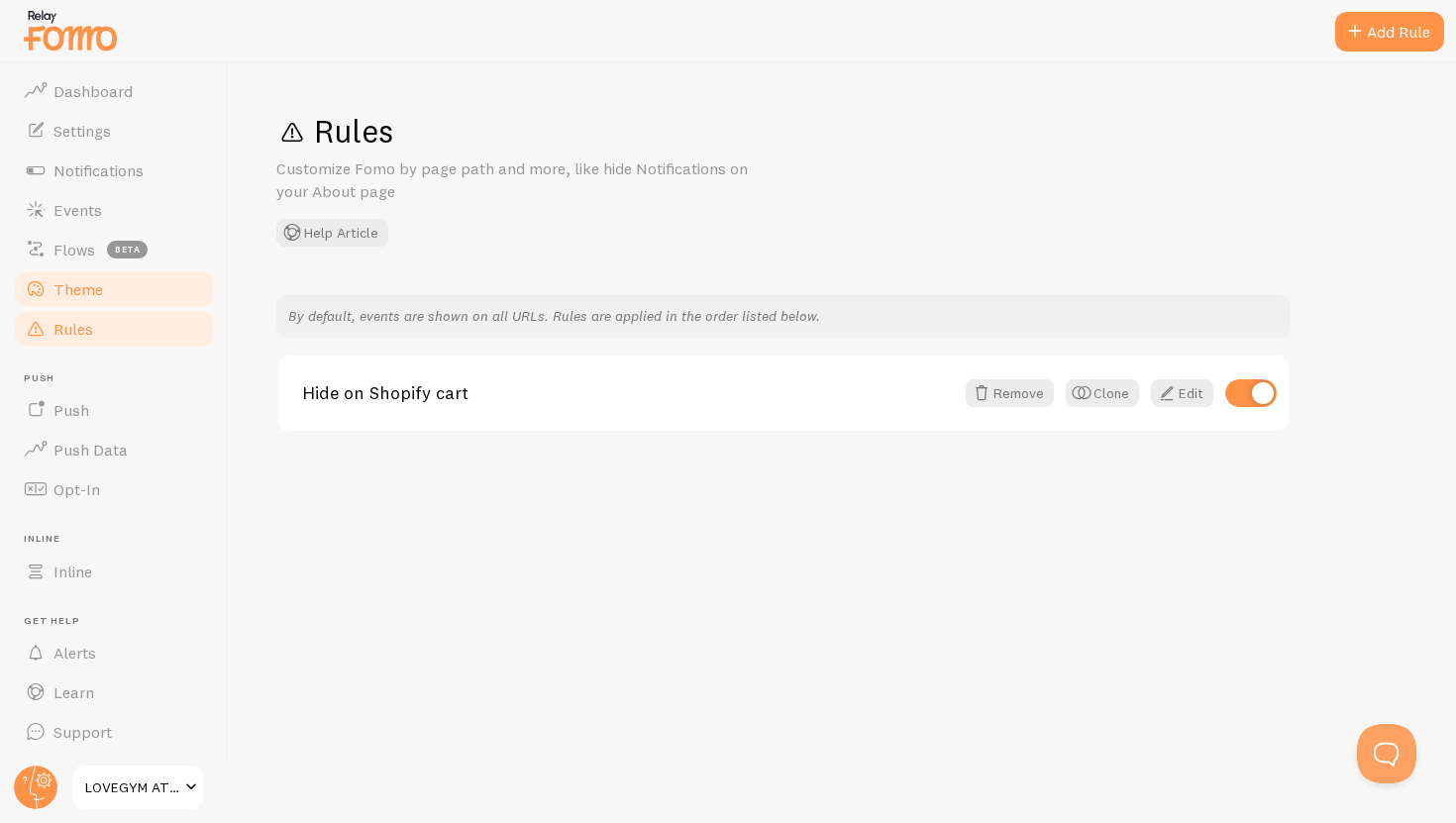 click on "Theme" at bounding box center (78, 289) 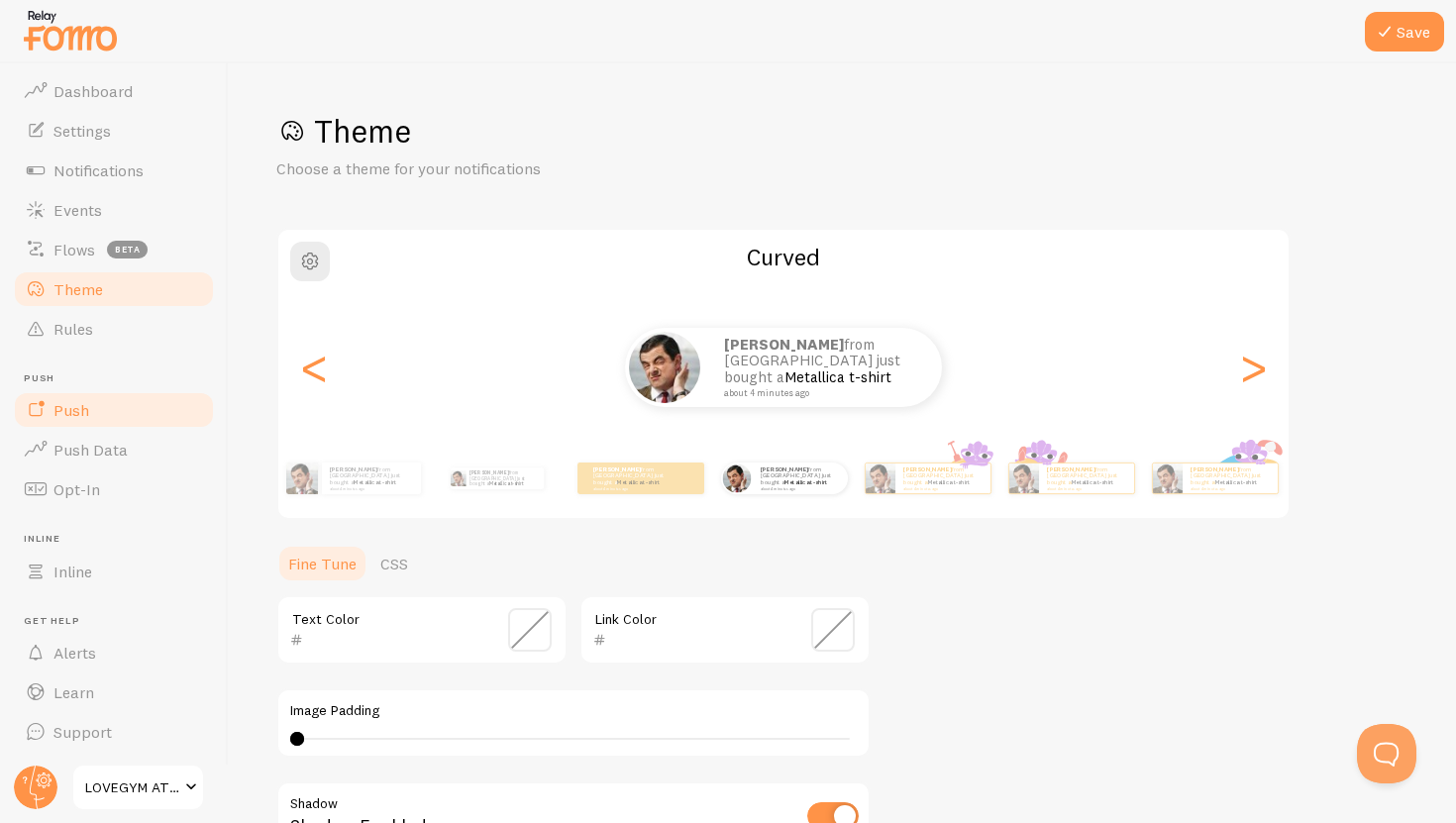 click on "Push" at bounding box center [114, 410] 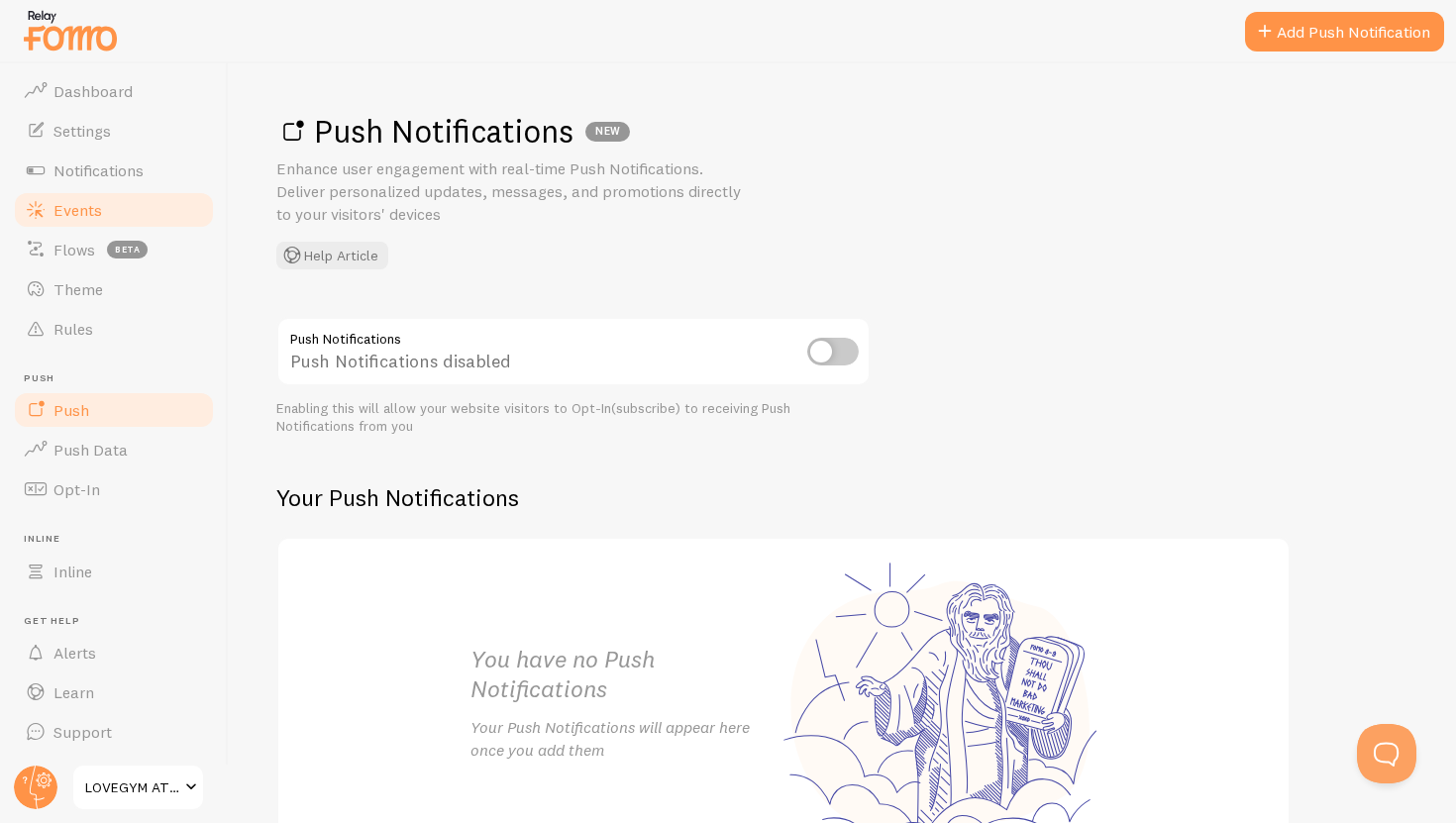click on "Events" at bounding box center [77, 210] 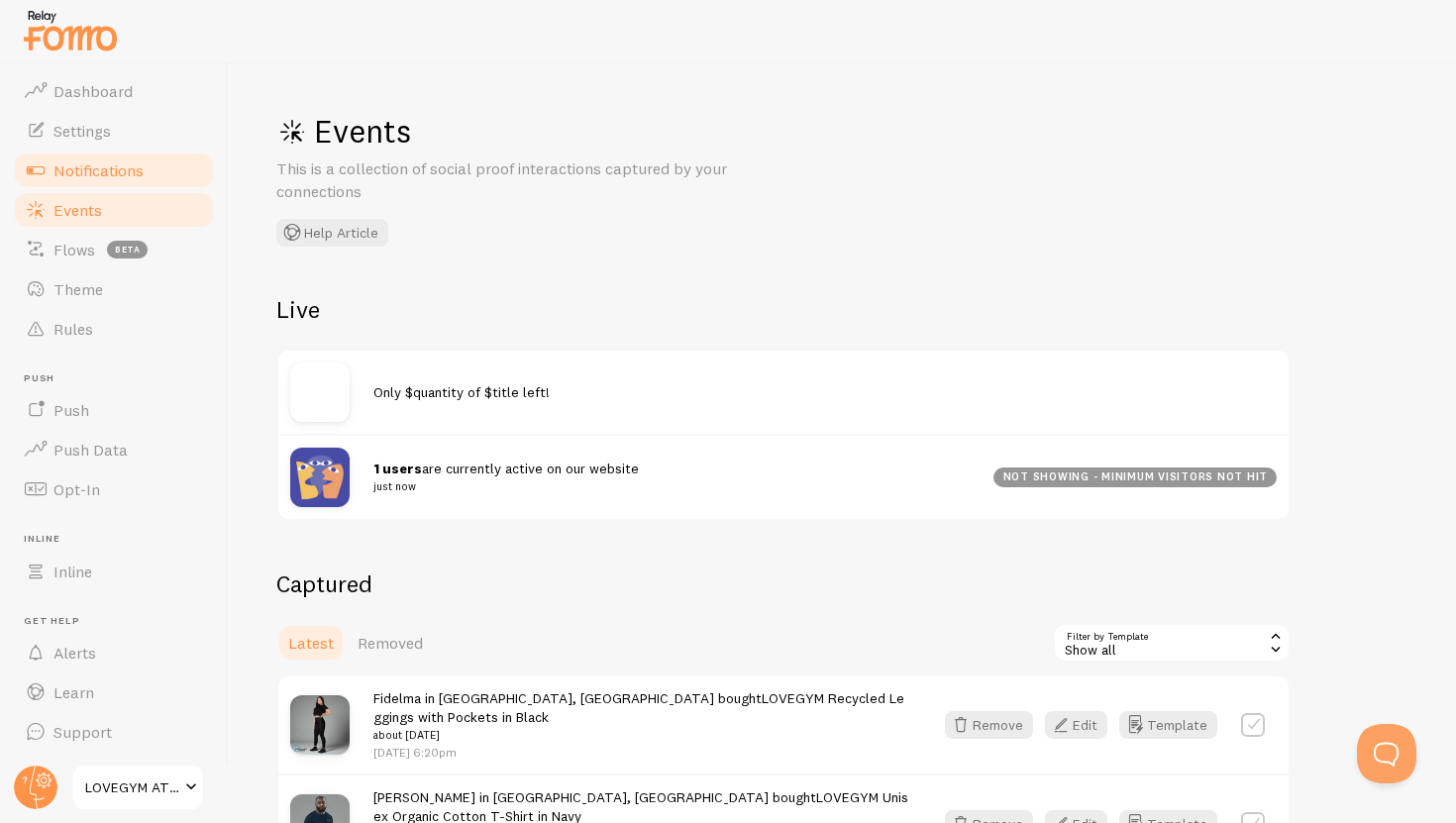 click on "Notifications" at bounding box center (114, 170) 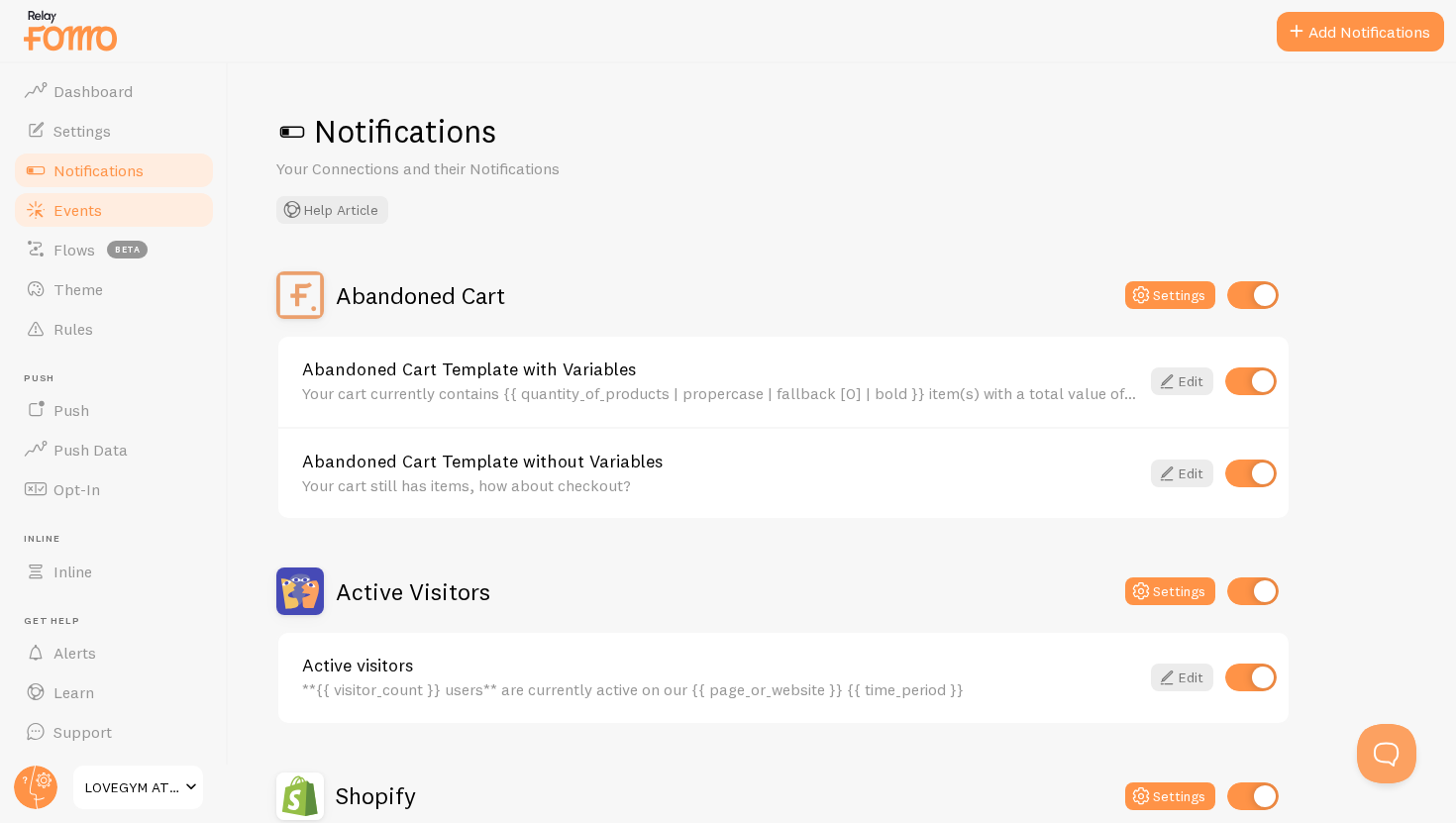 click on "Events" at bounding box center [77, 210] 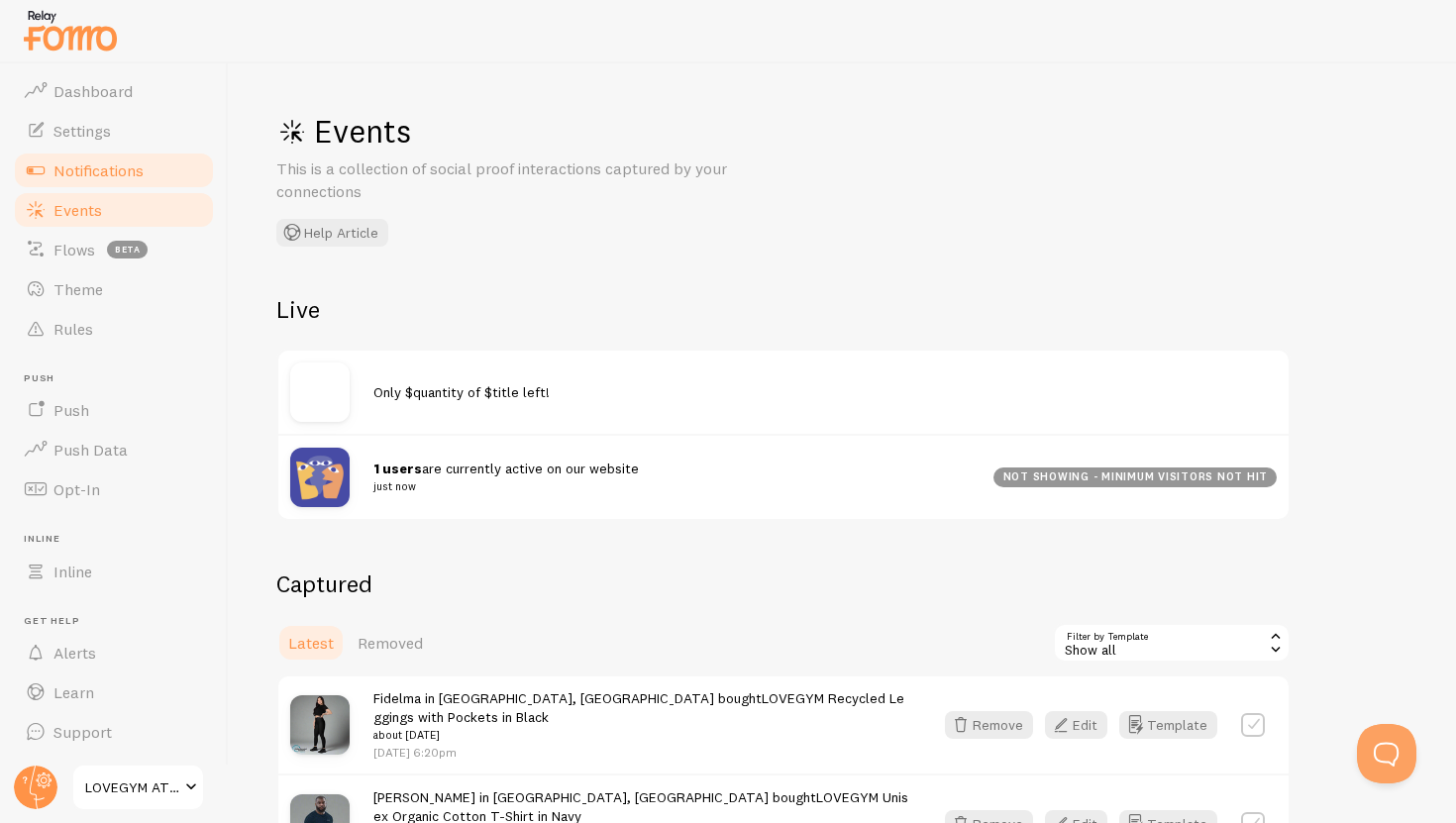 click on "Notifications" at bounding box center [114, 170] 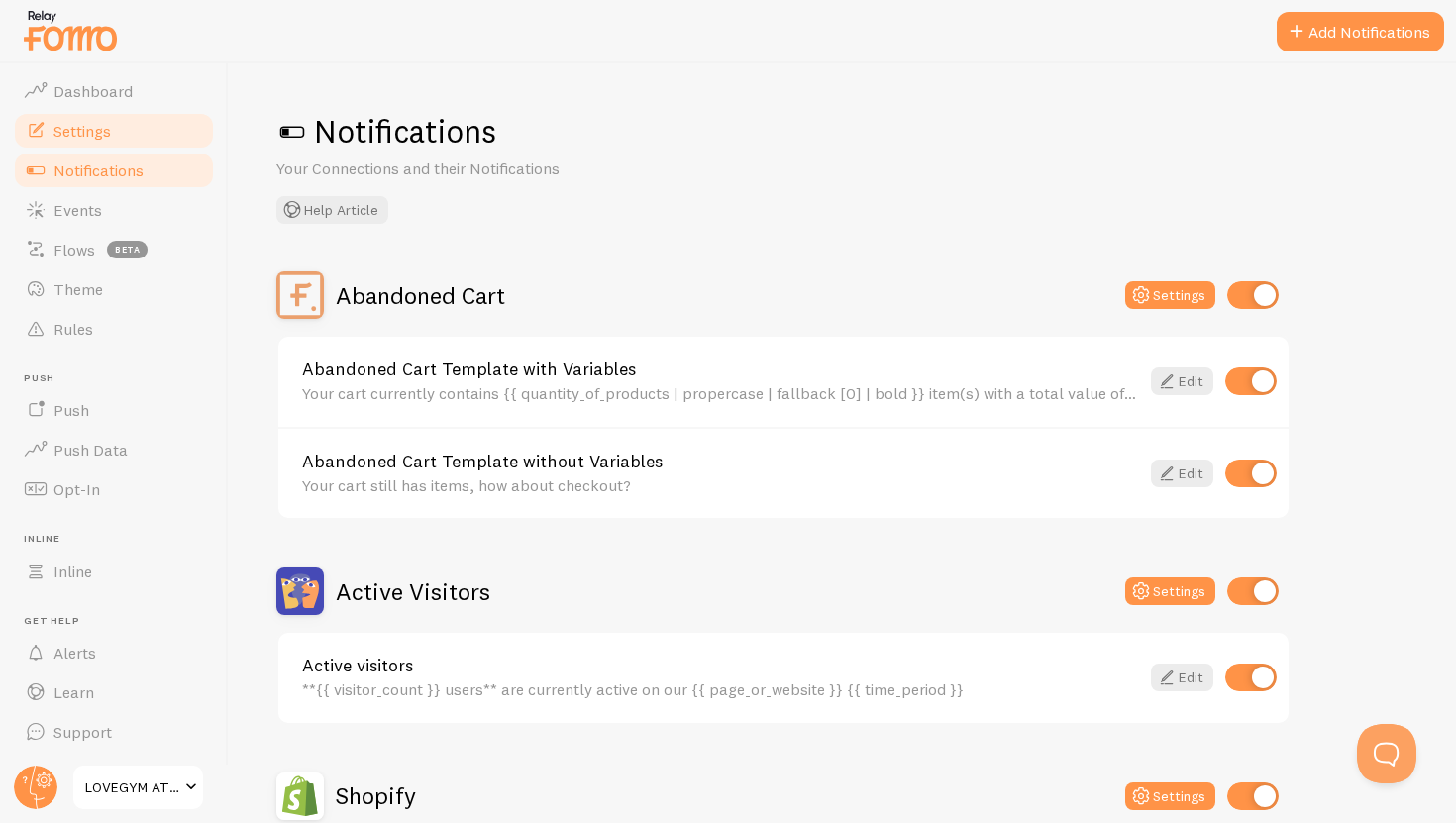 click on "Settings" at bounding box center (82, 131) 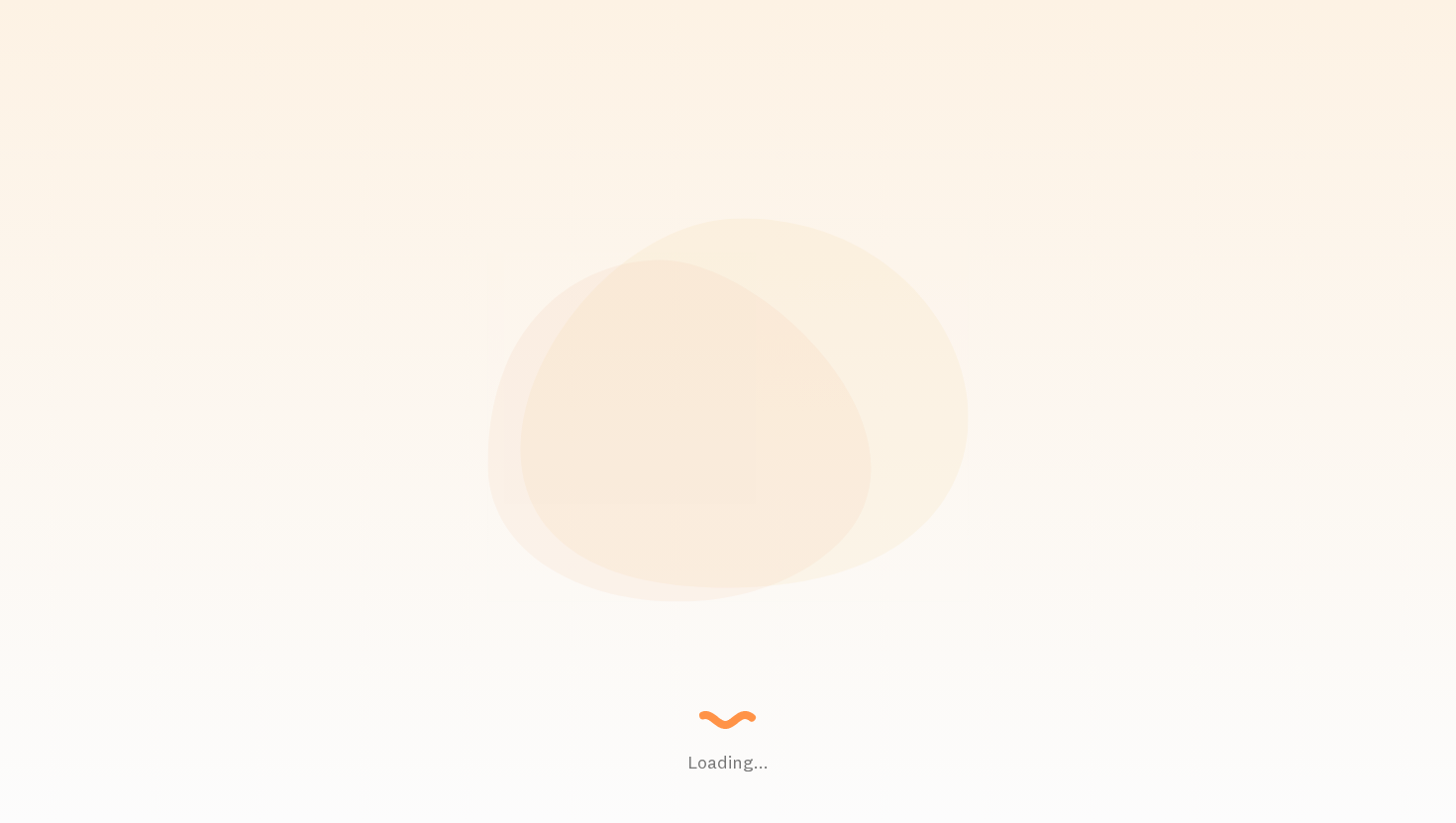 scroll, scrollTop: 0, scrollLeft: 0, axis: both 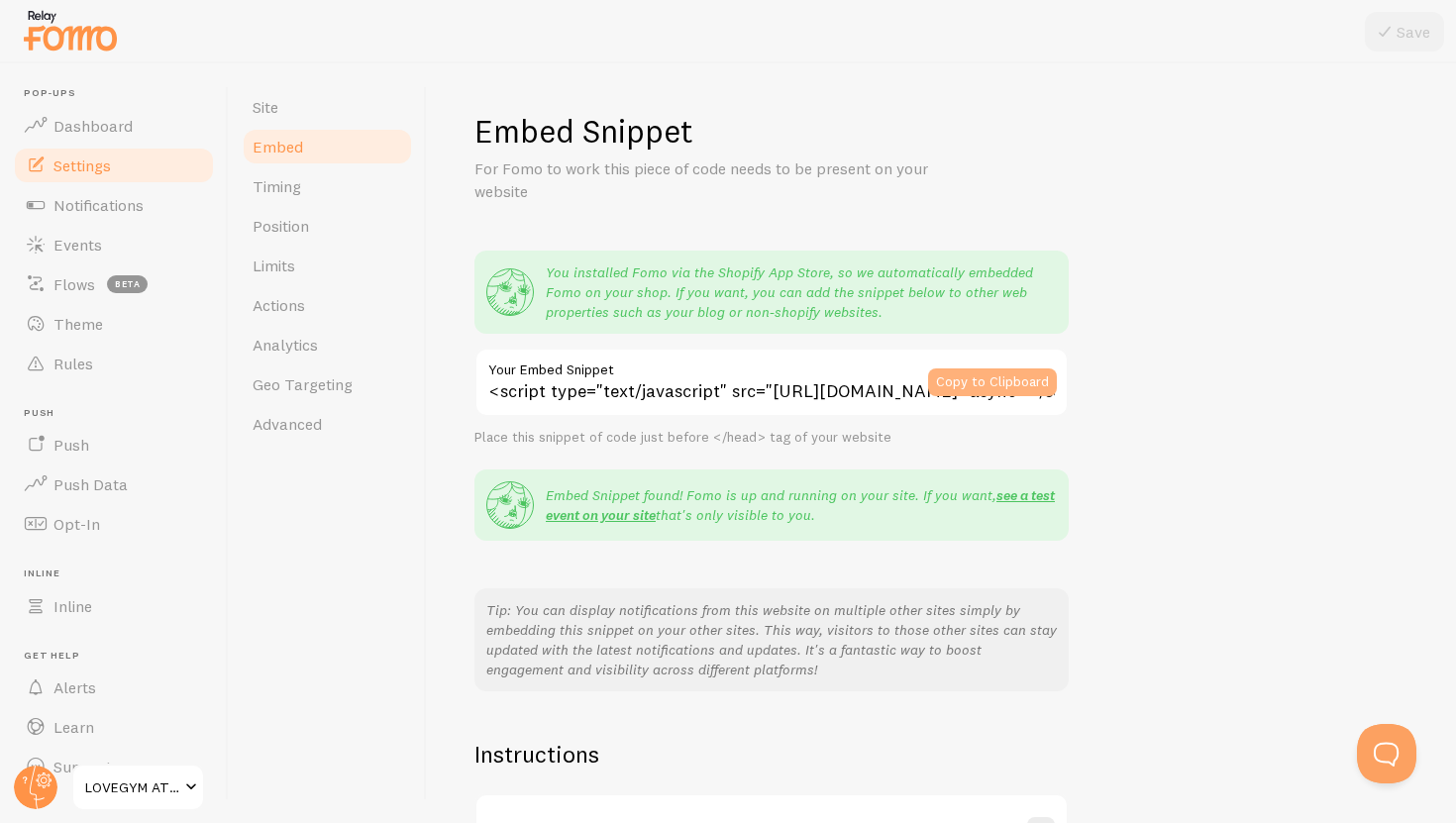 click on "Copy to Clipboard" at bounding box center (992, 382) 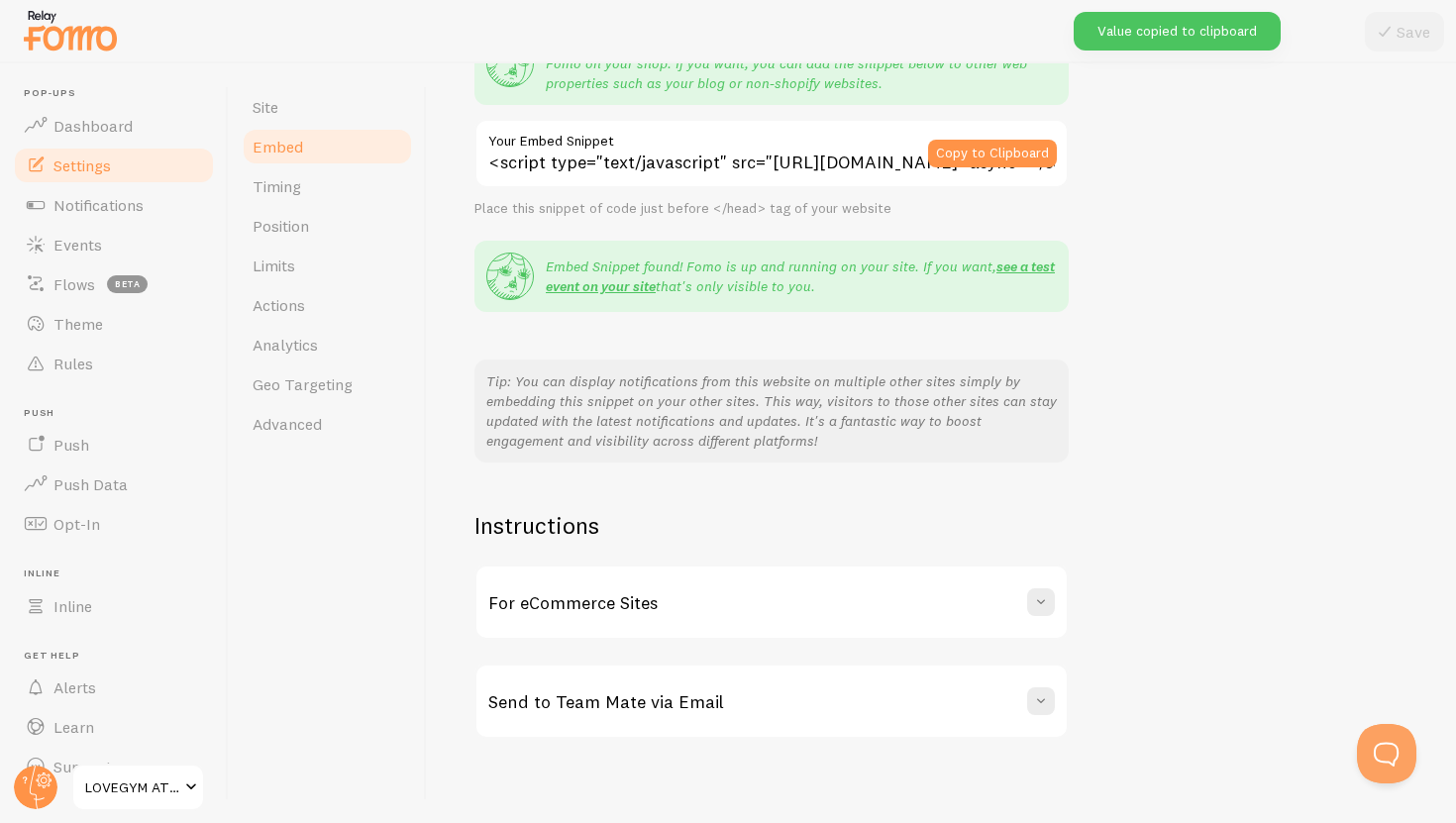 scroll, scrollTop: 240, scrollLeft: 0, axis: vertical 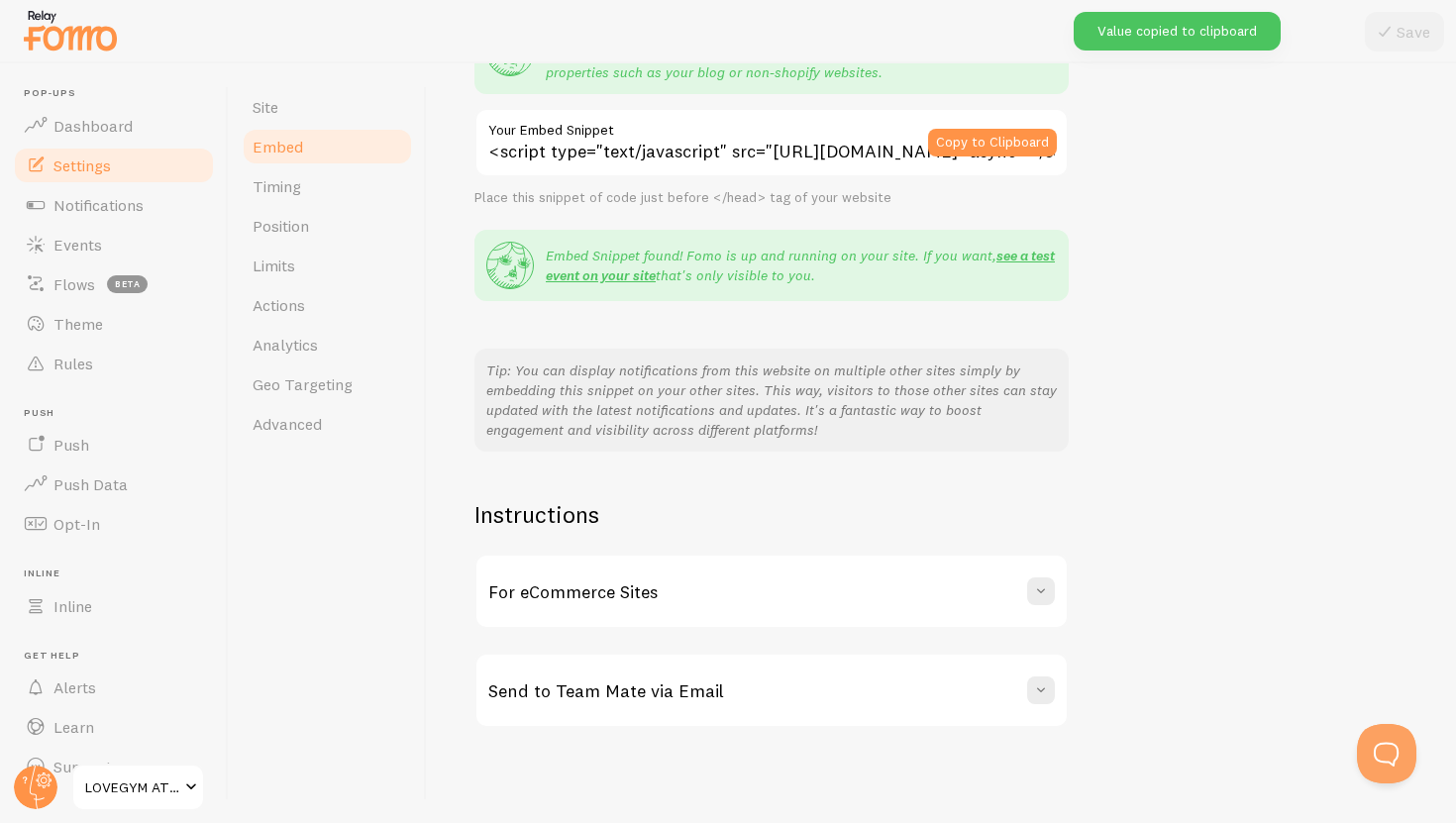 click on "For eCommerce Sites" at bounding box center [772, 591] 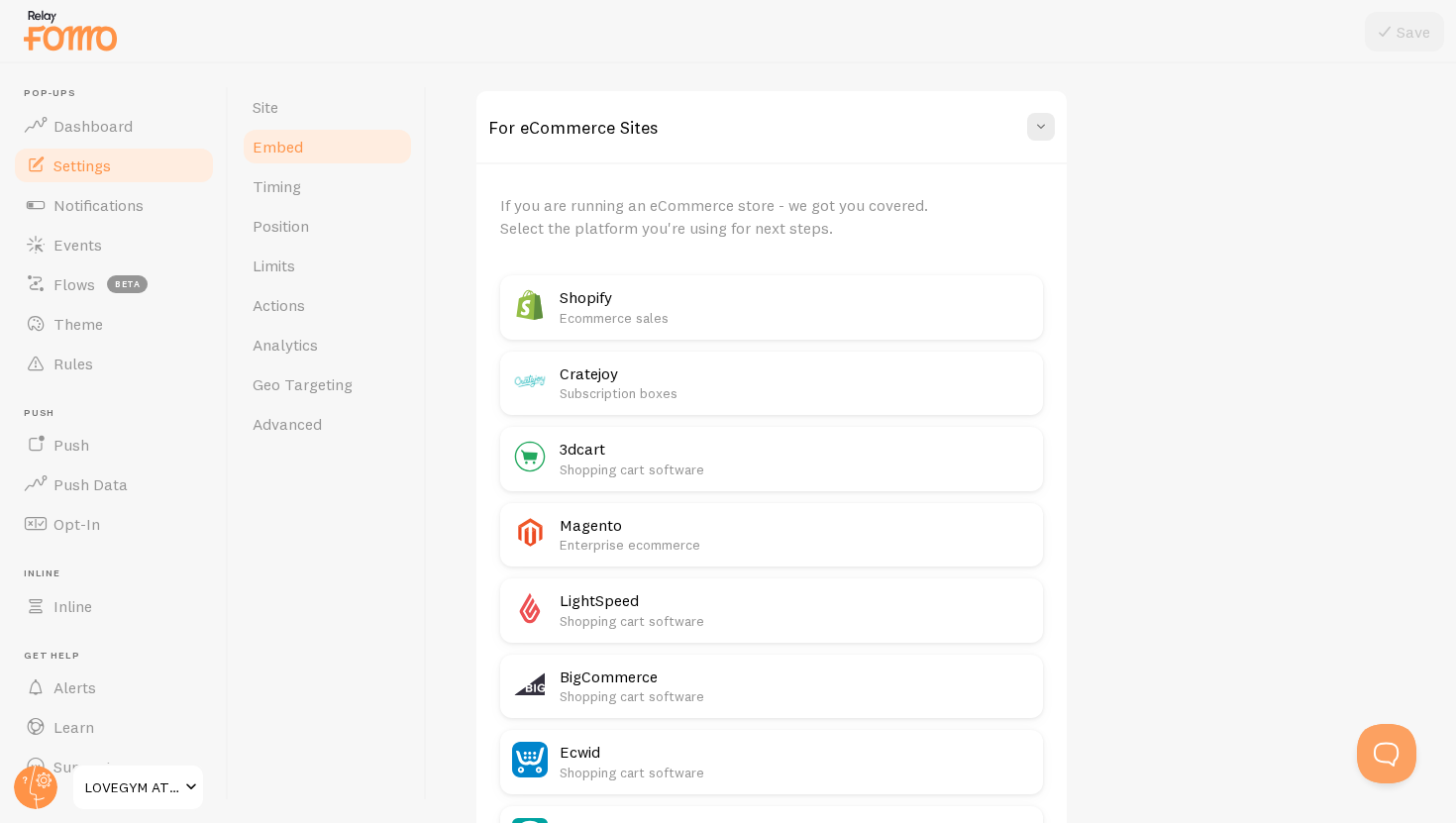 scroll, scrollTop: 695, scrollLeft: 0, axis: vertical 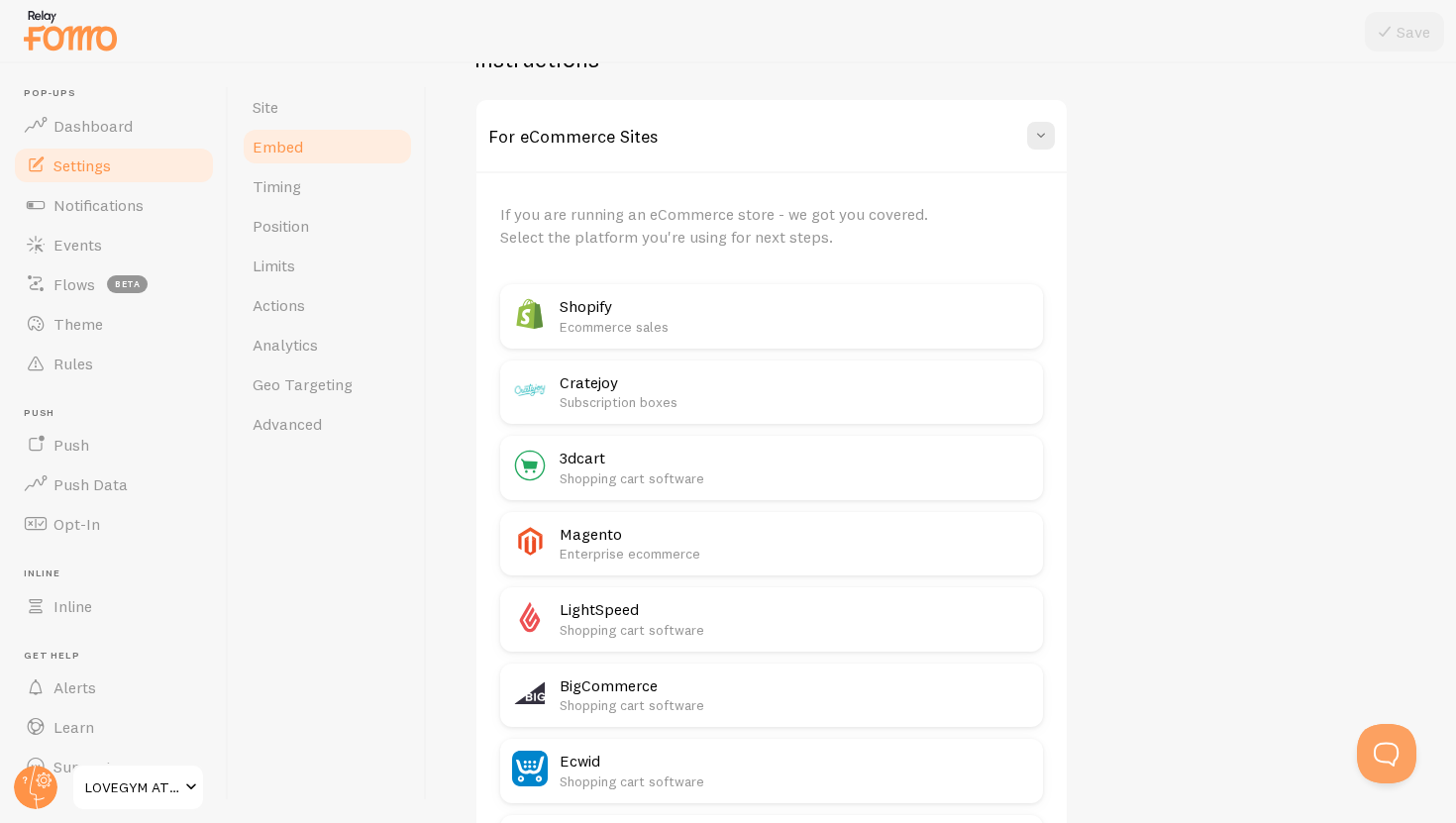 click on "Ecommerce sales" at bounding box center [795, 327] 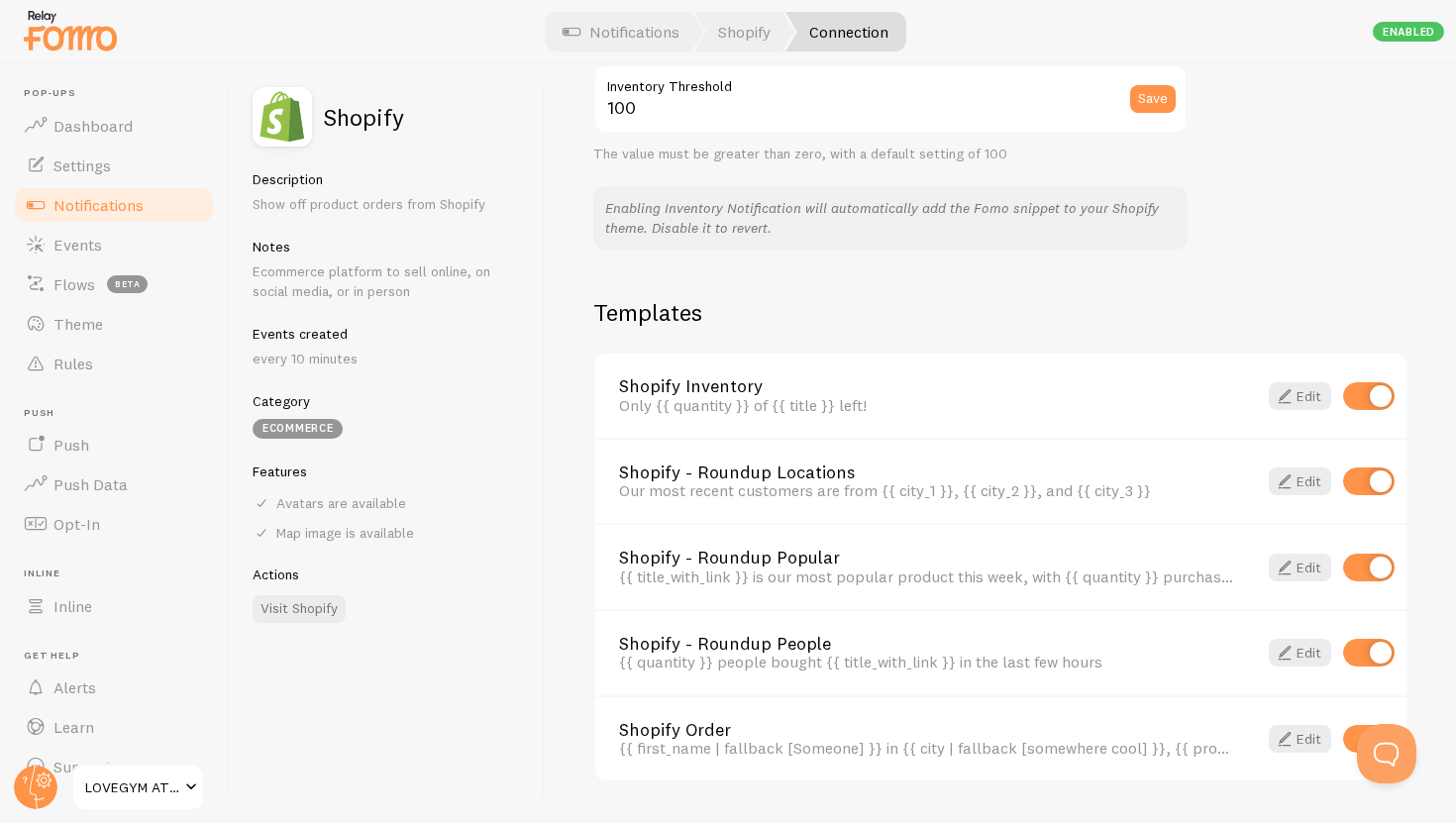 scroll, scrollTop: 1261, scrollLeft: 0, axis: vertical 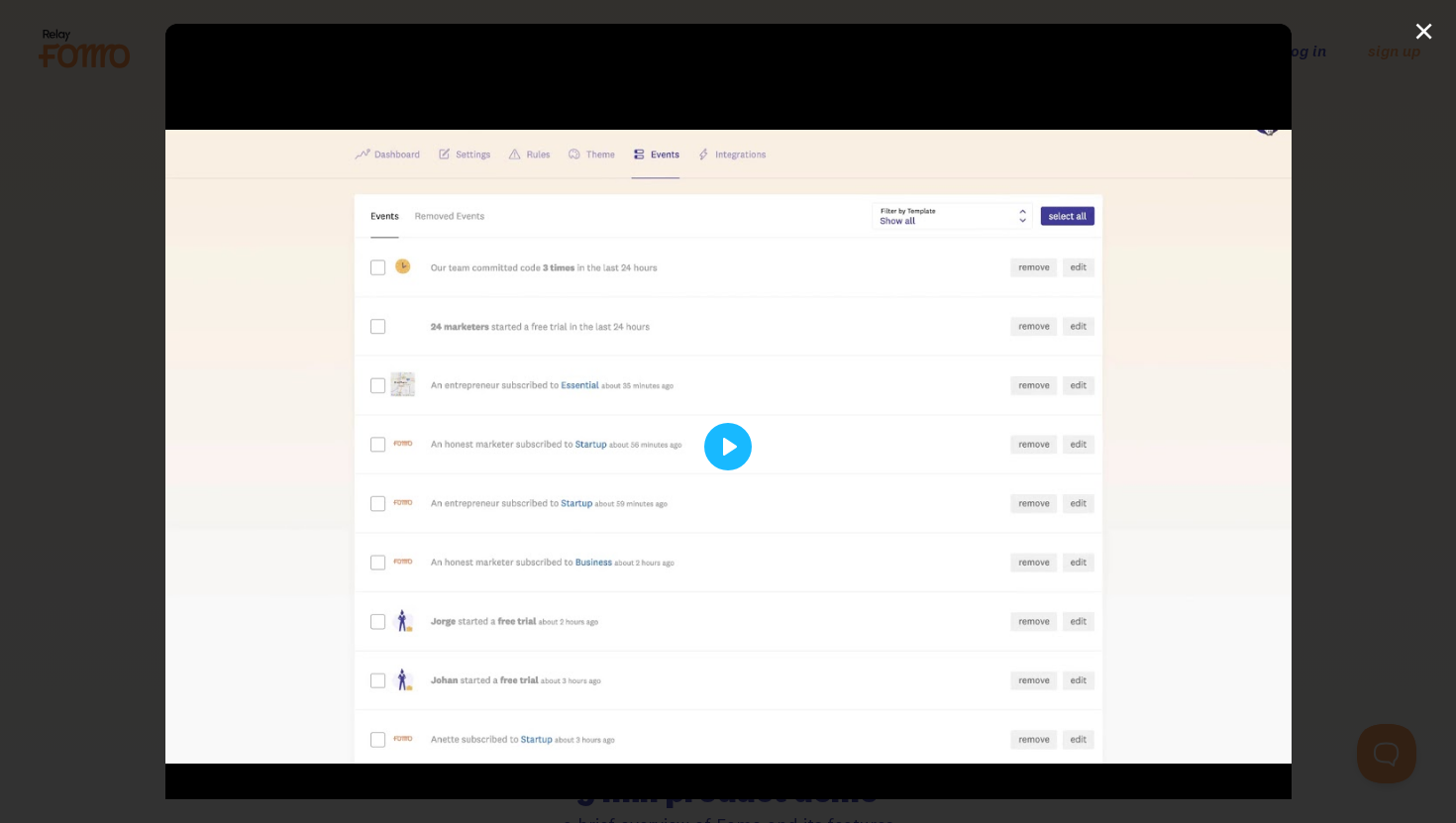 click at bounding box center [729, 446] 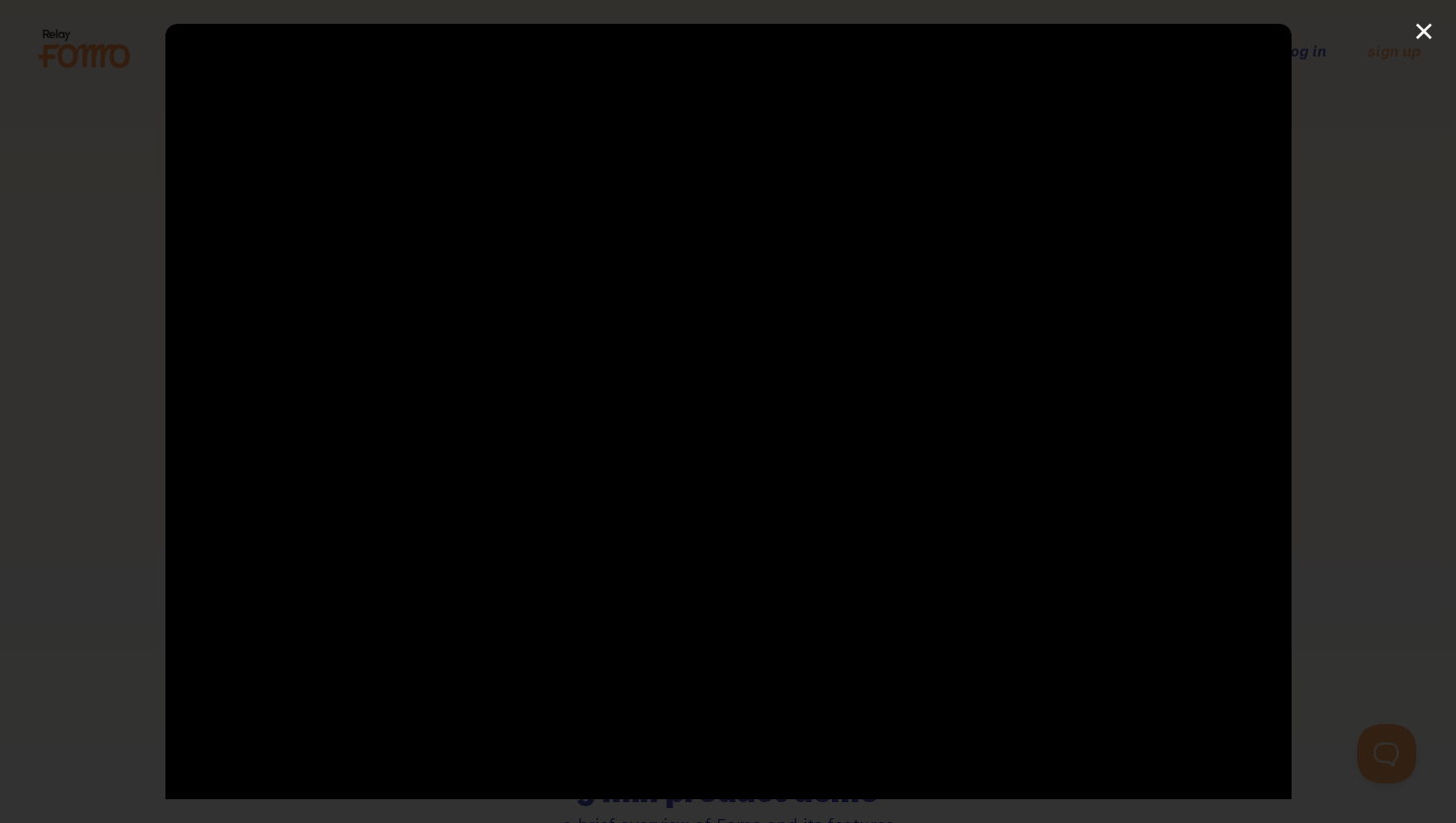 click at bounding box center [729, 446] 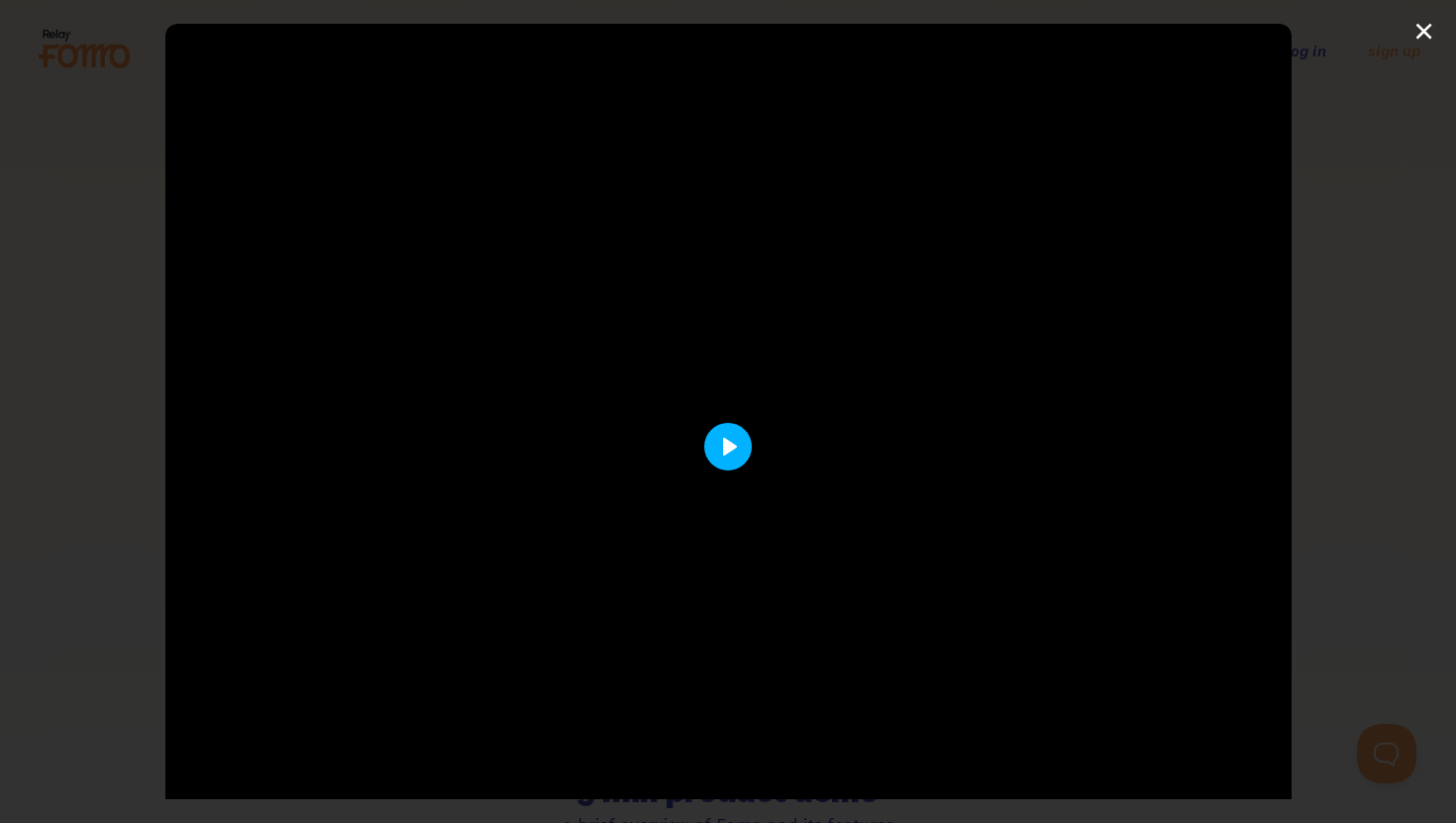 click on "Play" at bounding box center (728, 447) 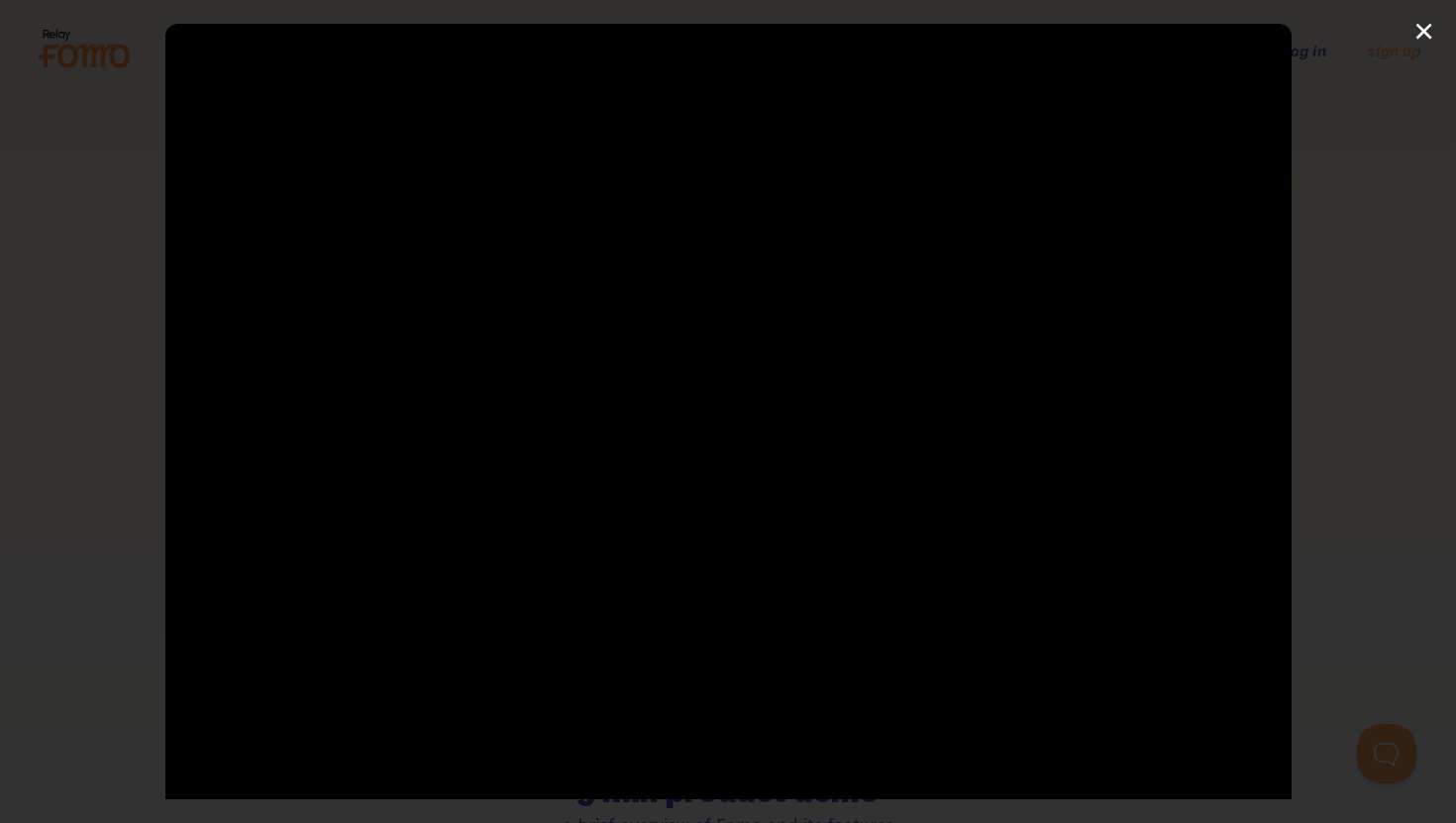 scroll, scrollTop: 69, scrollLeft: 0, axis: vertical 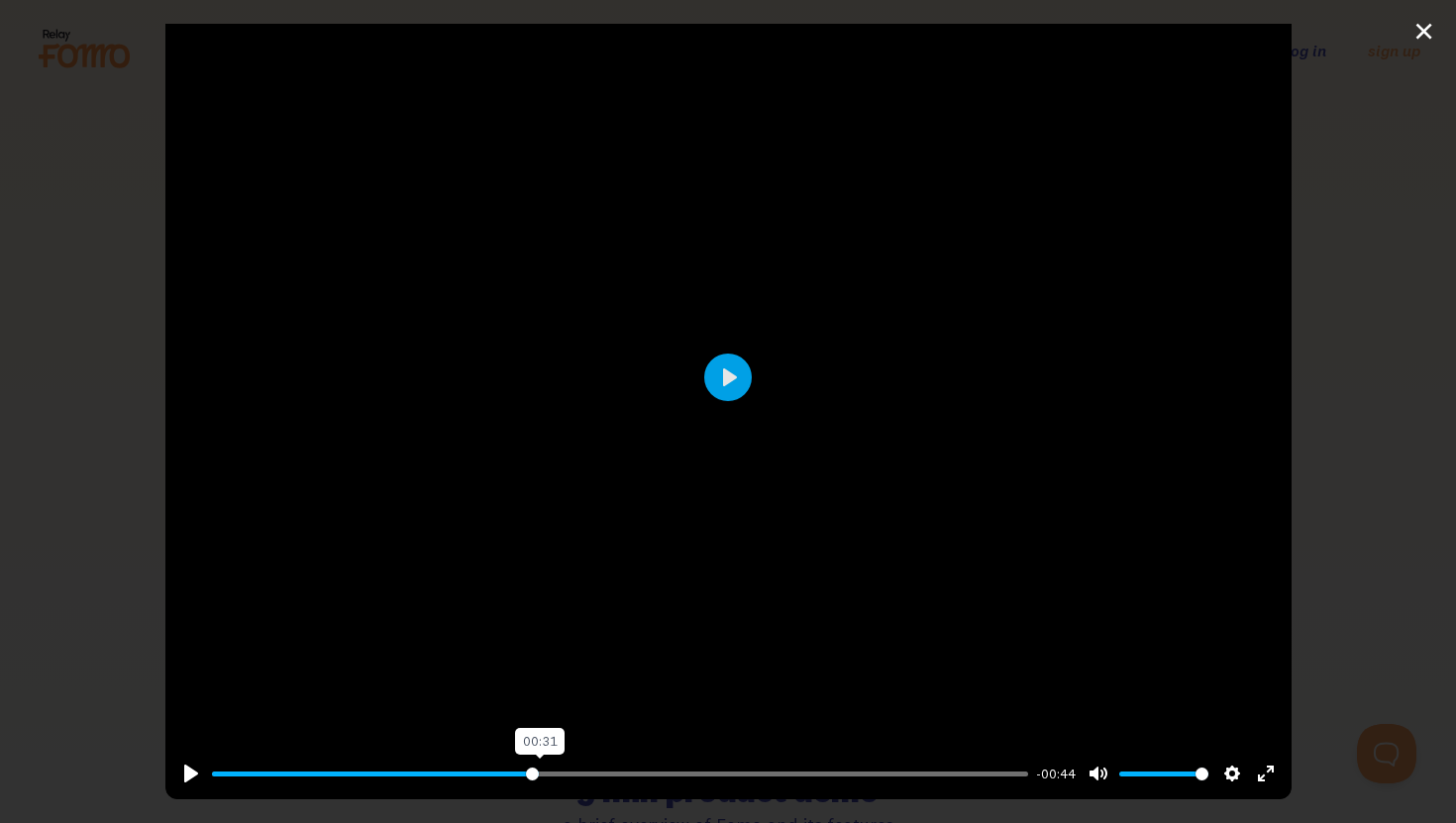 drag, startPoint x: 811, startPoint y: 770, endPoint x: 532, endPoint y: 763, distance: 279.0878 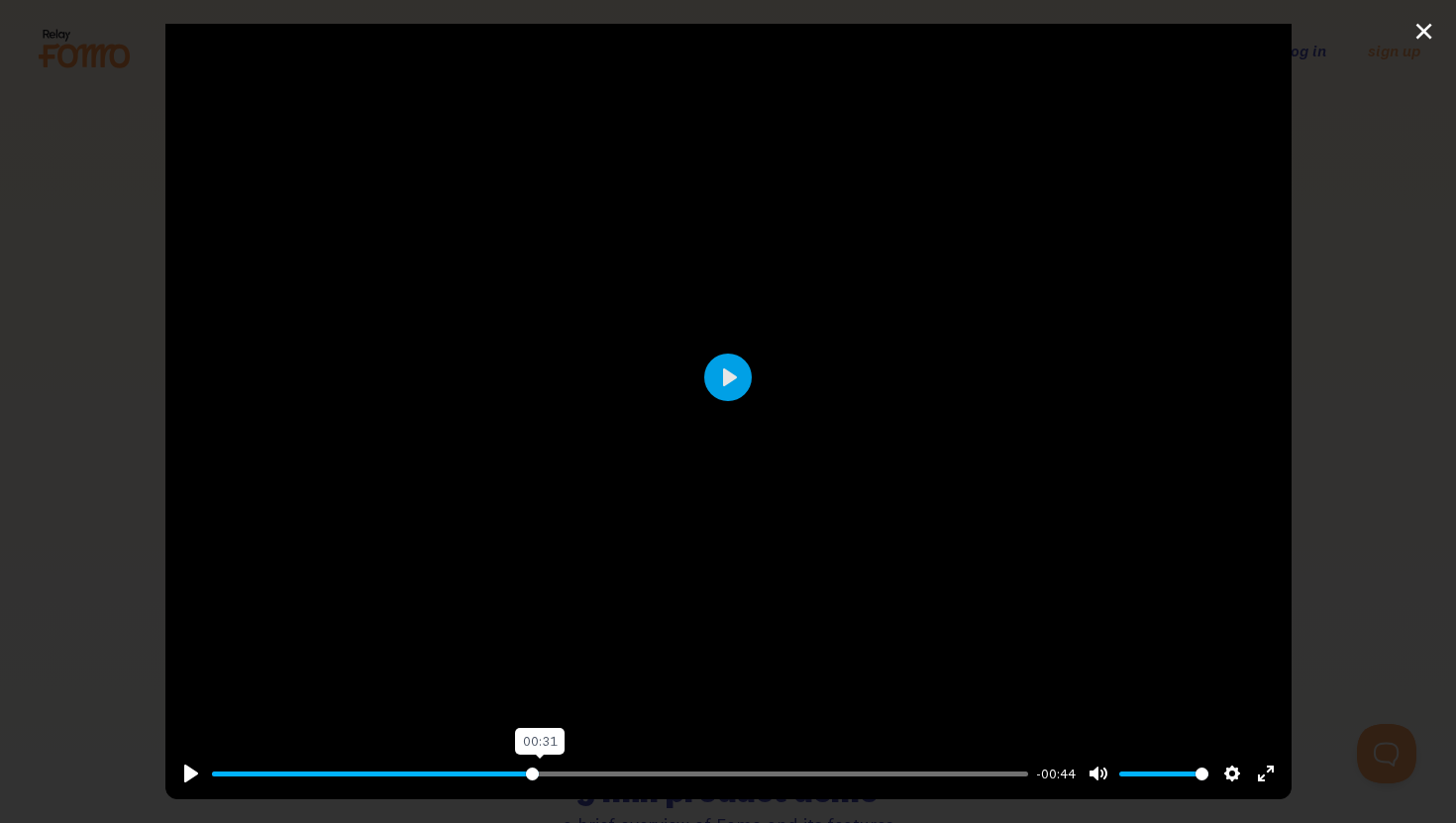click at bounding box center (620, 773) 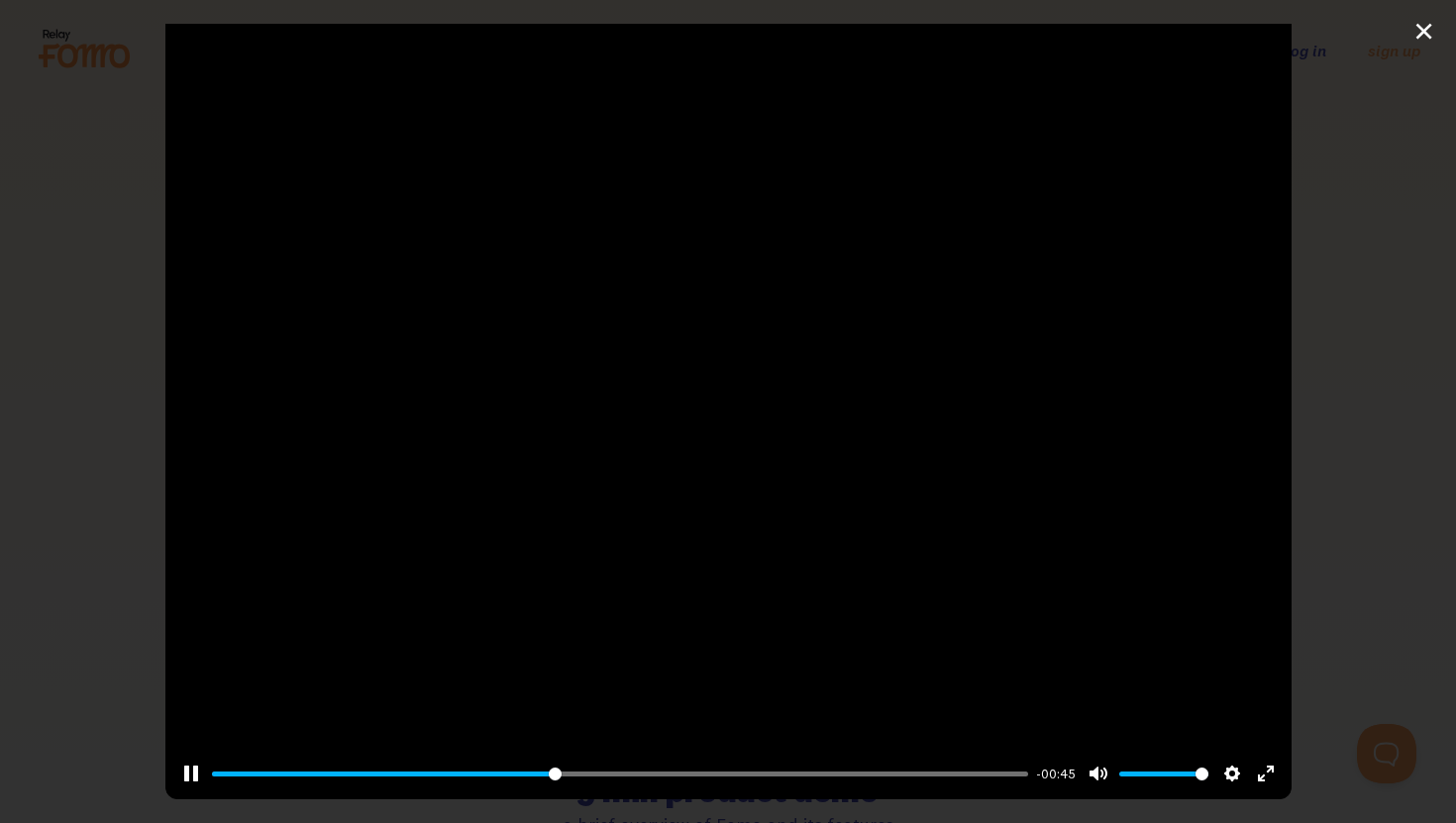 click at bounding box center (729, 376) 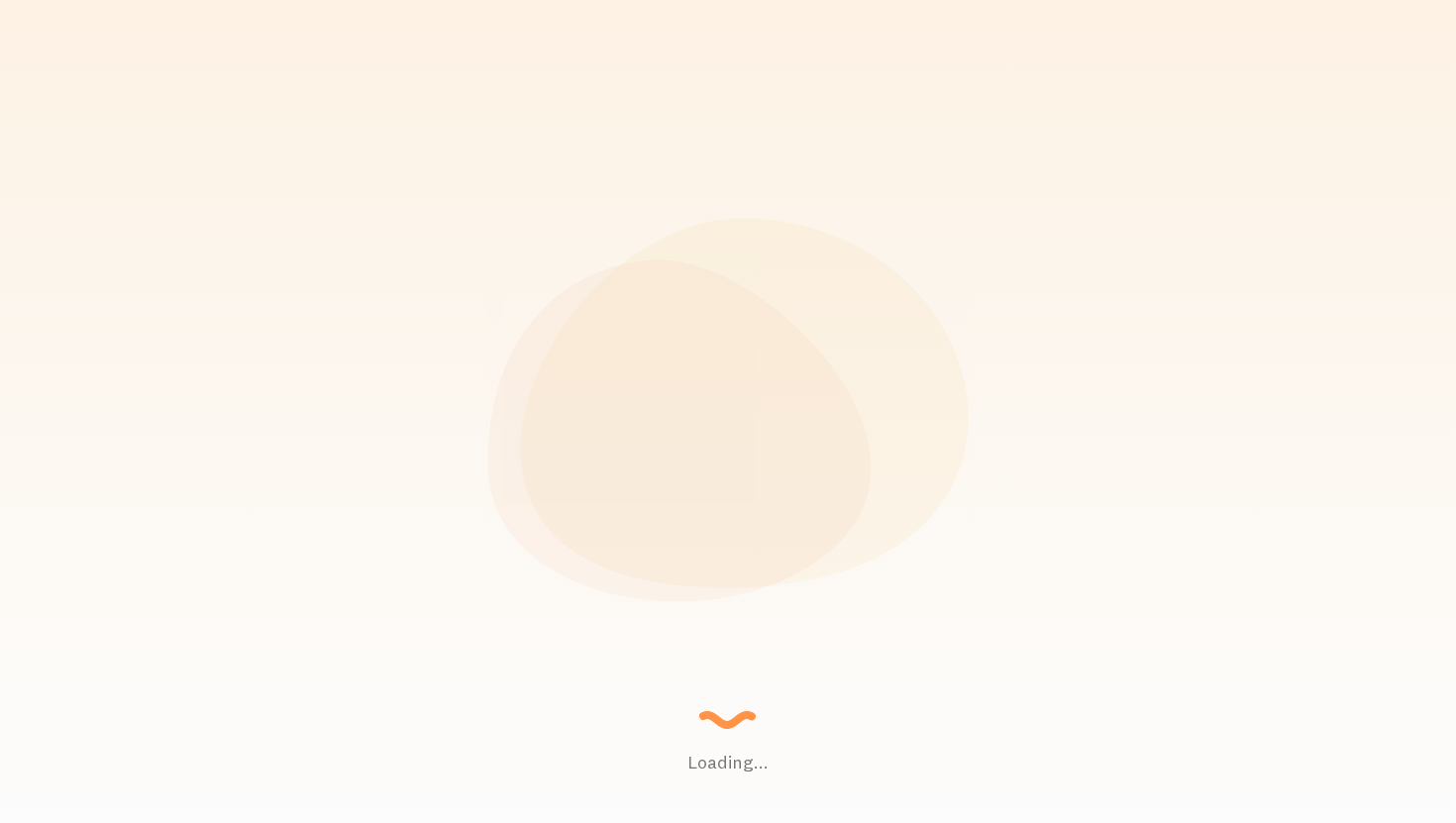 scroll, scrollTop: 0, scrollLeft: 0, axis: both 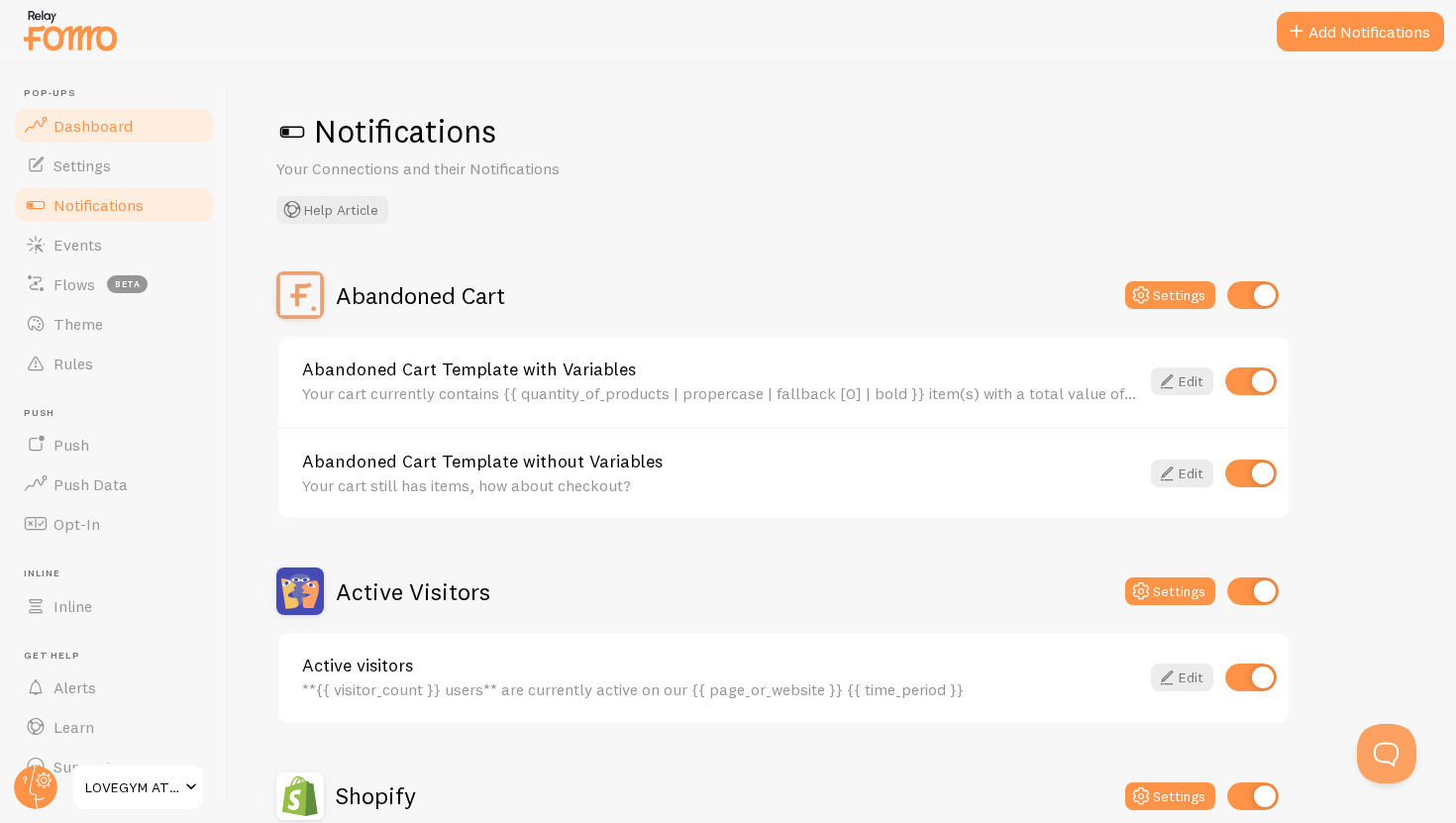 click on "Dashboard" at bounding box center (114, 126) 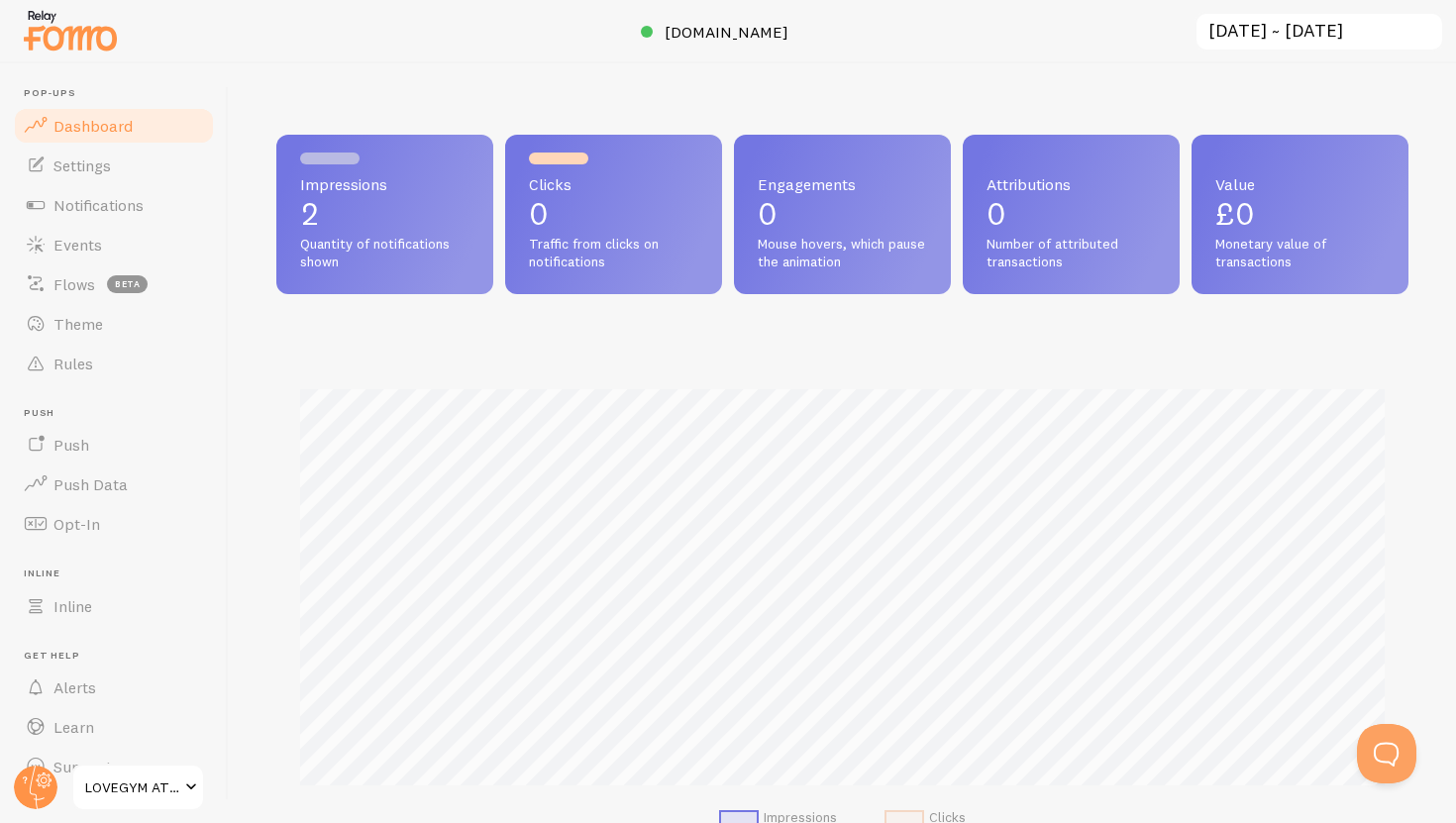 scroll, scrollTop: 989852, scrollLeft: 989344, axis: both 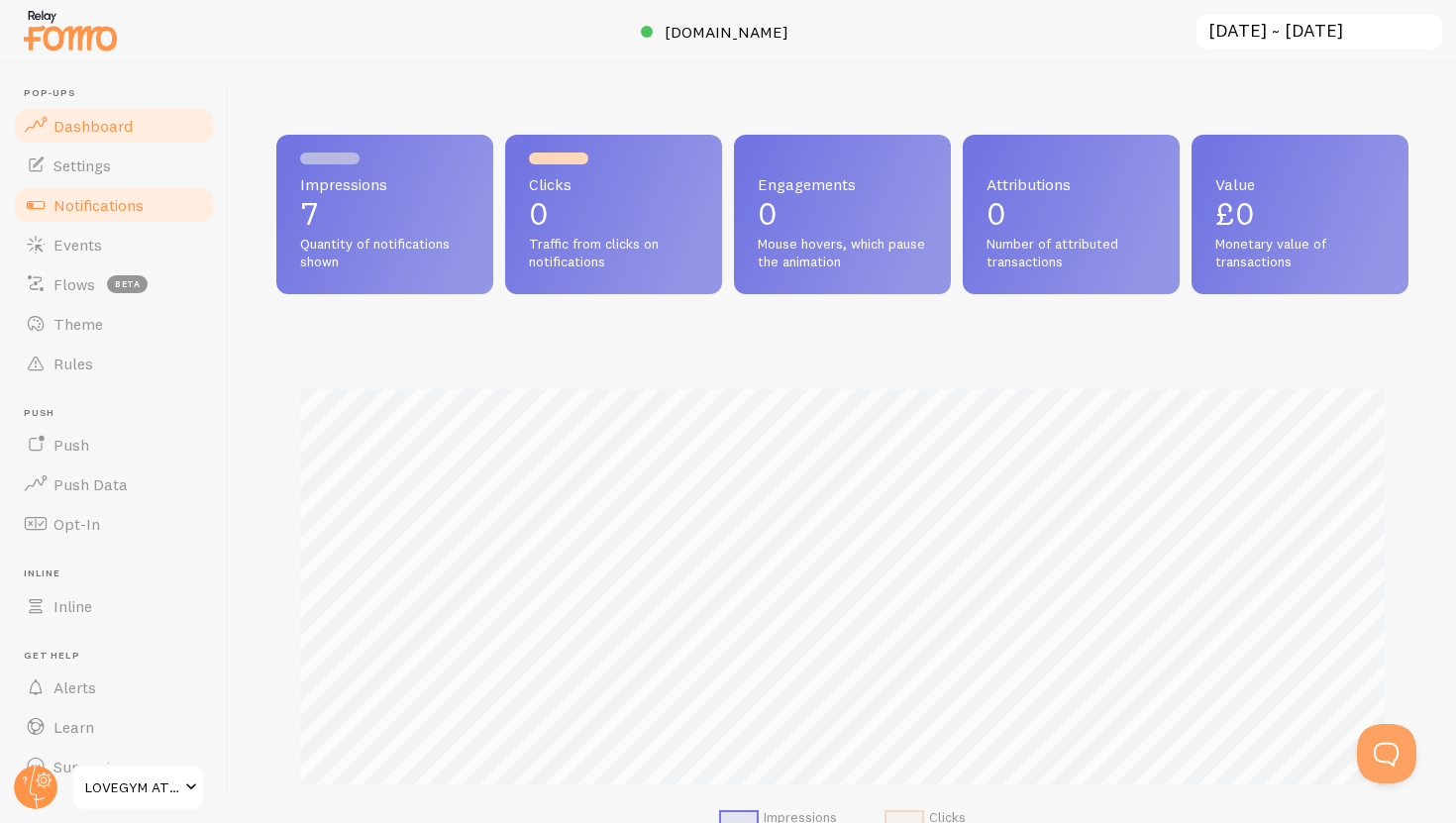 click on "Notifications" at bounding box center (98, 205) 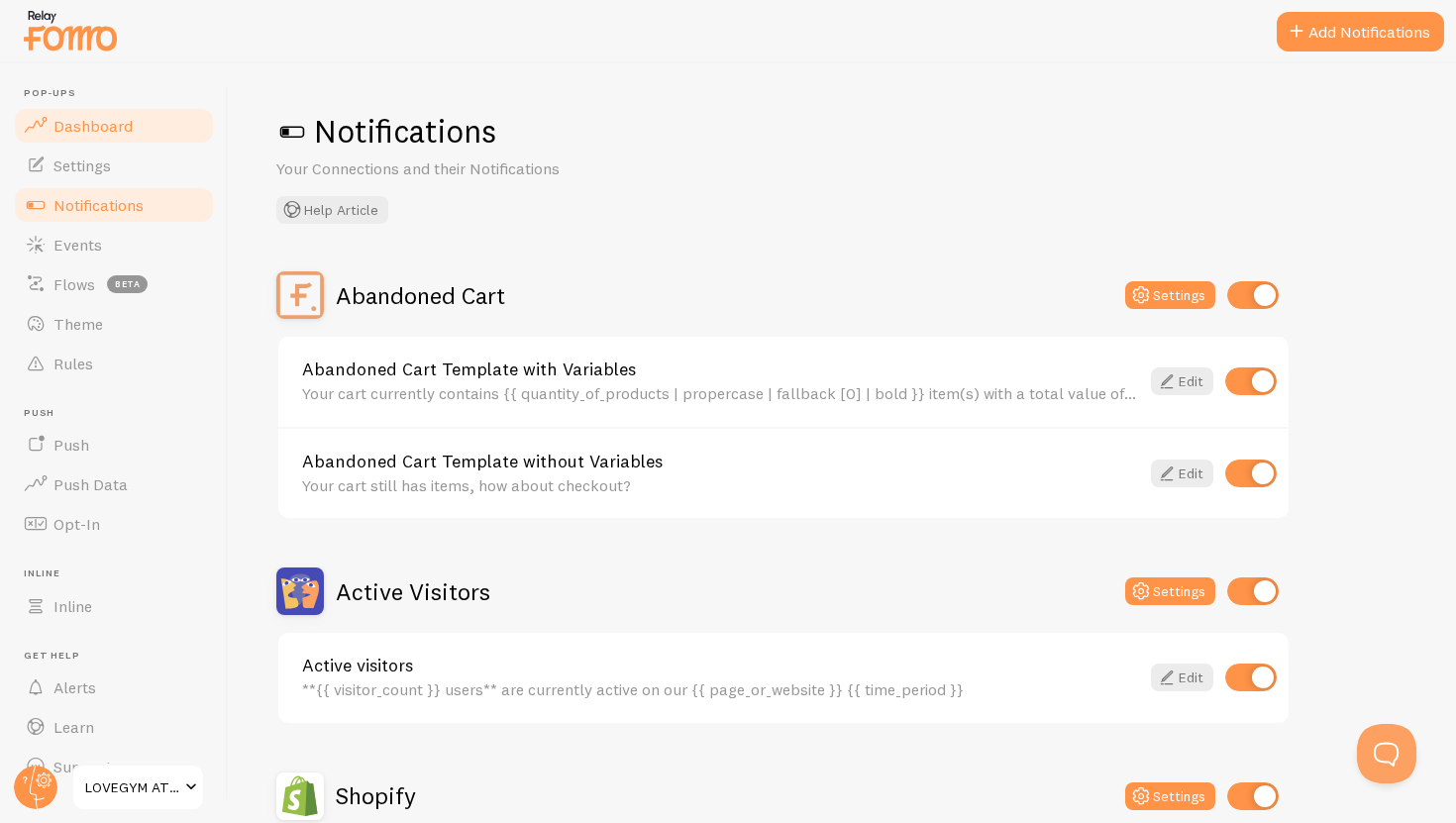 click on "Dashboard" at bounding box center (93, 126) 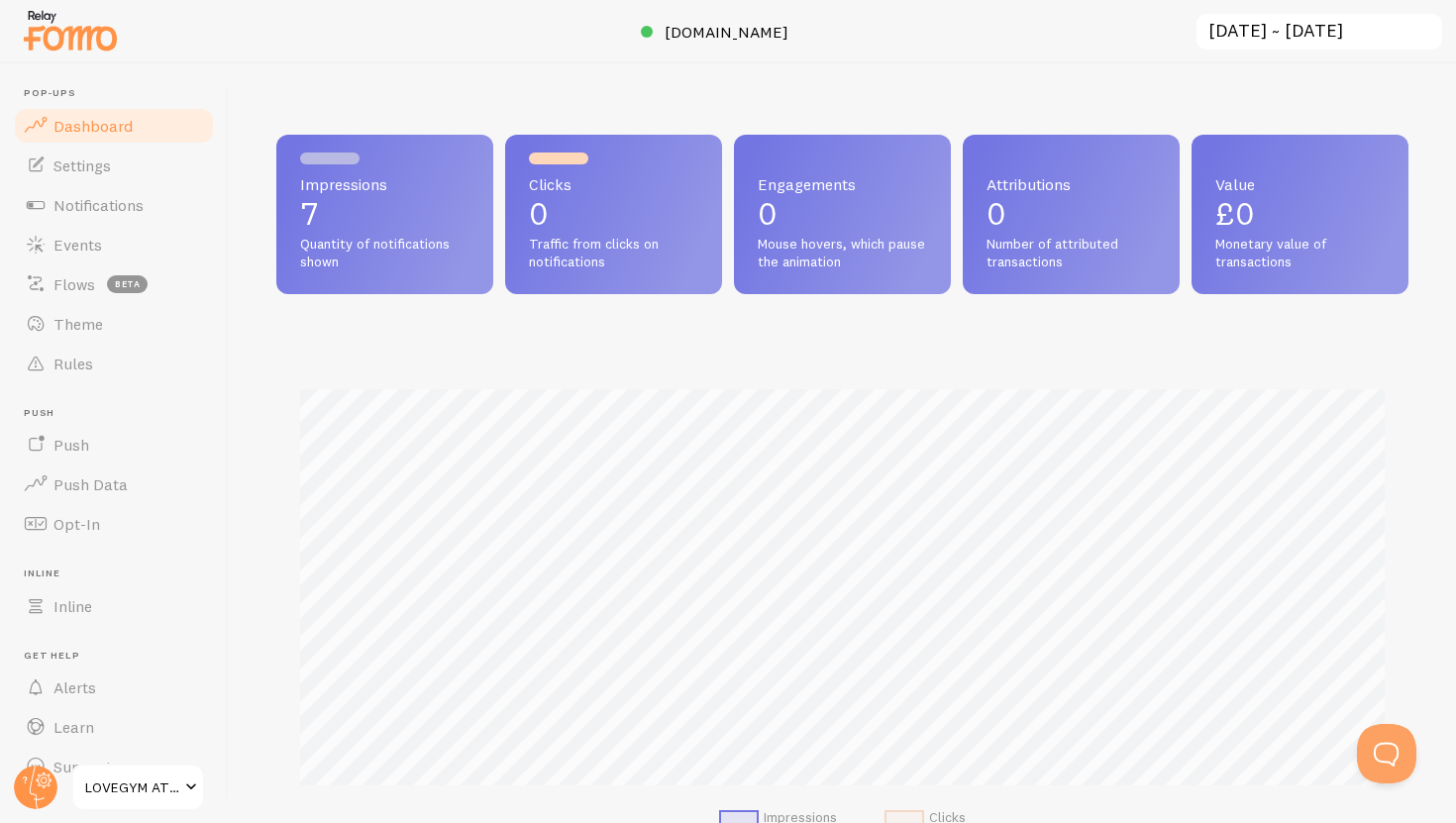 scroll, scrollTop: 0, scrollLeft: 0, axis: both 